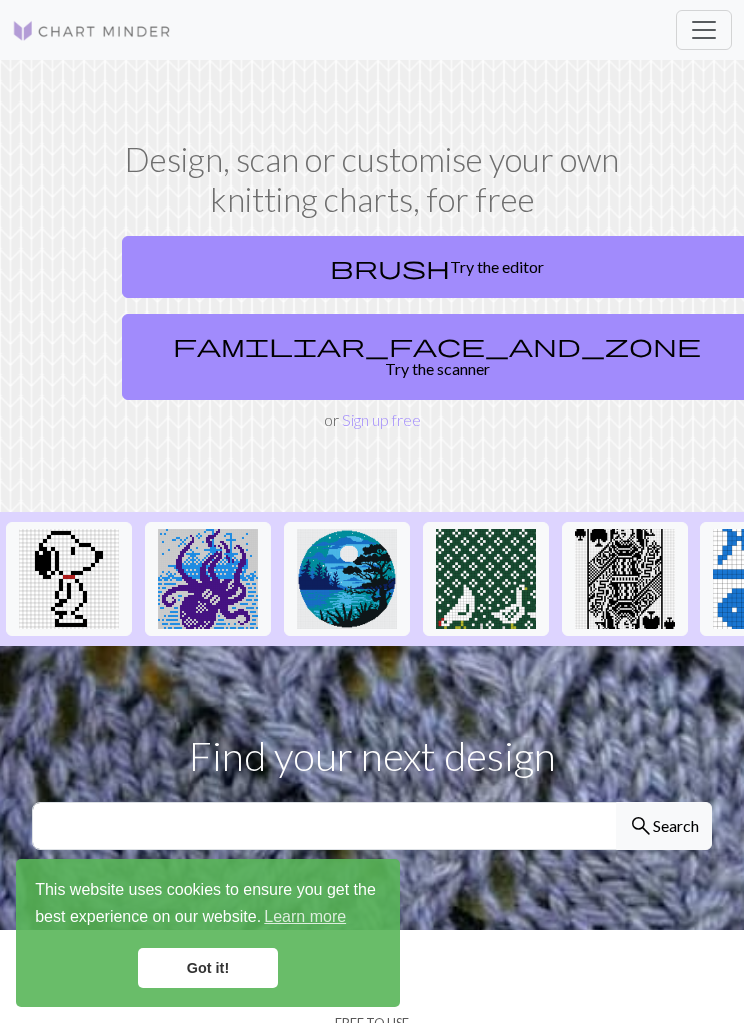 scroll, scrollTop: 0, scrollLeft: 0, axis: both 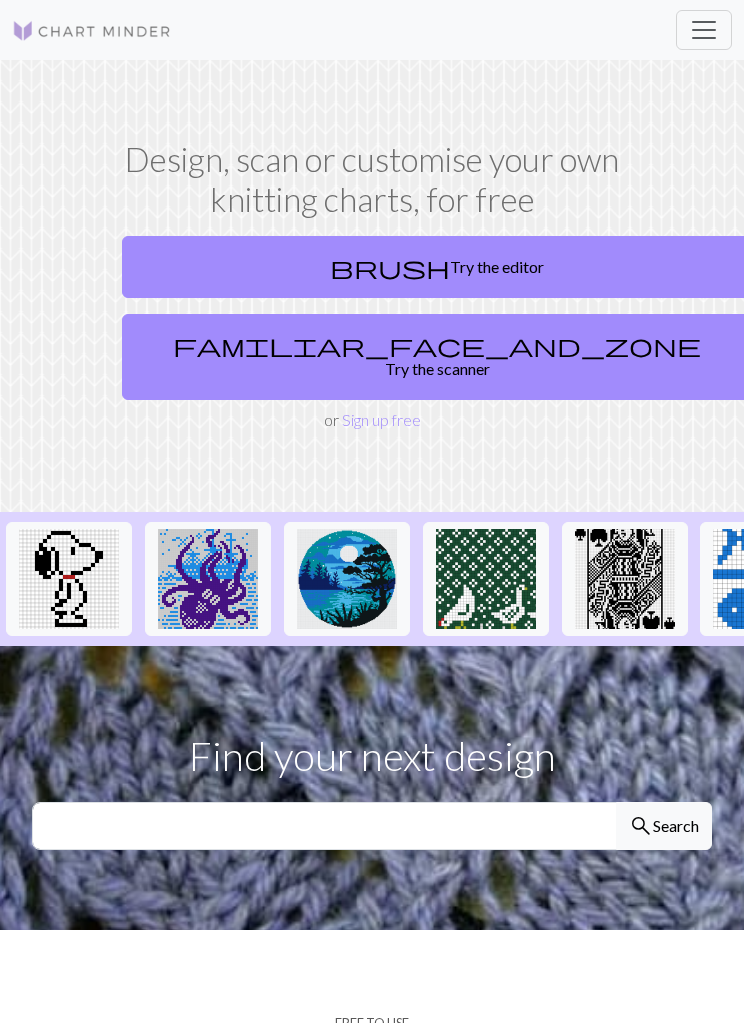 click on "Sign up free" at bounding box center (381, 419) 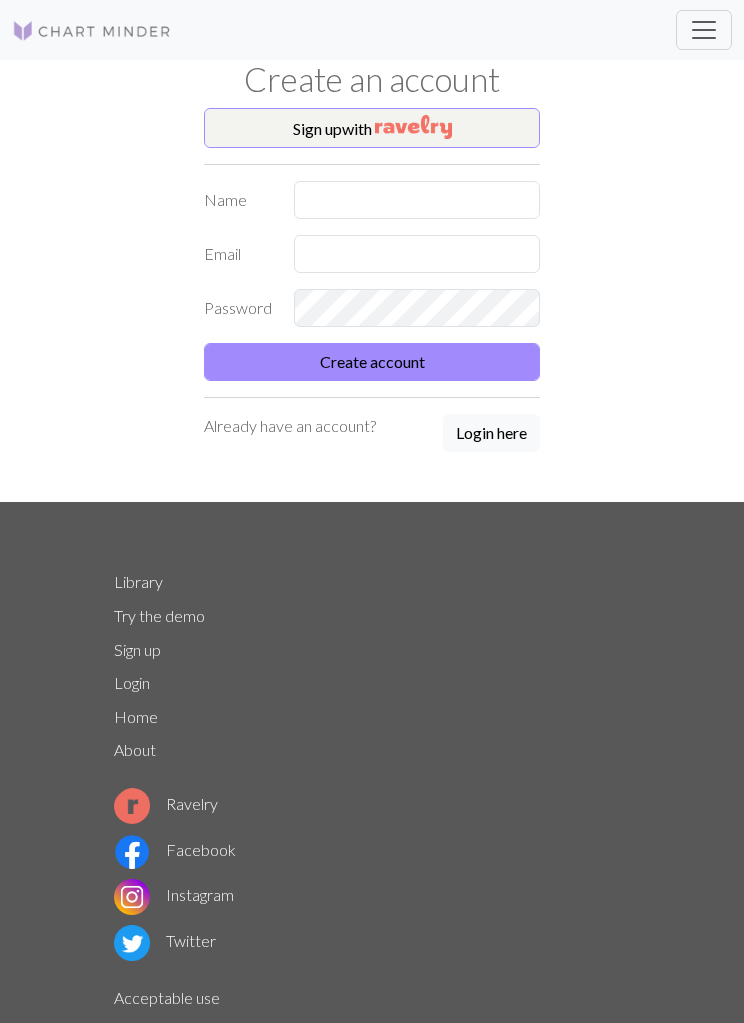 click at bounding box center (413, 127) 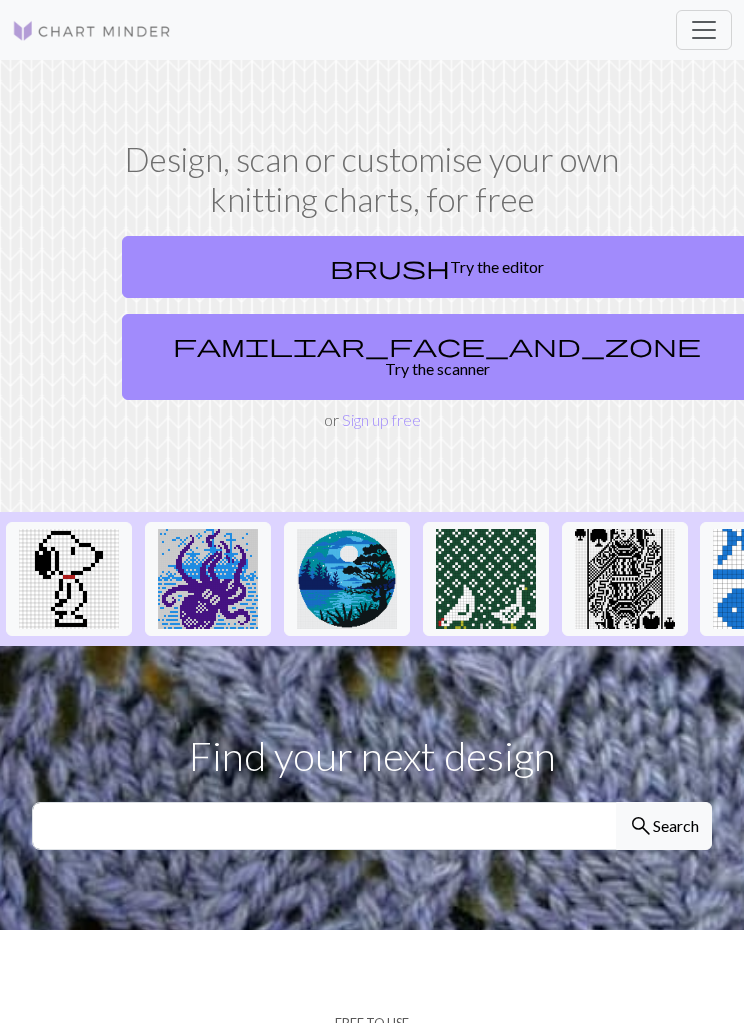 click on "brush  Try the editor" at bounding box center (437, 267) 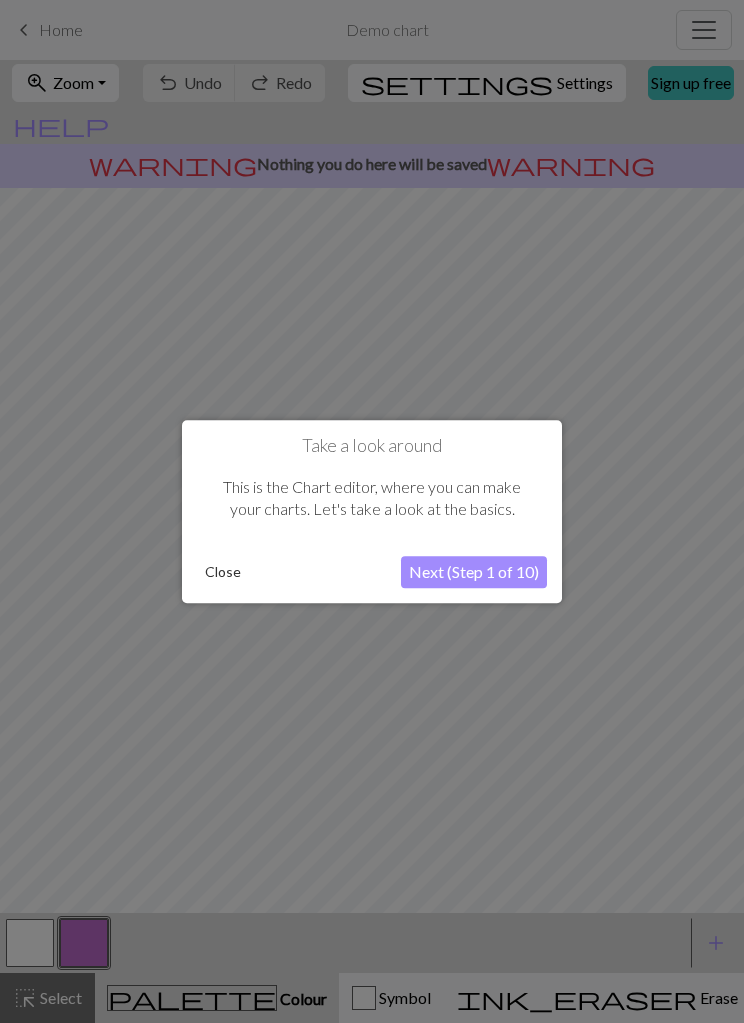 click on "Next (Step 1 of 10)" at bounding box center [474, 572] 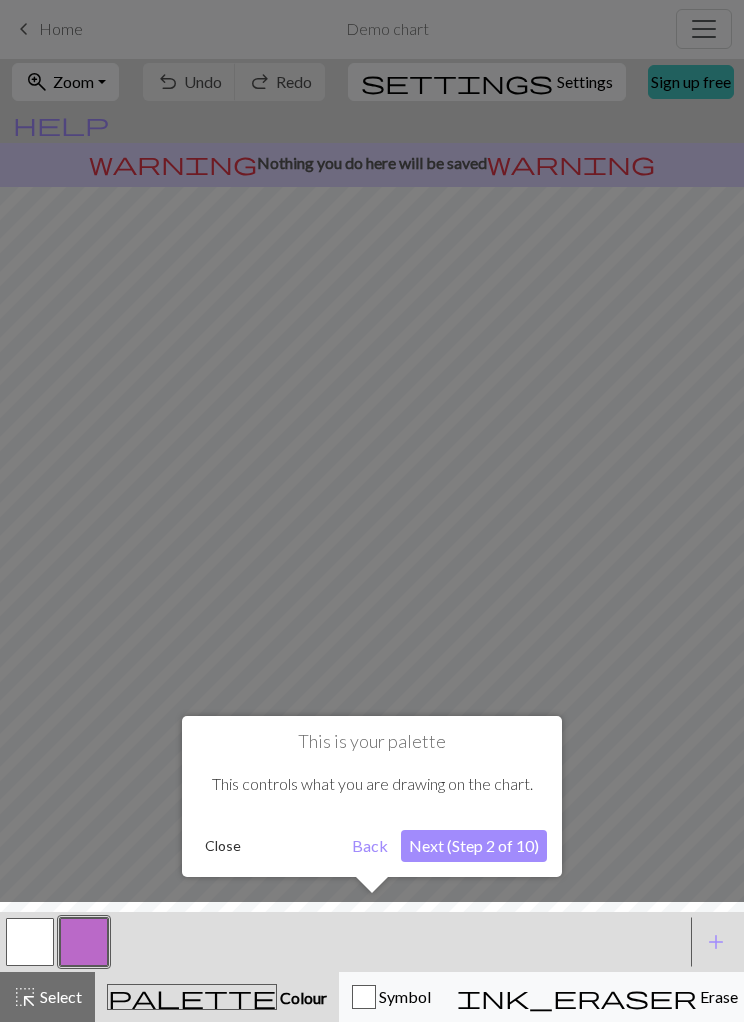 click on "Next (Step 2 of 10)" at bounding box center (474, 847) 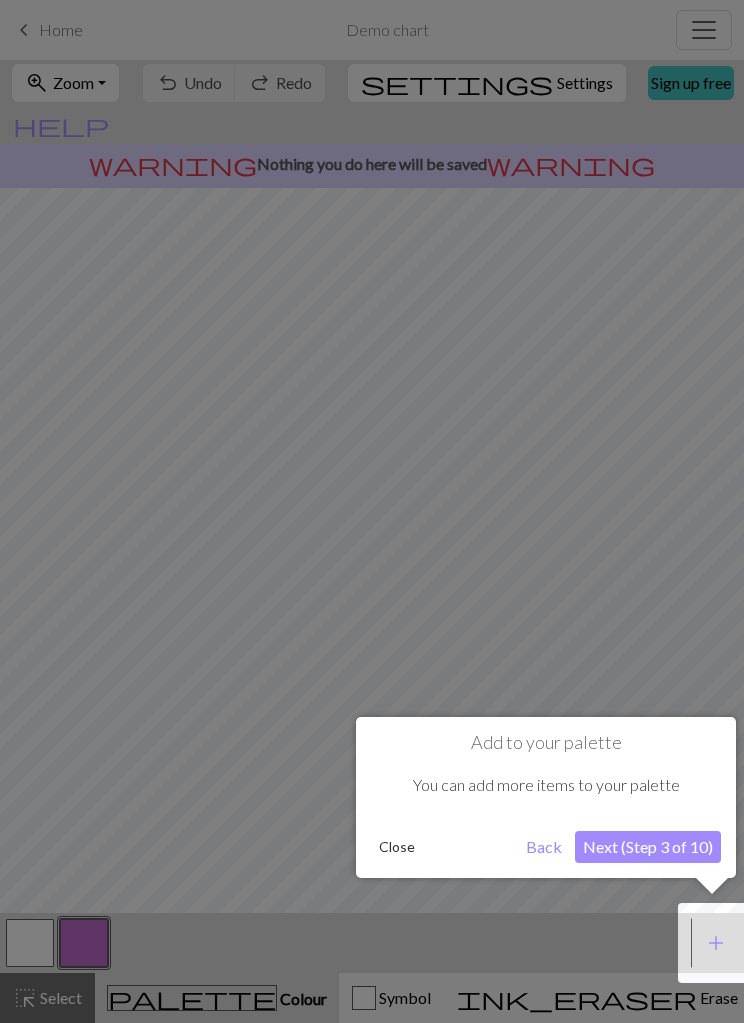 click on "Next (Step 3 of 10)" at bounding box center [648, 847] 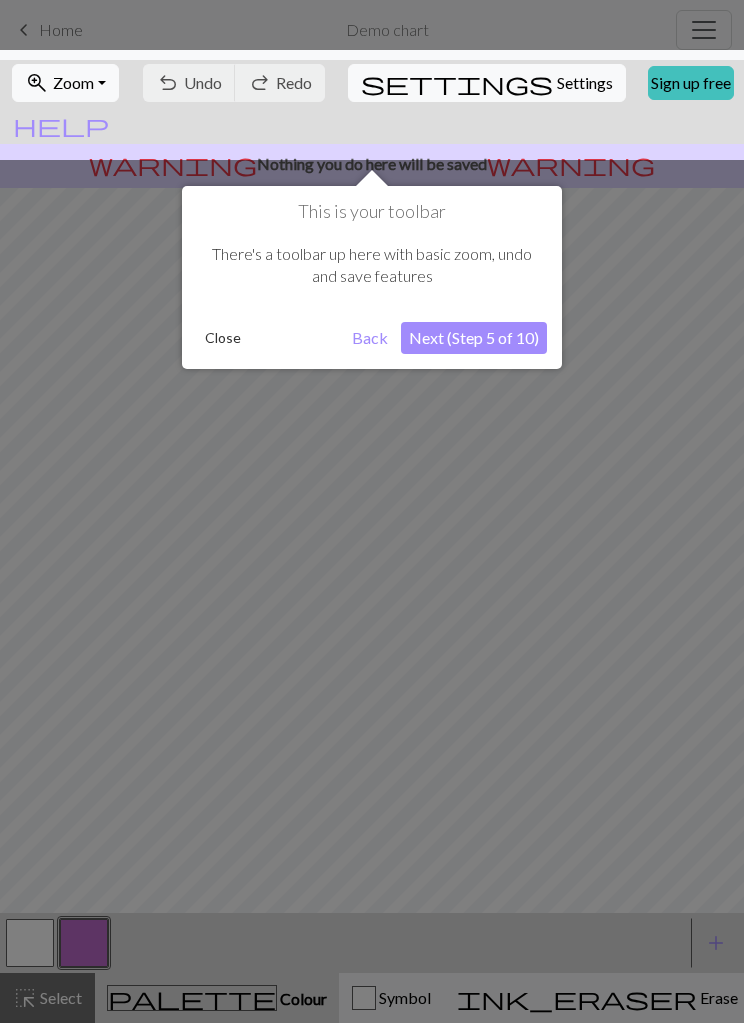 click on "Next (Step 5 of 10)" at bounding box center [474, 338] 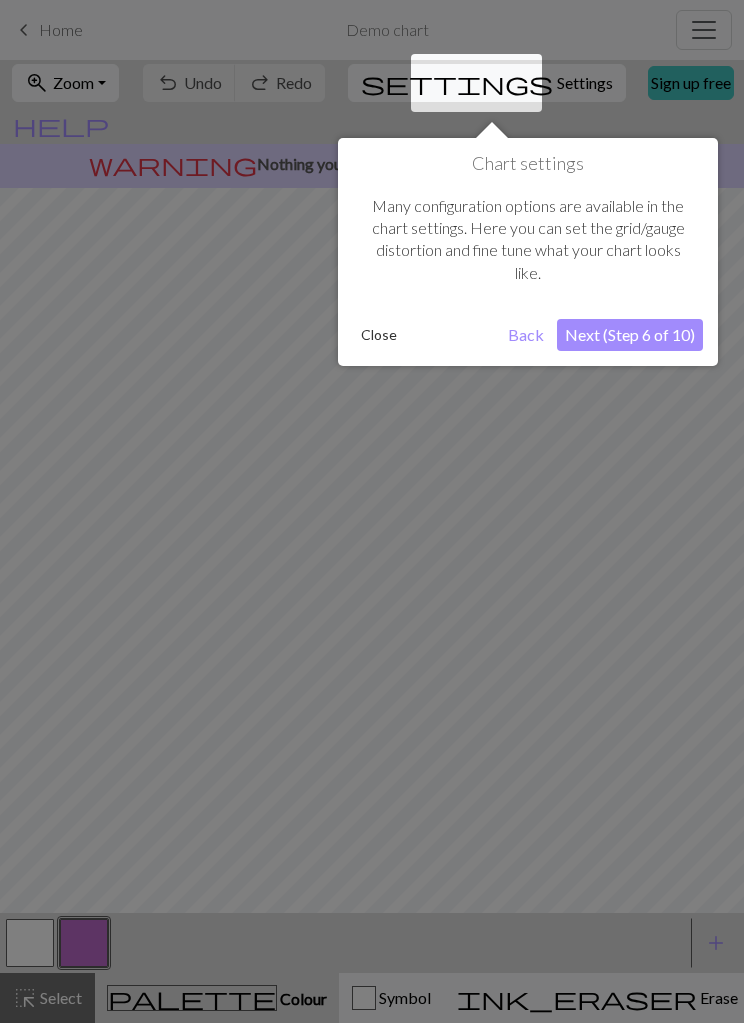 click on "Next (Step 6 of 10)" at bounding box center (630, 335) 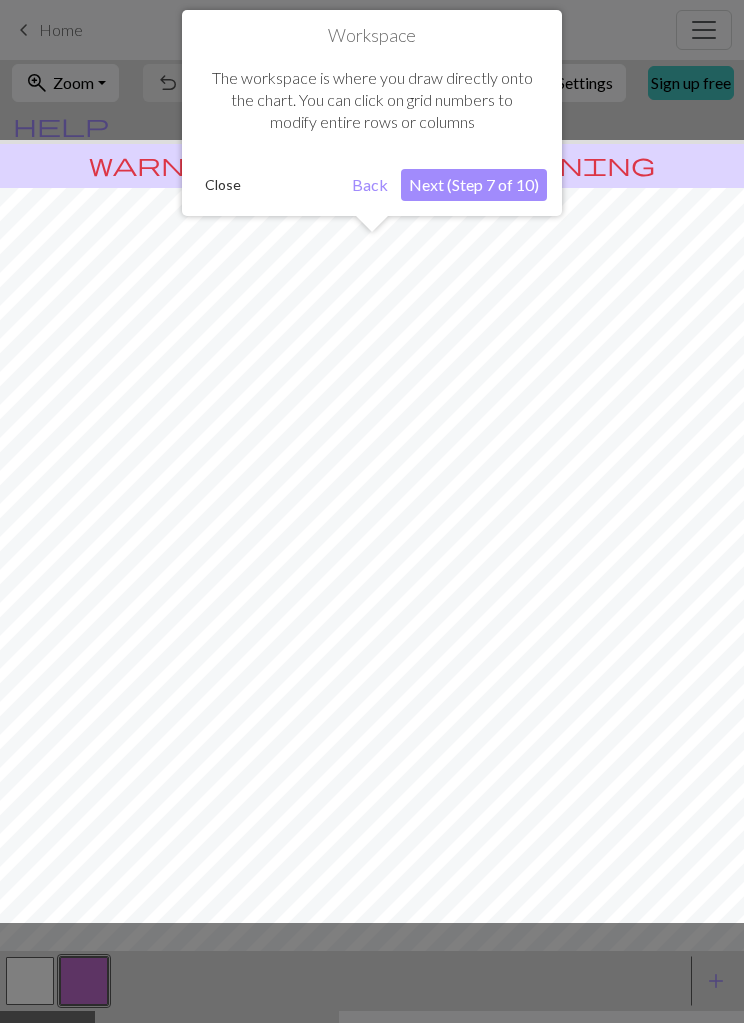 click on "Next (Step 7 of 10)" at bounding box center (474, 185) 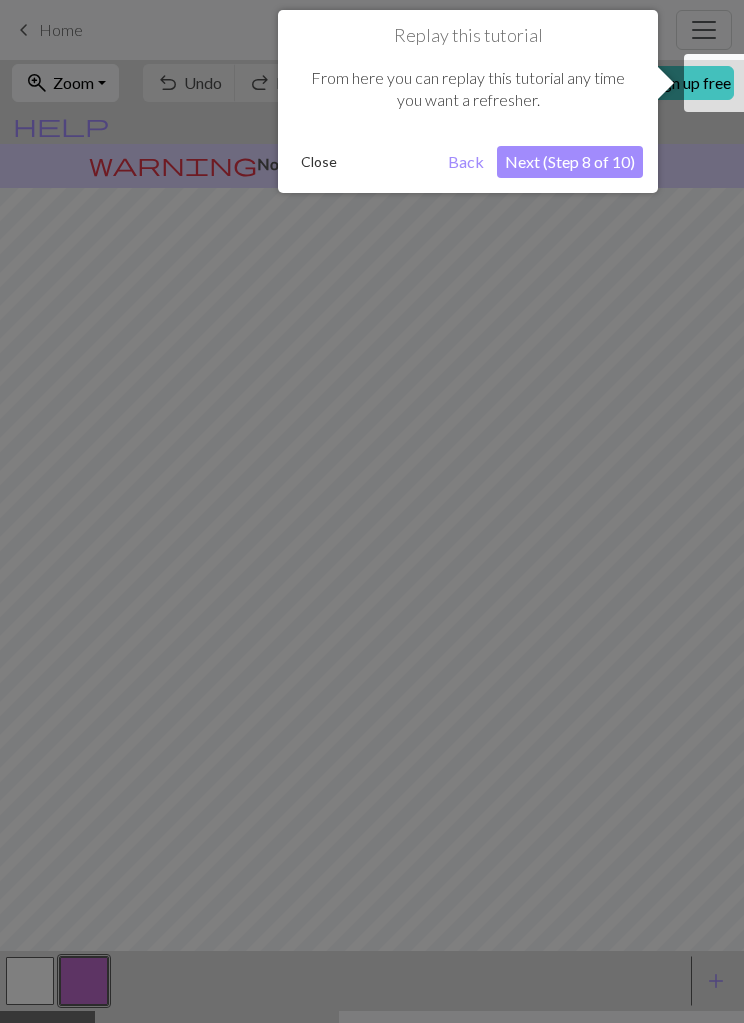 click on "Next (Step 8 of 10)" at bounding box center (570, 162) 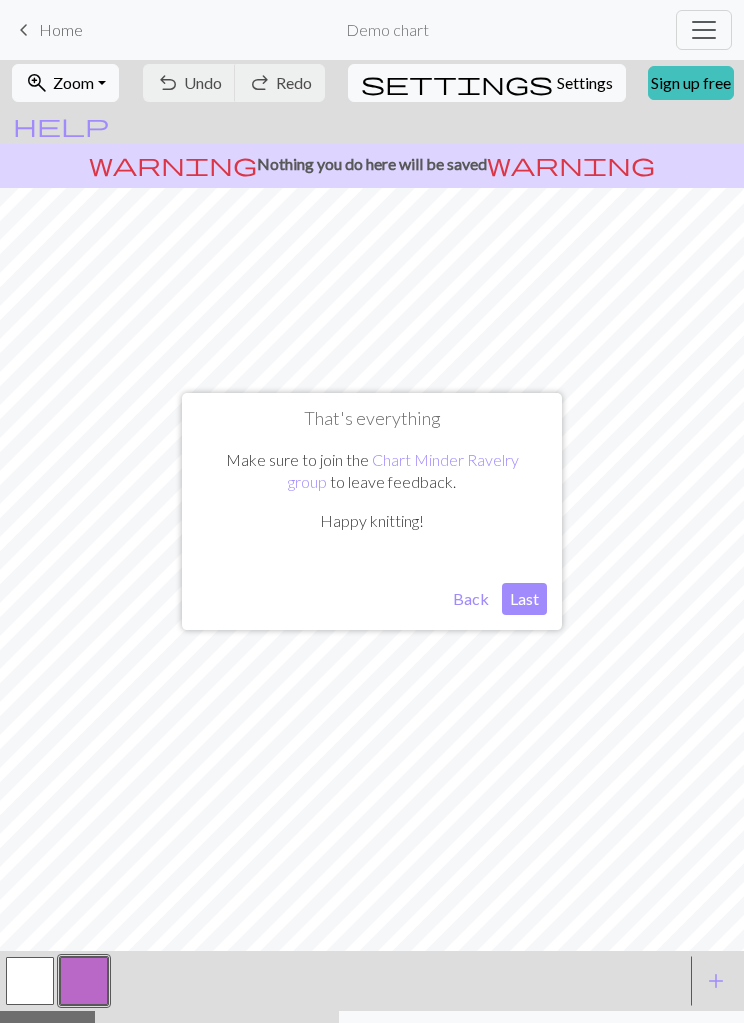 click on "Last" at bounding box center [524, 599] 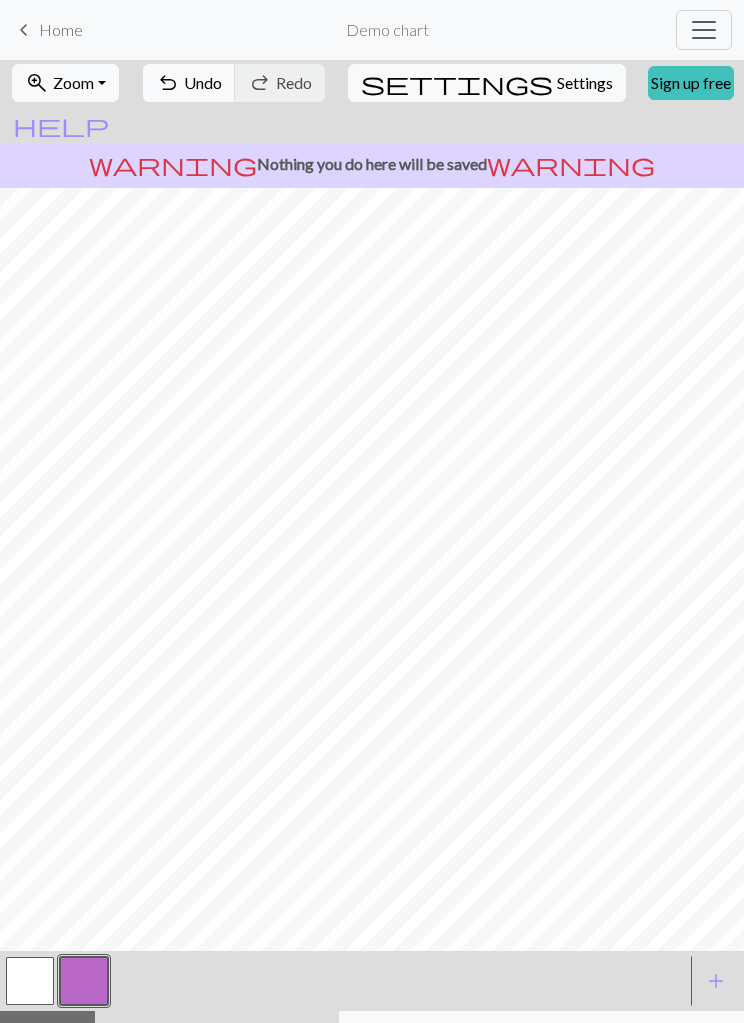 click on "Home" at bounding box center [61, 29] 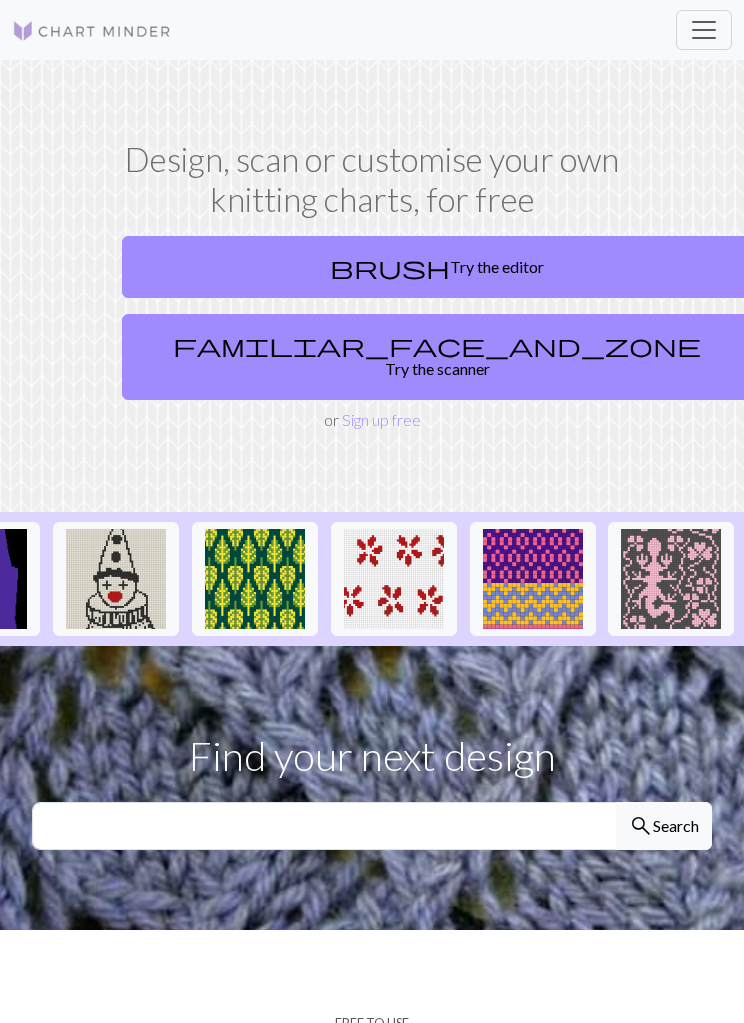 scroll, scrollTop: 0, scrollLeft: 1342, axis: horizontal 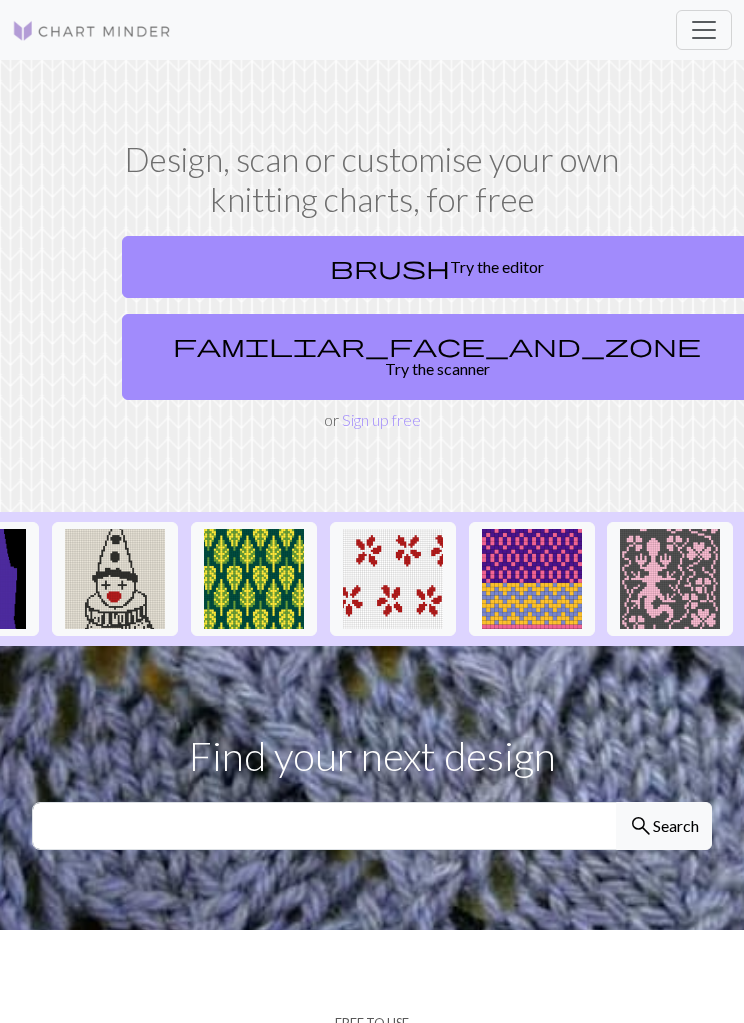 click at bounding box center [115, 579] 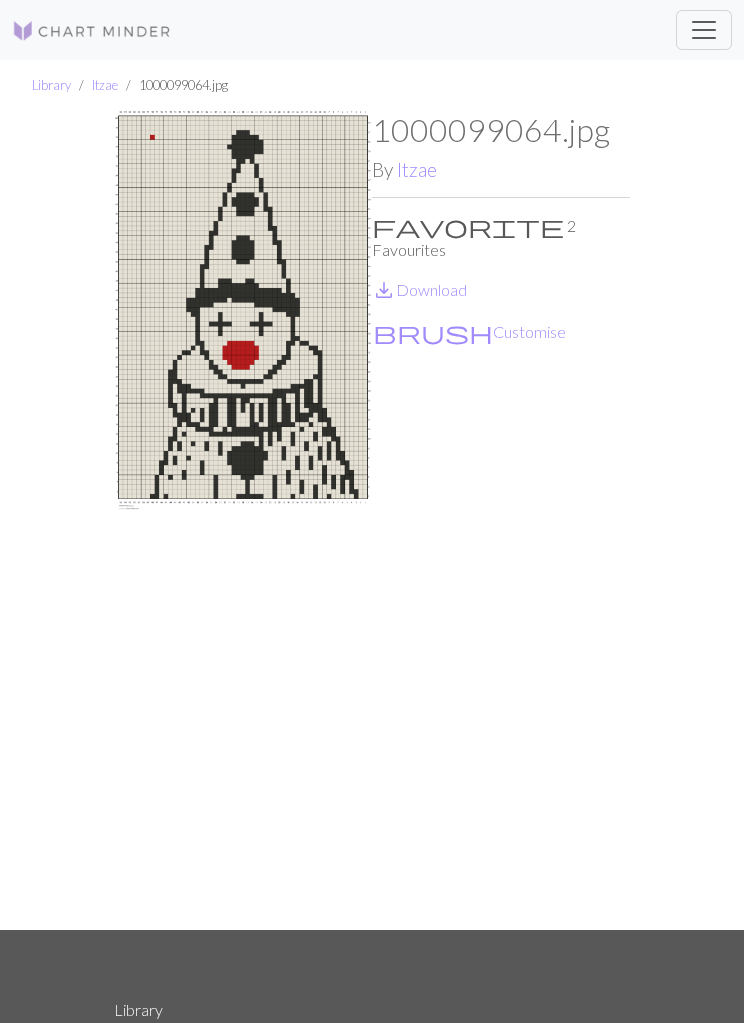 click on "Library" at bounding box center [51, 85] 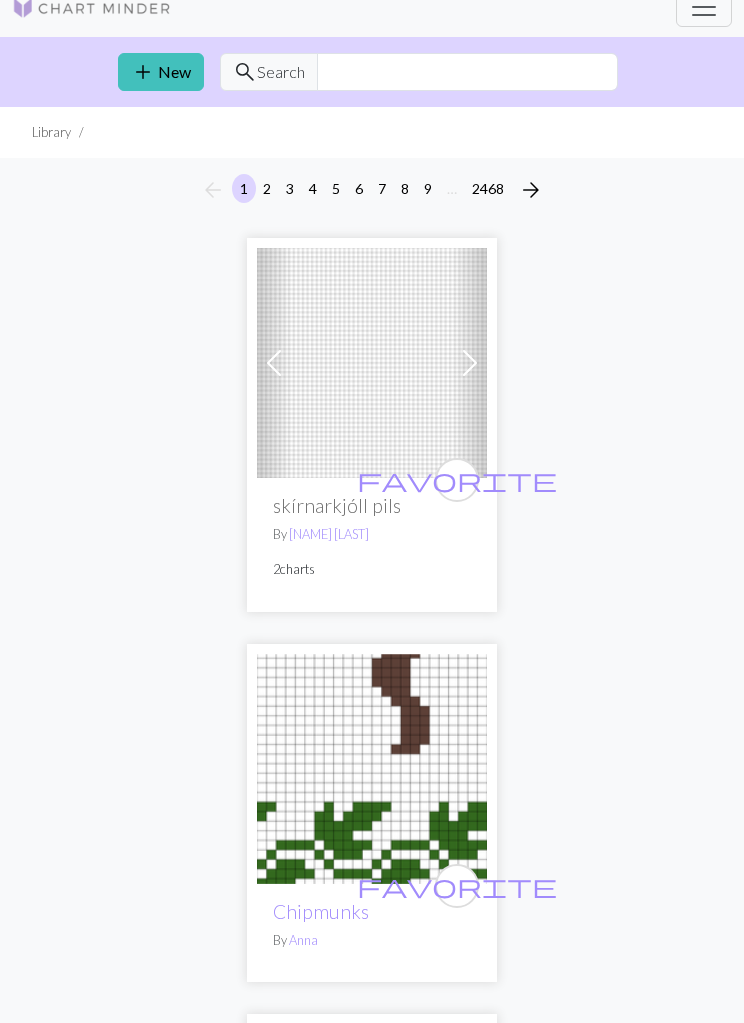 scroll, scrollTop: 0, scrollLeft: 0, axis: both 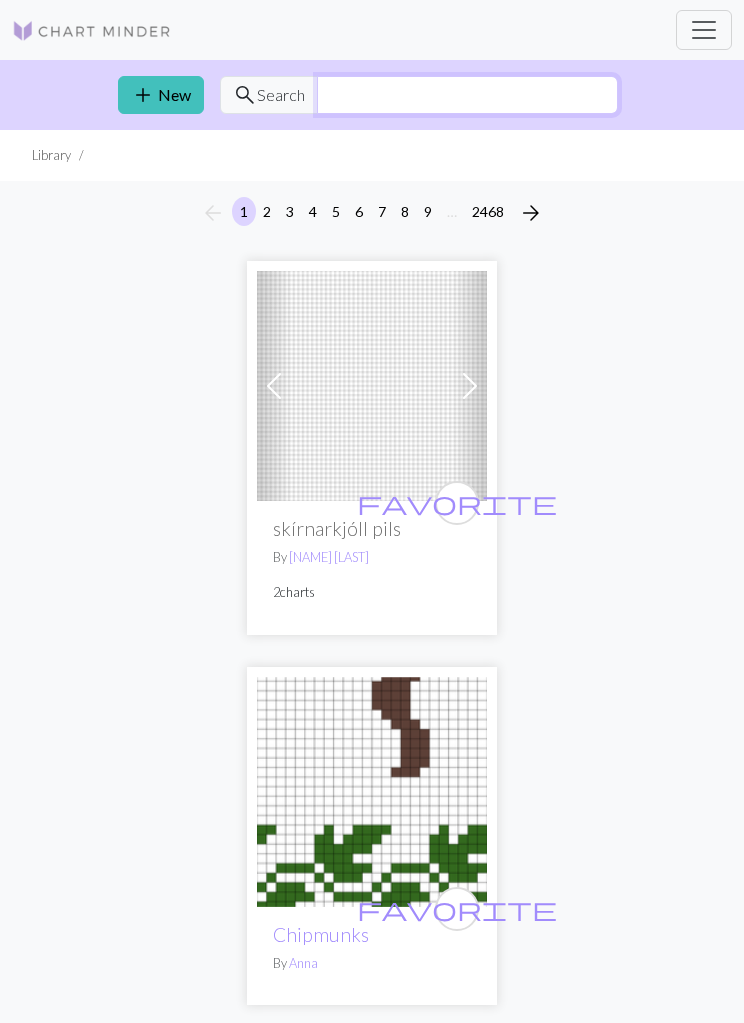 click at bounding box center [467, 95] 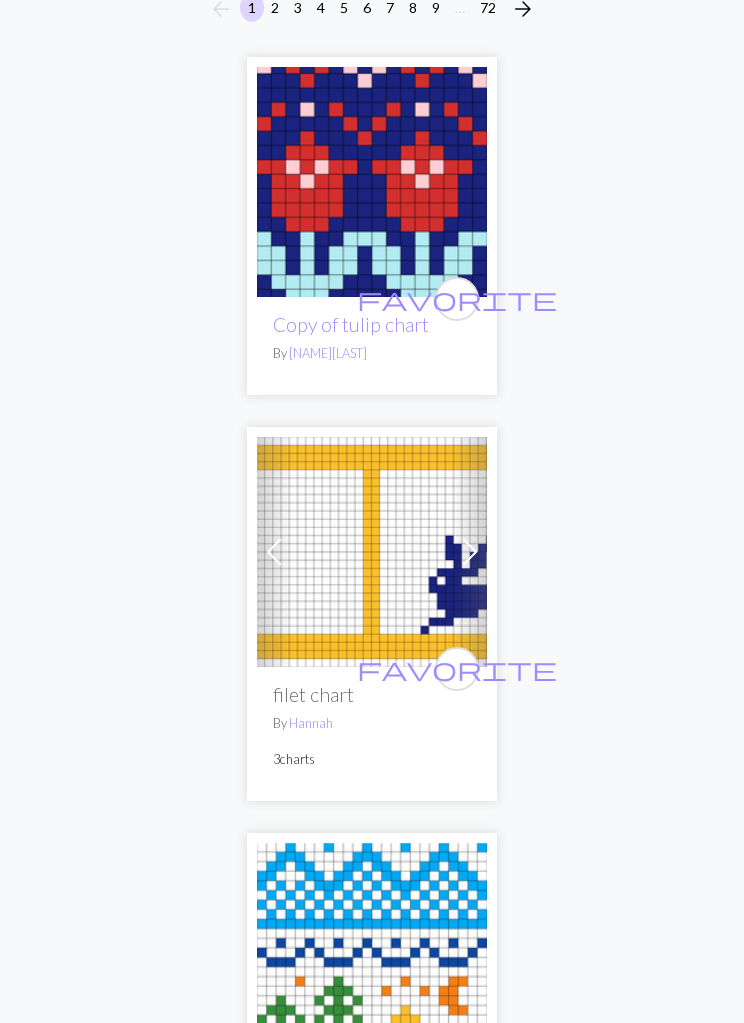 scroll, scrollTop: 0, scrollLeft: 0, axis: both 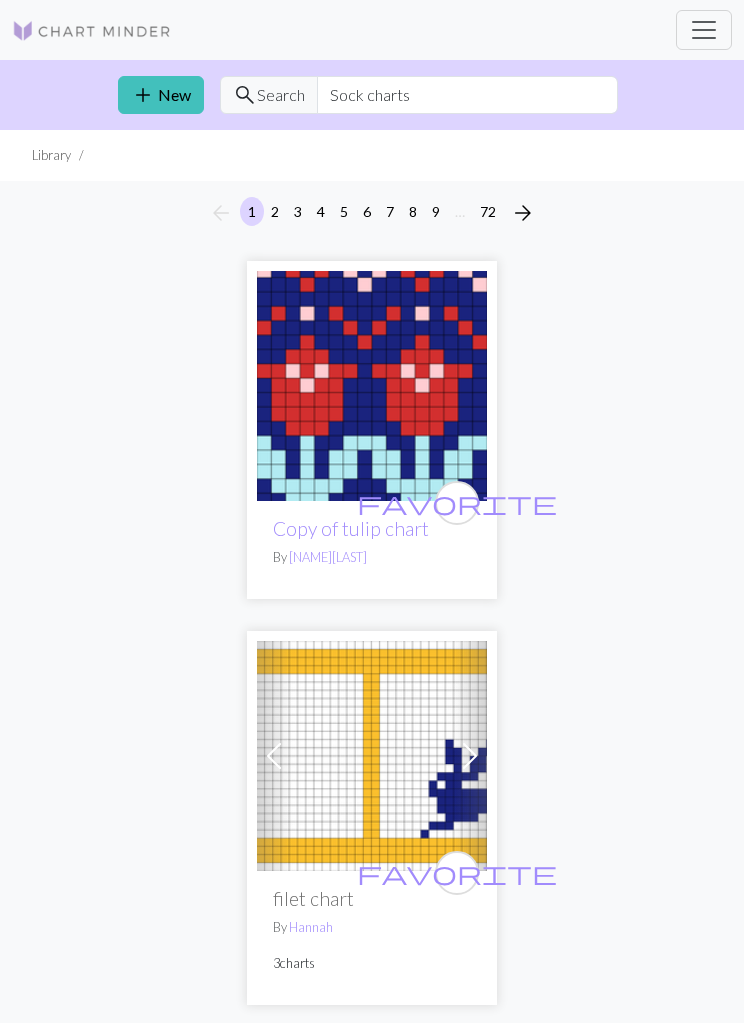 click on "Library" at bounding box center (51, 155) 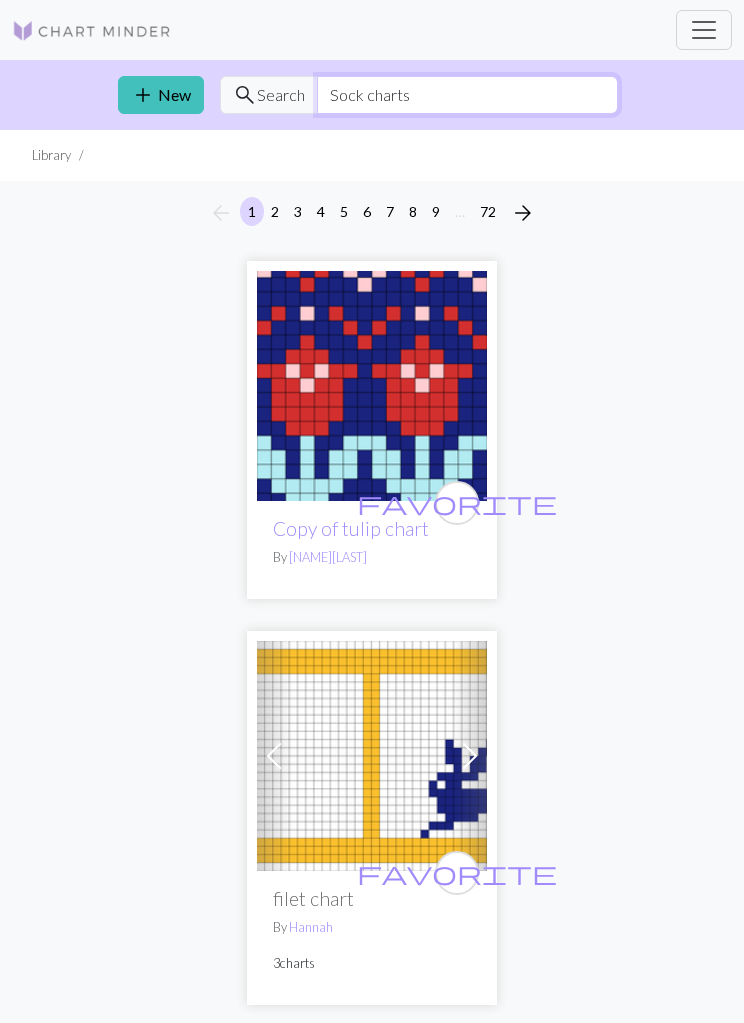 click on "Sock charts" at bounding box center (467, 95) 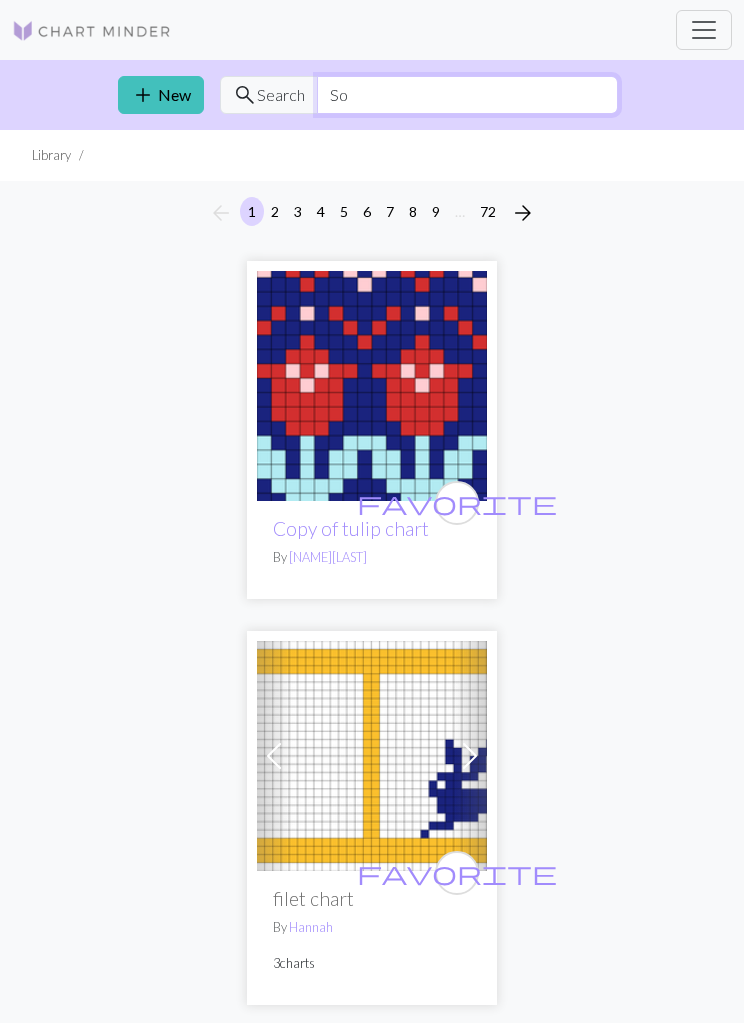 type on "S" 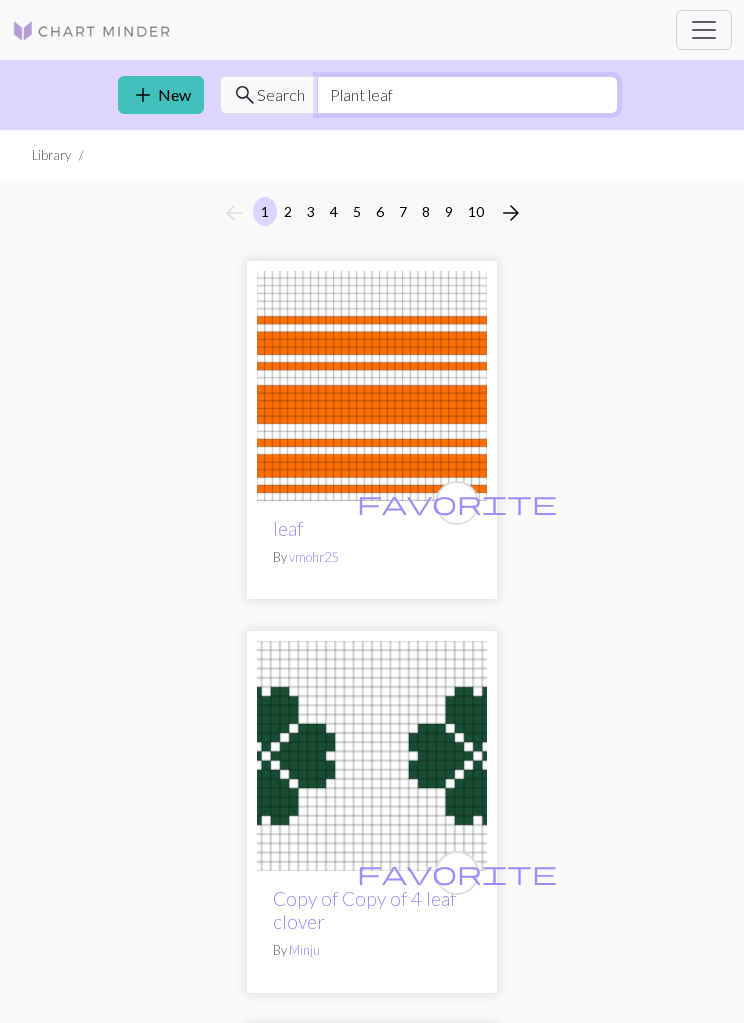 type on "Plant leaf" 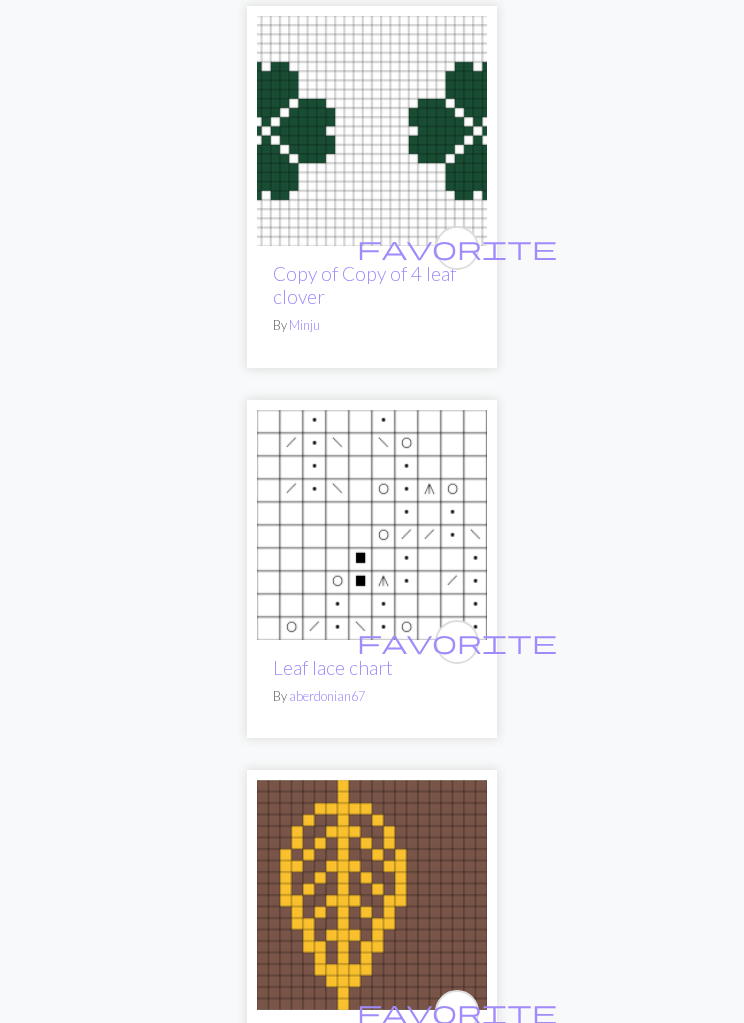 scroll, scrollTop: 0, scrollLeft: 0, axis: both 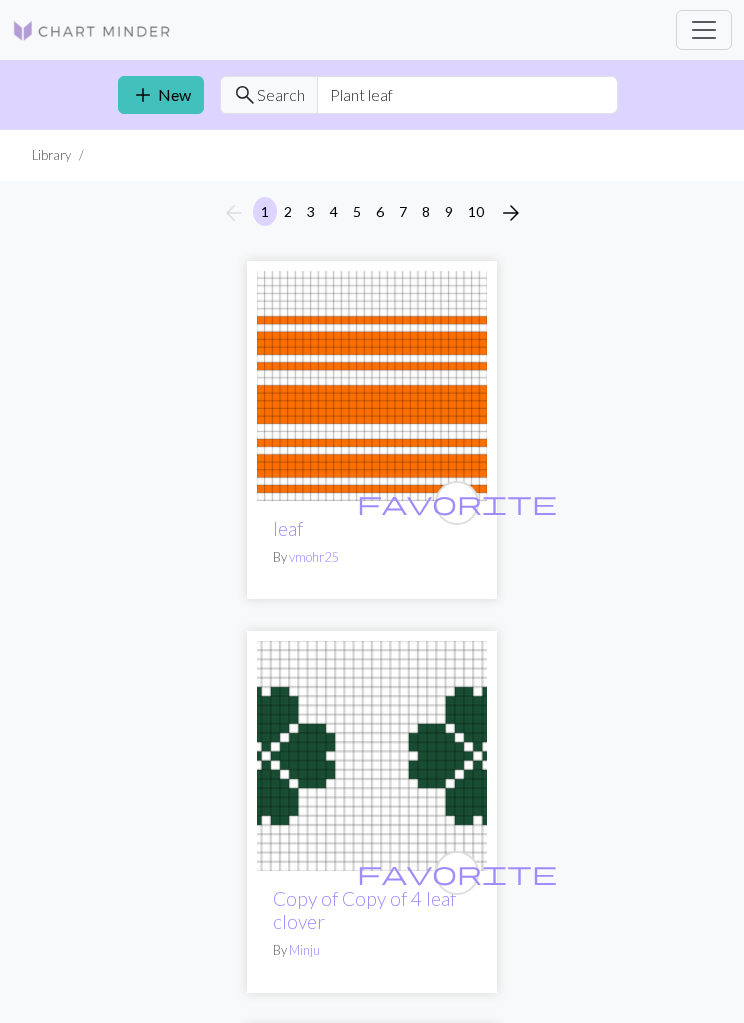 click at bounding box center (92, 31) 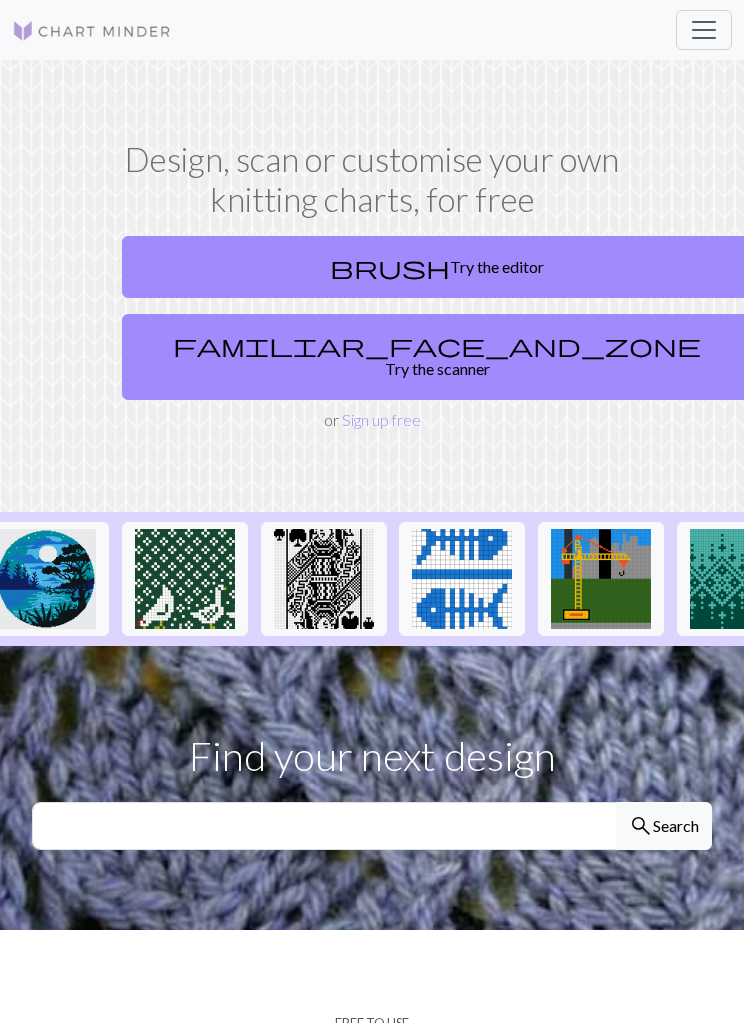 scroll, scrollTop: 0, scrollLeft: 293, axis: horizontal 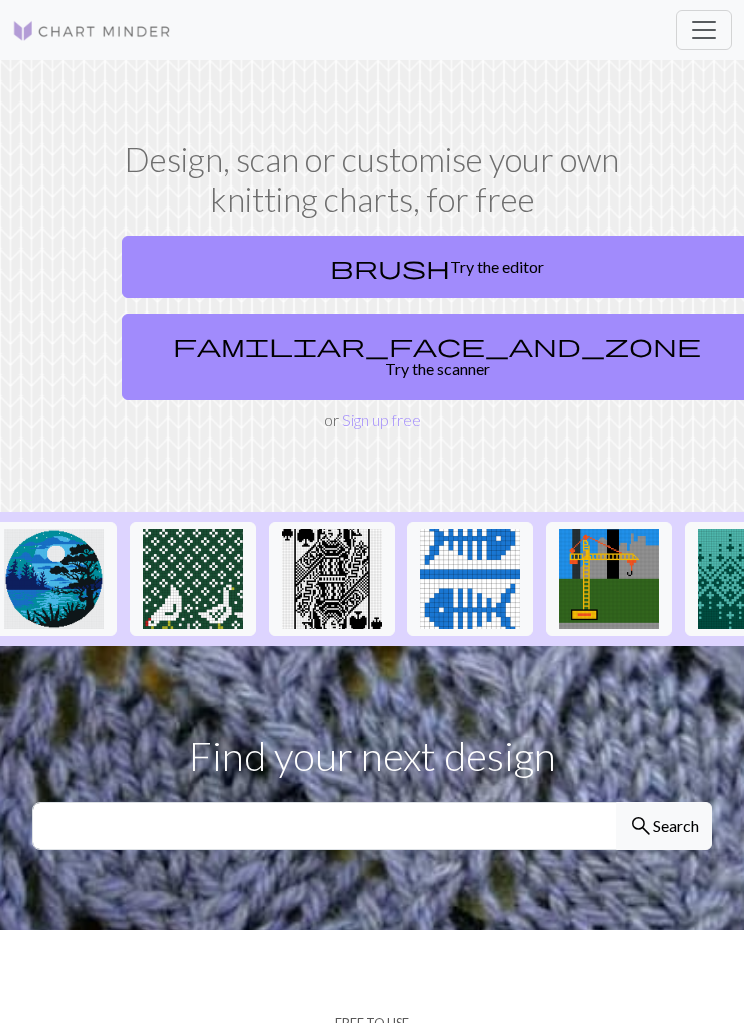 click at bounding box center (332, 579) 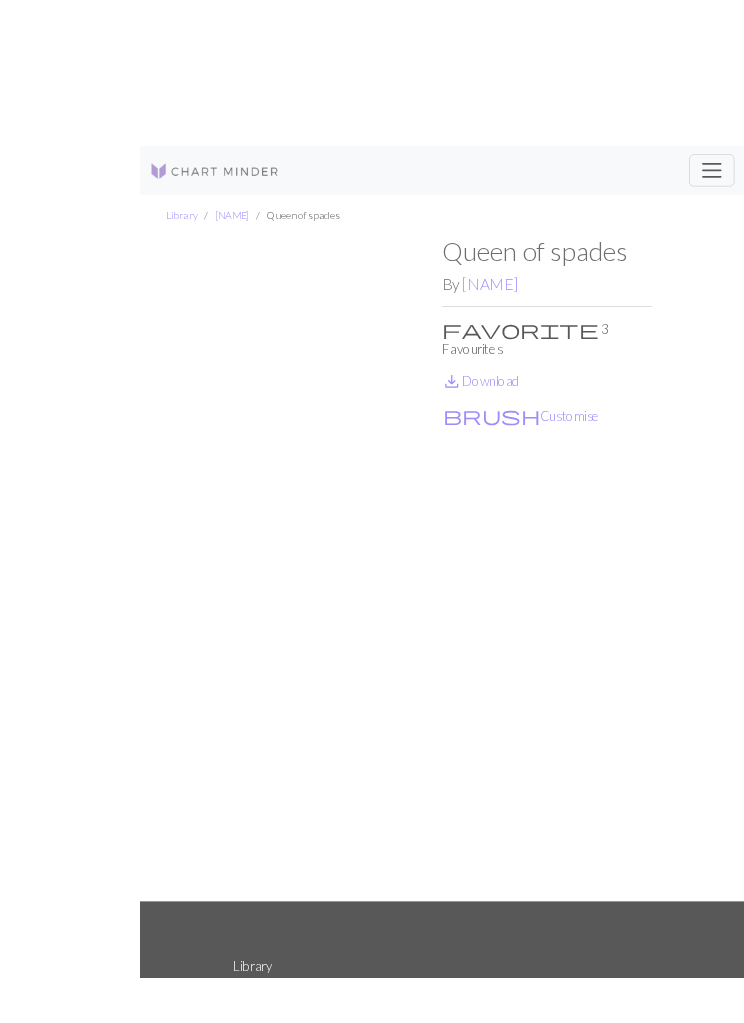 scroll, scrollTop: 0, scrollLeft: 0, axis: both 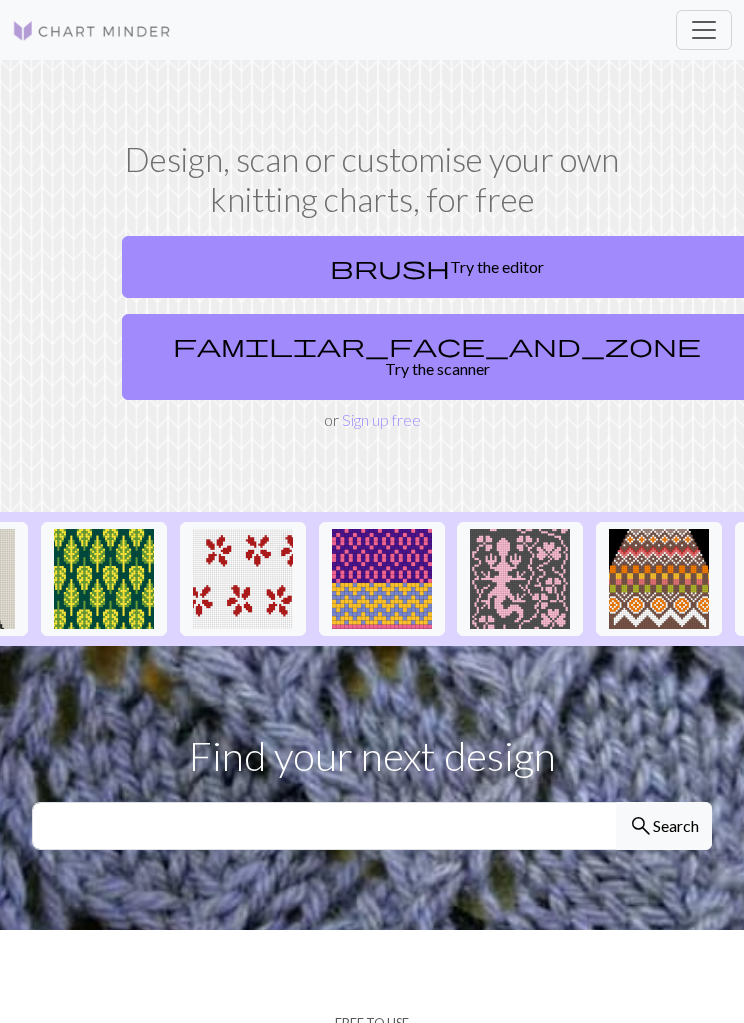click at bounding box center [704, 30] 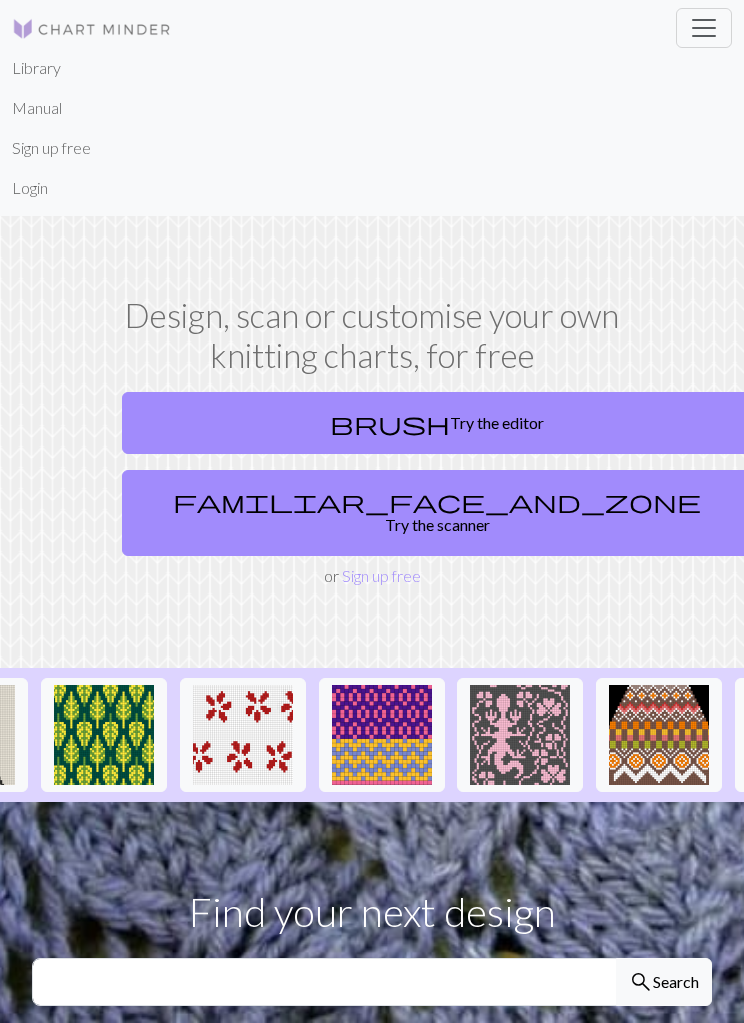 click at bounding box center [704, 28] 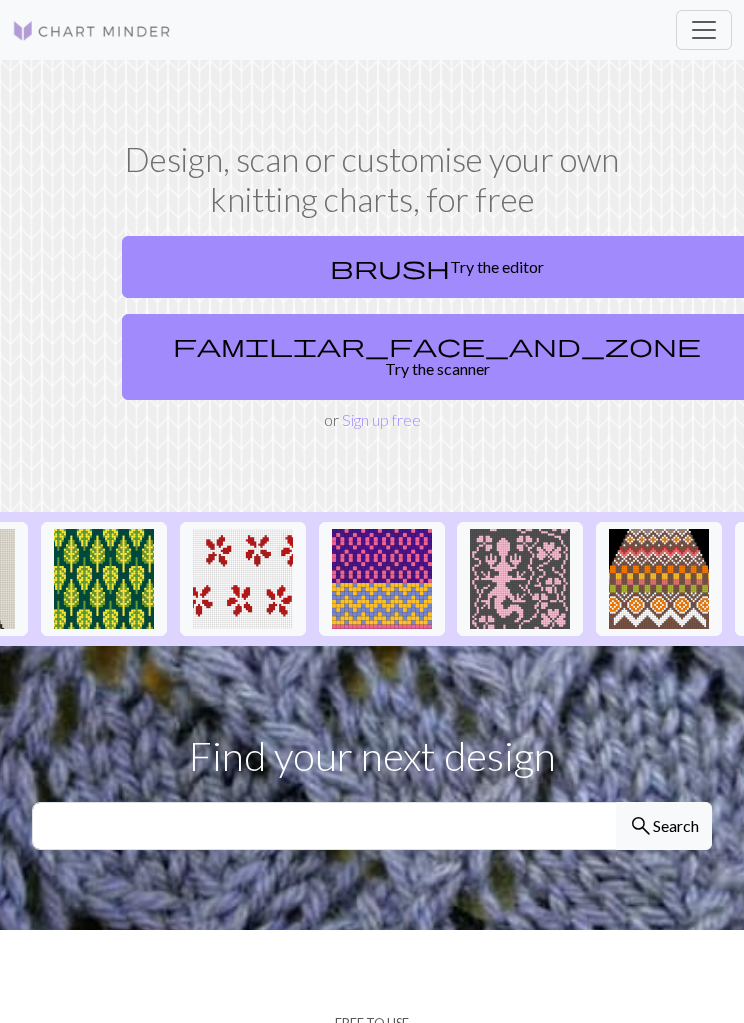 click at bounding box center [704, 30] 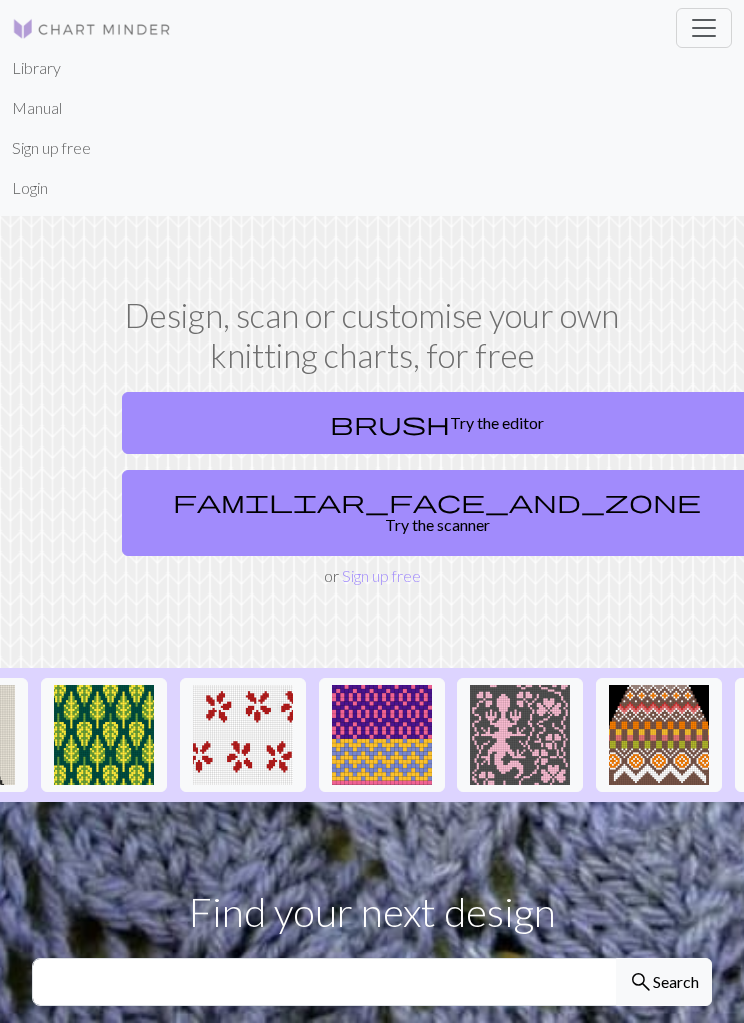click on "Sign up free" at bounding box center (51, 148) 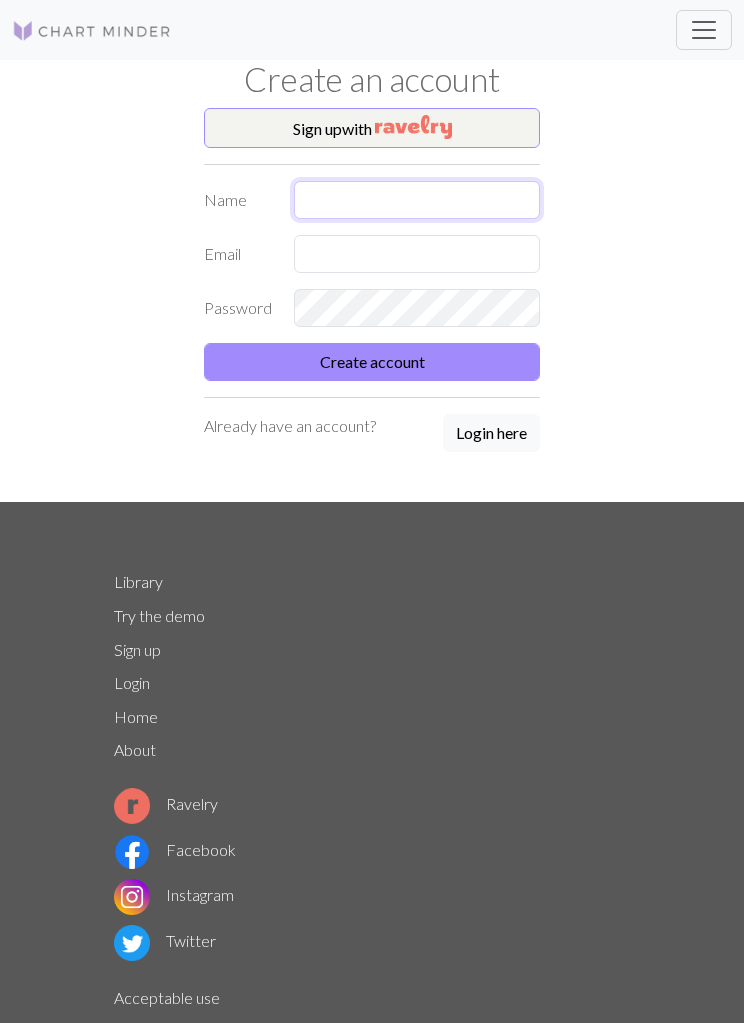 click at bounding box center [417, 200] 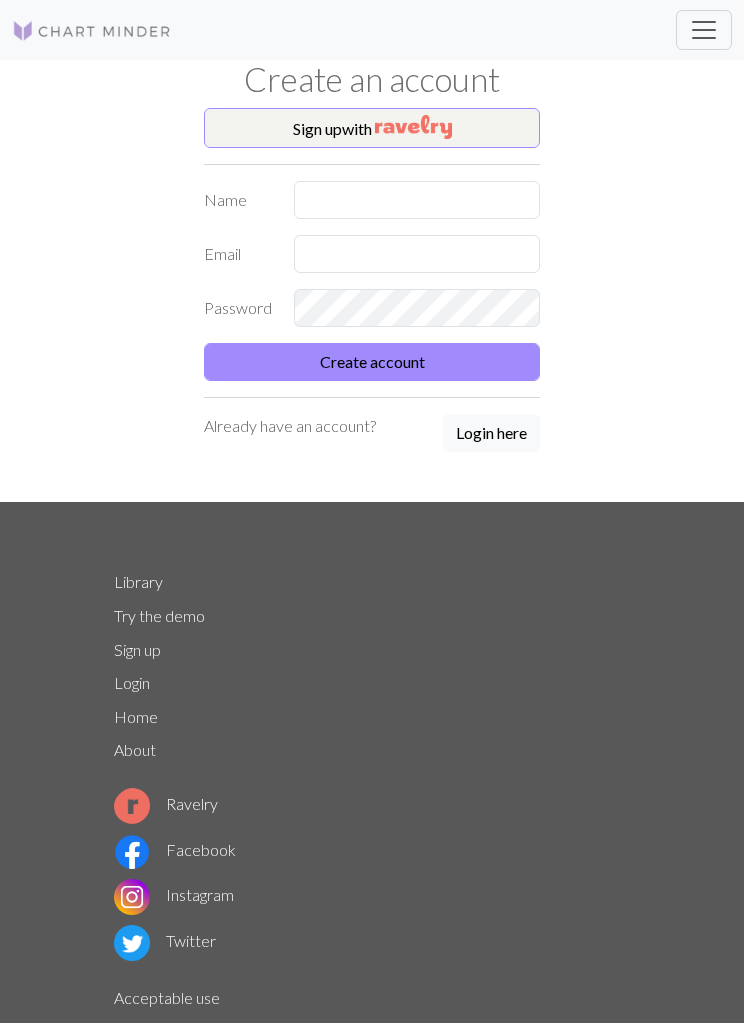 click on "Library Manual Sign up free Login Create an account Sign up  with   Name Email Password Create account Already have an account? Login here Library Try the demo Sign up Login Home About Ravelry Facebook Instagram Twitter Acceptable use Privacy Terms Cookies © Copyright  2025" at bounding box center [372, 511] 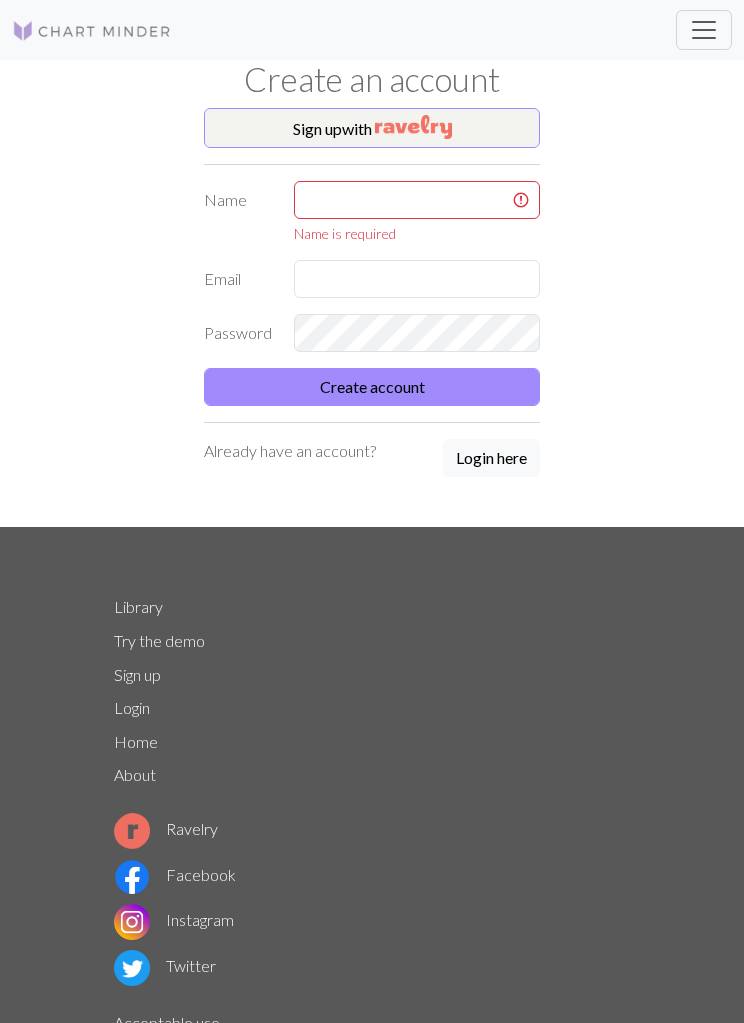 click at bounding box center (413, 127) 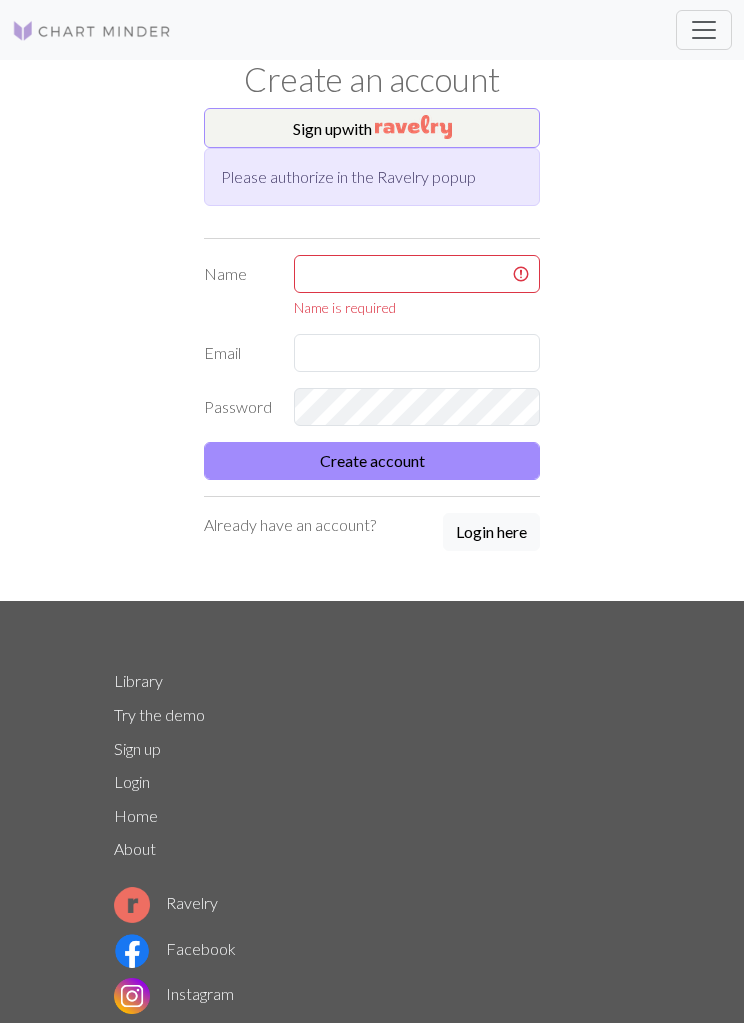 click at bounding box center (704, 30) 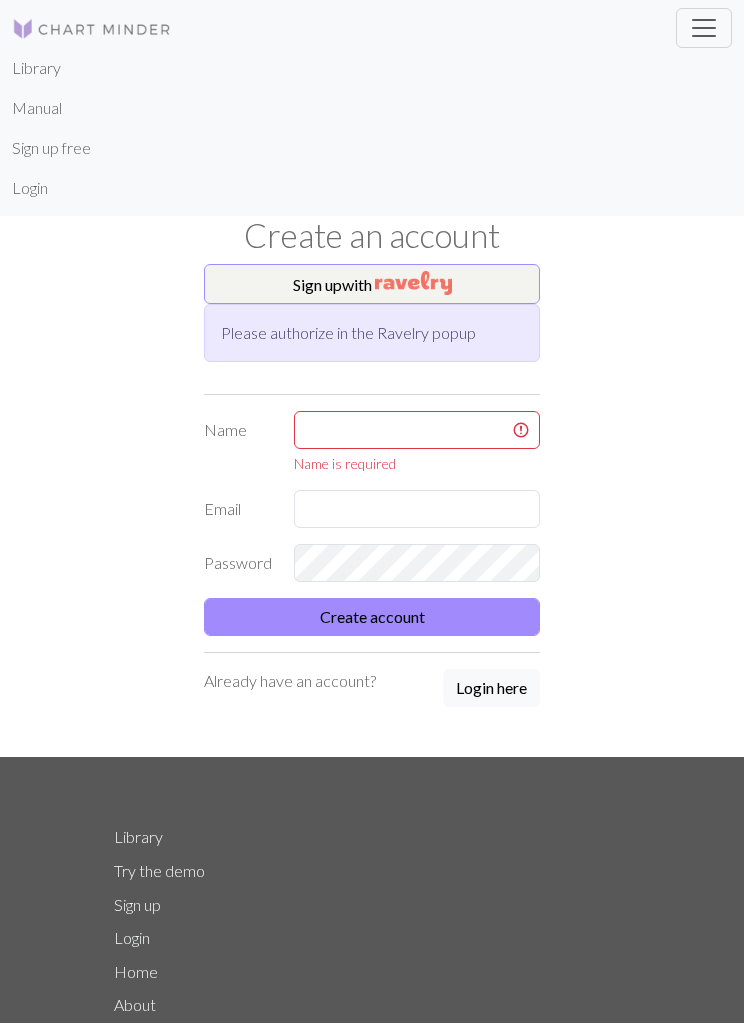 click on "Sign up free" at bounding box center (51, 148) 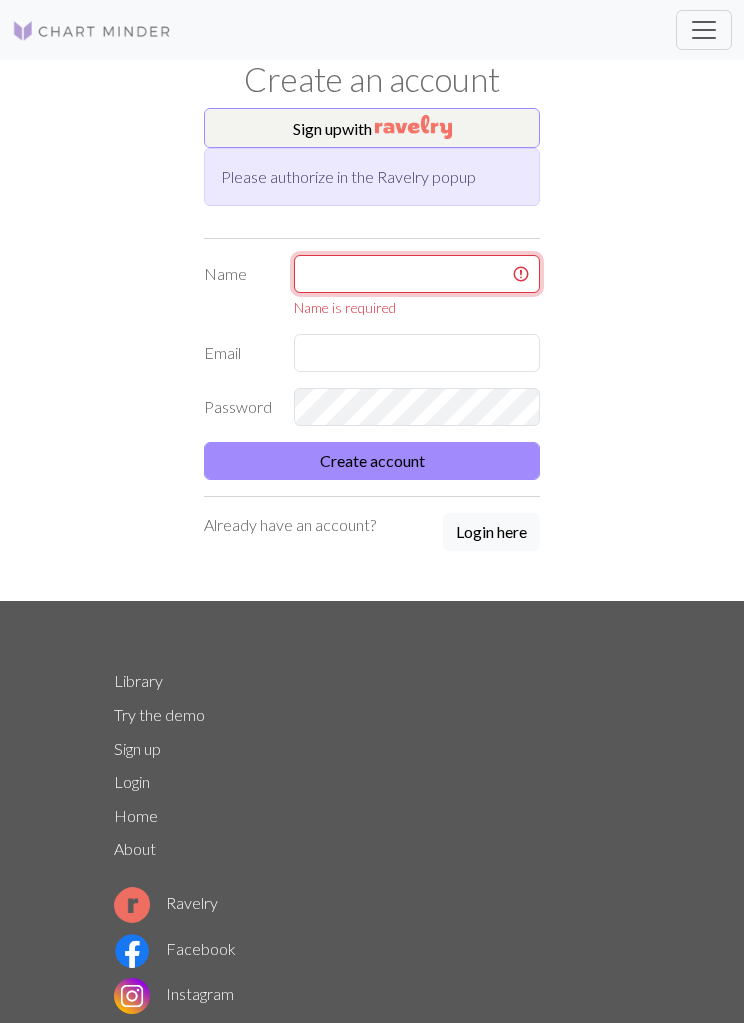 click at bounding box center (417, 274) 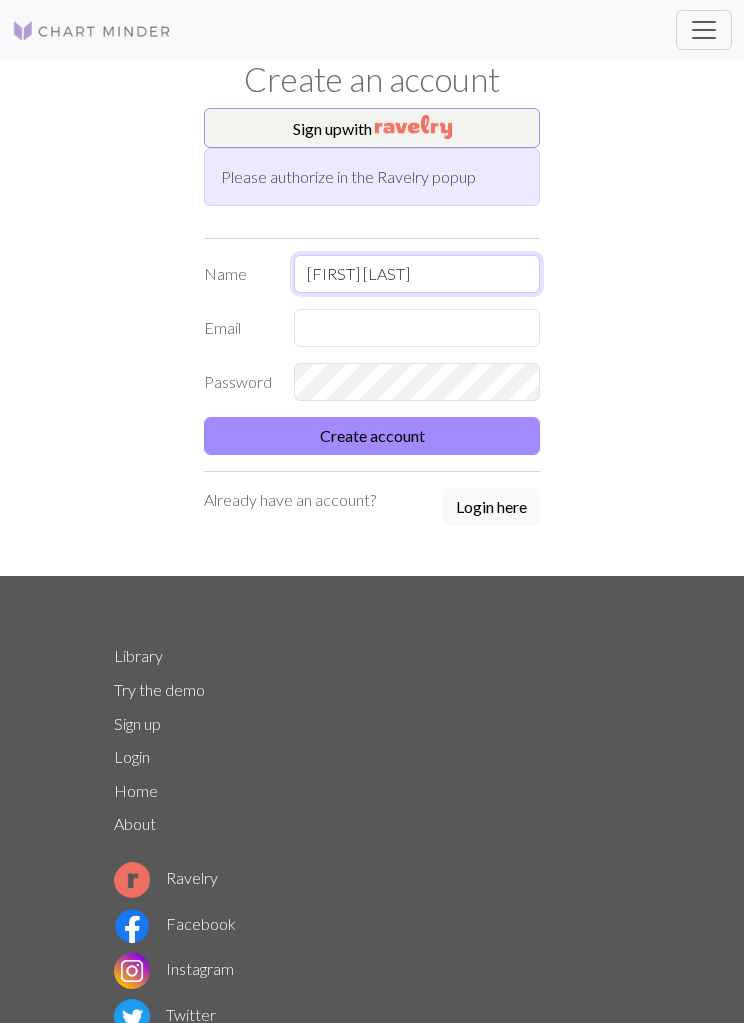 click on "Jen Adcock" at bounding box center [417, 274] 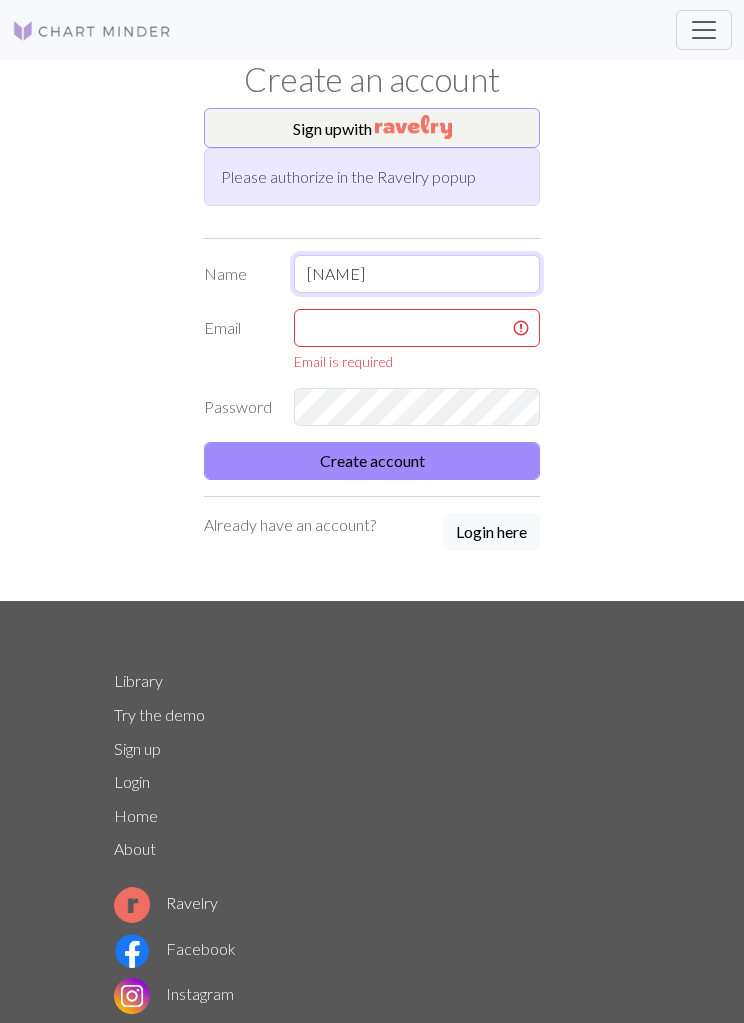 type on "Jen" 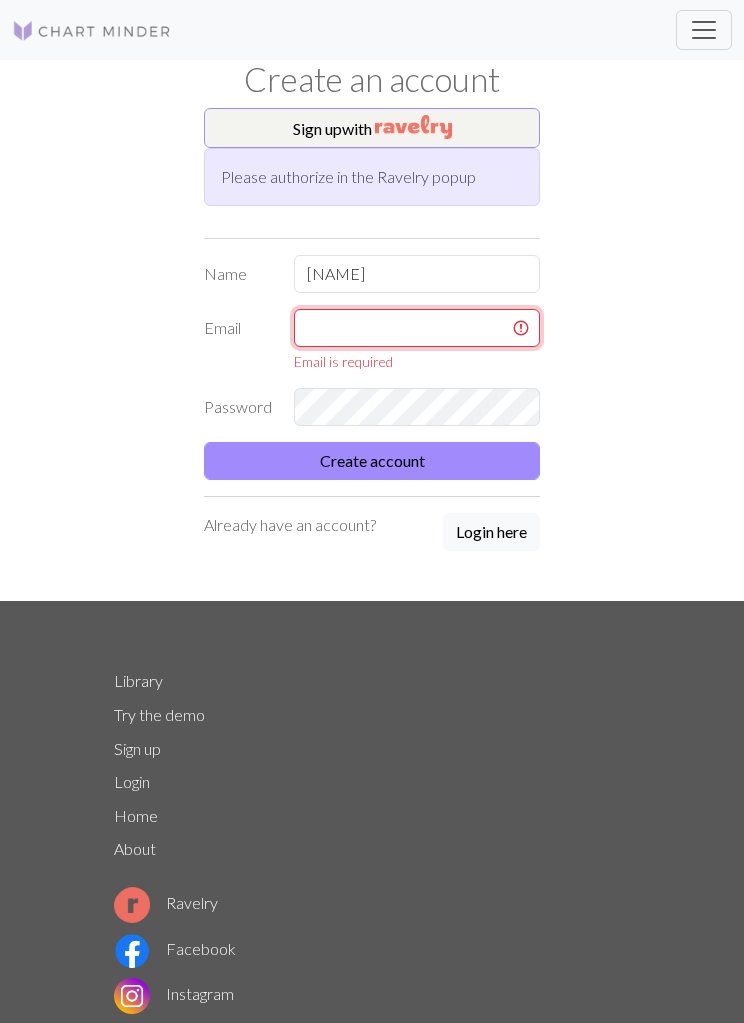 click at bounding box center (417, 328) 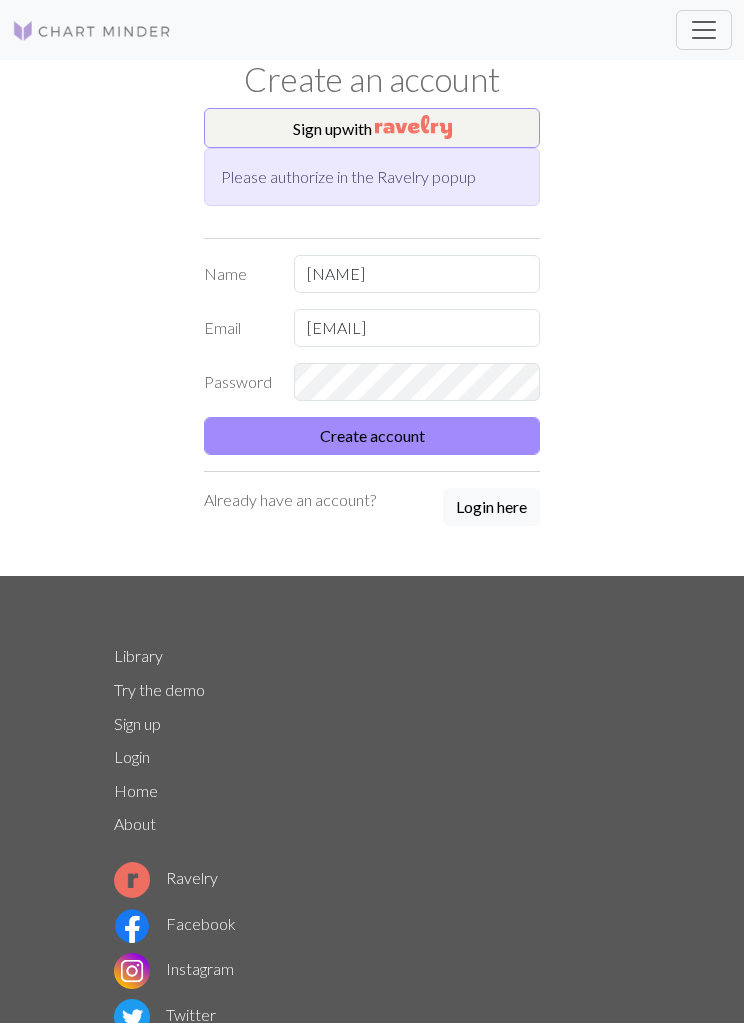 click on "Create account" at bounding box center (372, 436) 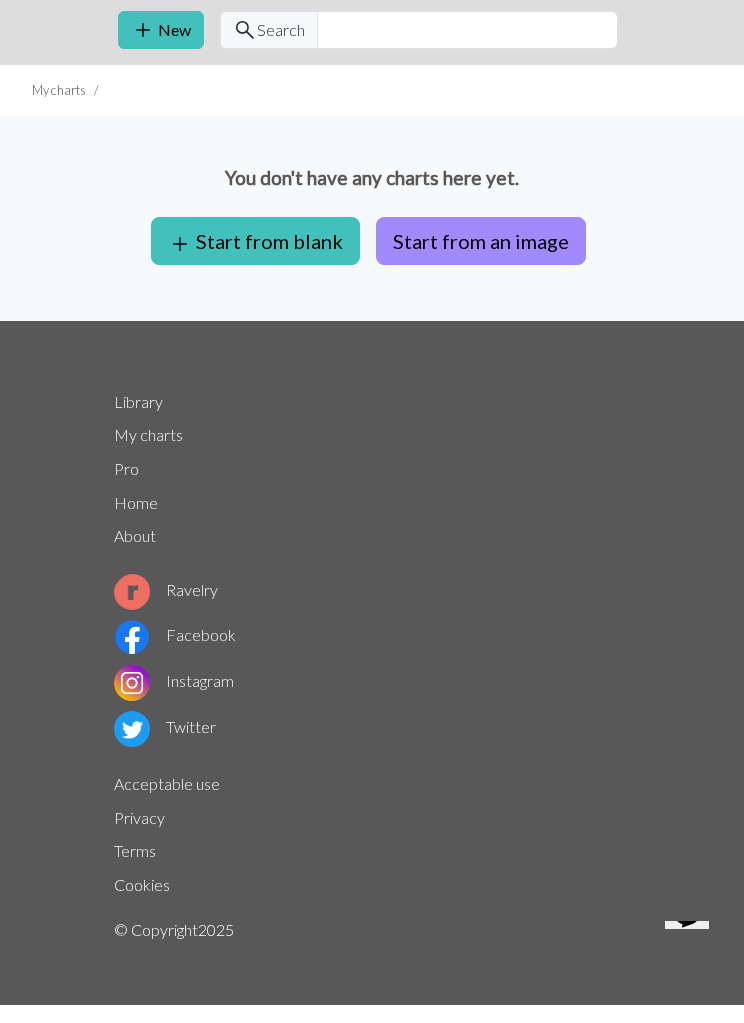 scroll, scrollTop: 0, scrollLeft: 0, axis: both 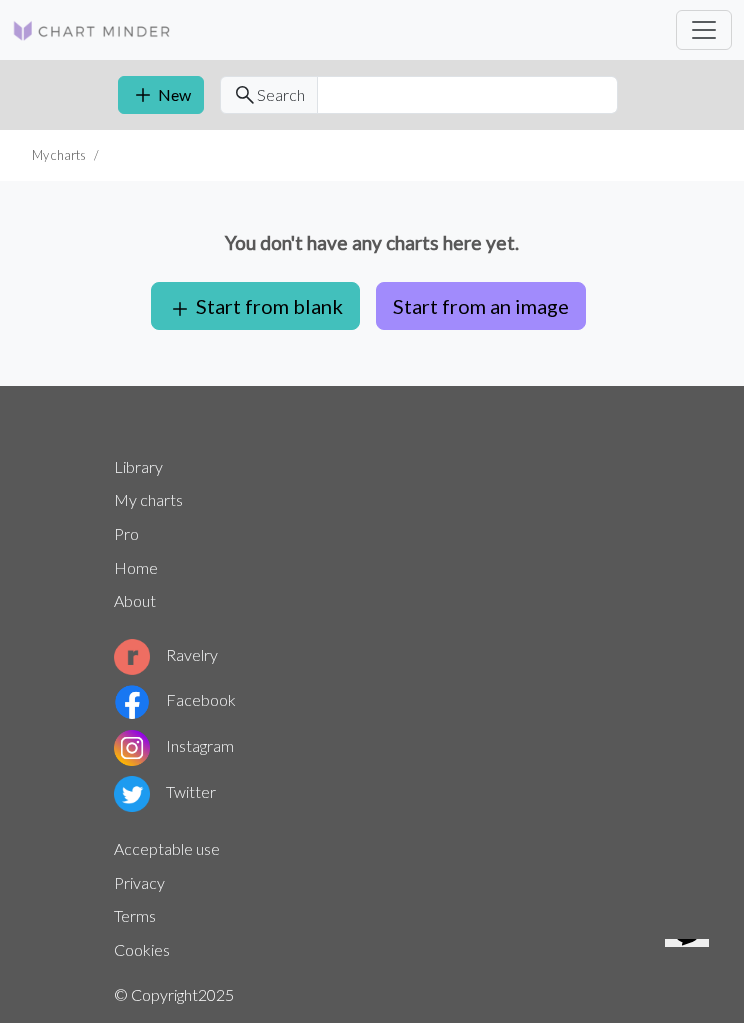 click at bounding box center (704, 30) 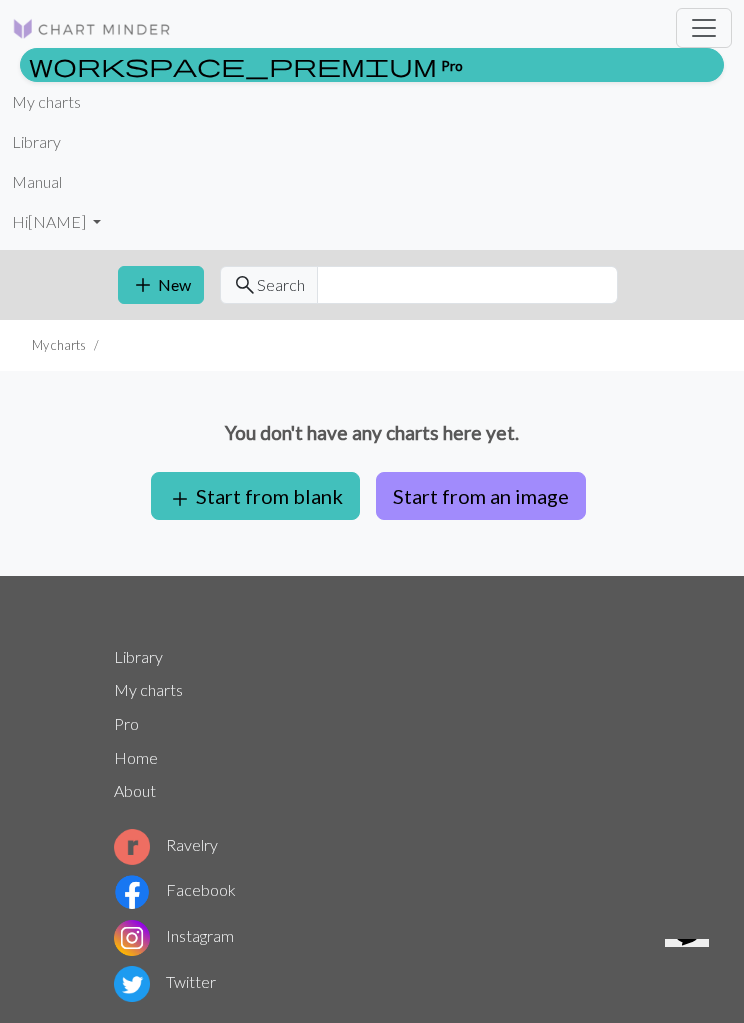 click on "Home" at bounding box center (136, 757) 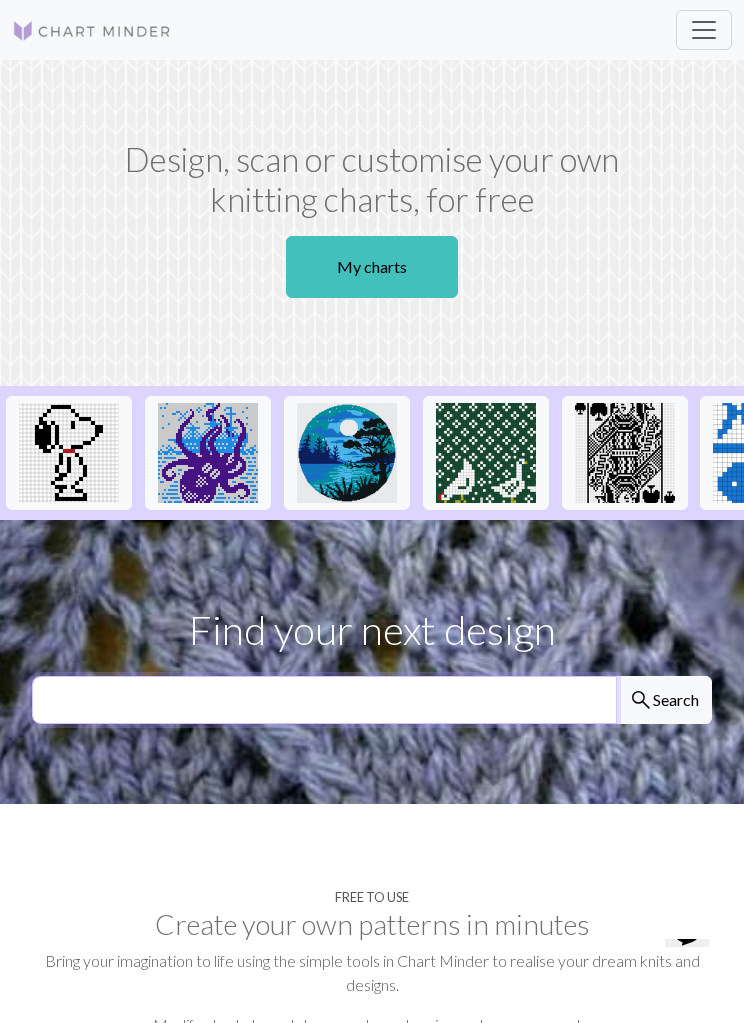 click at bounding box center (324, 700) 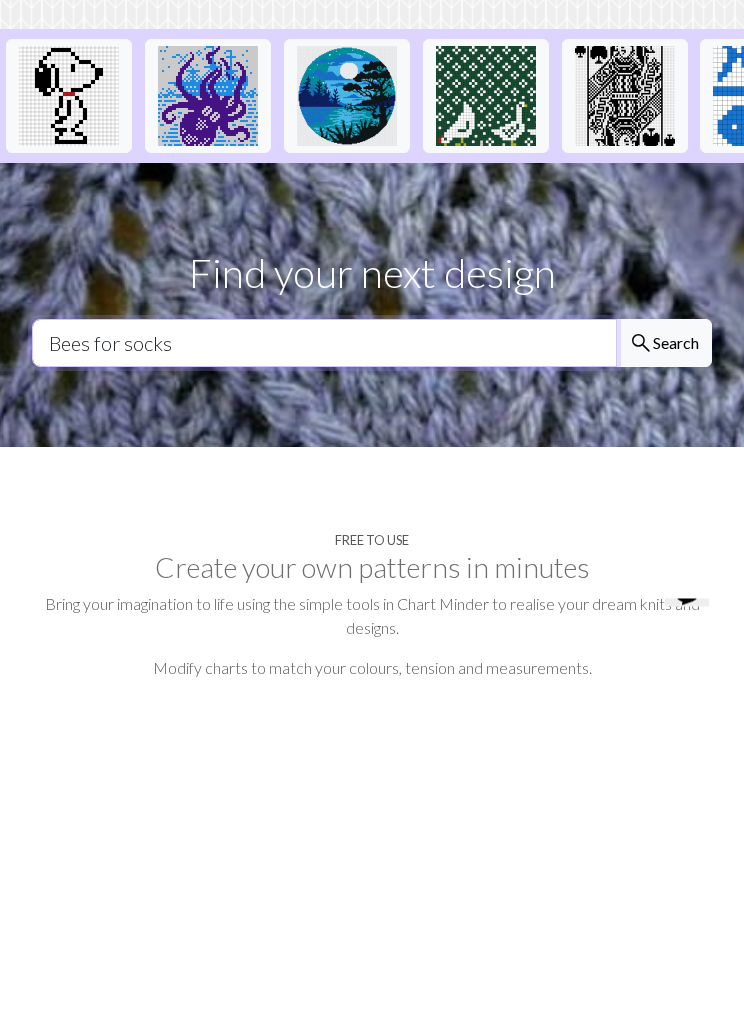 type on "Bees for socks" 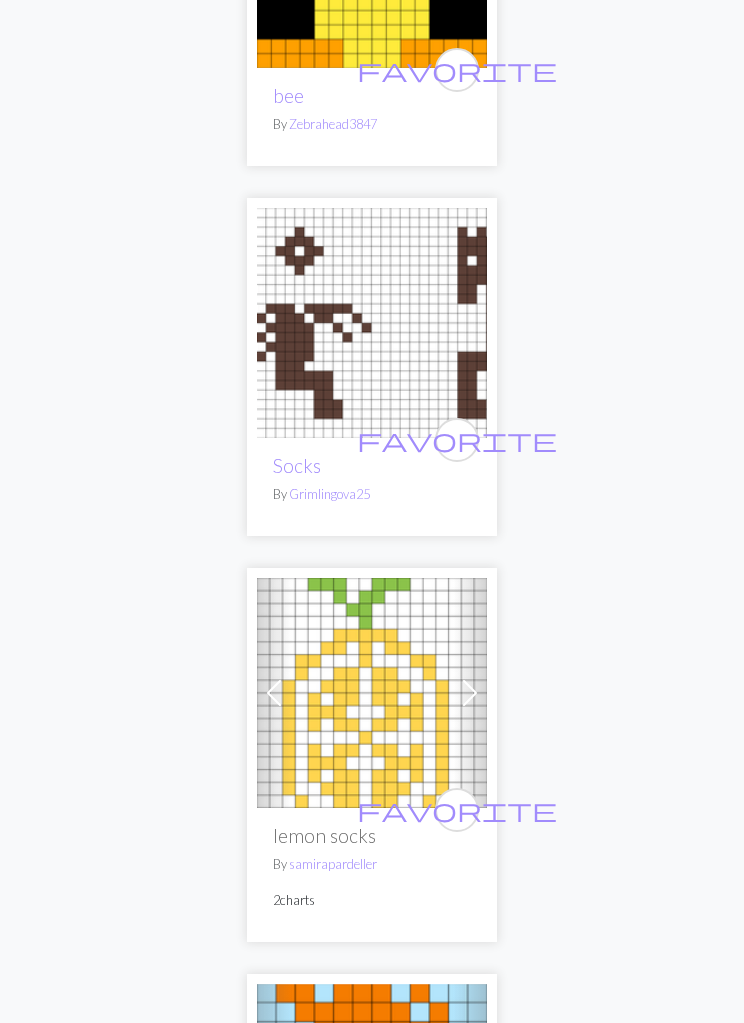 scroll, scrollTop: 1610, scrollLeft: 0, axis: vertical 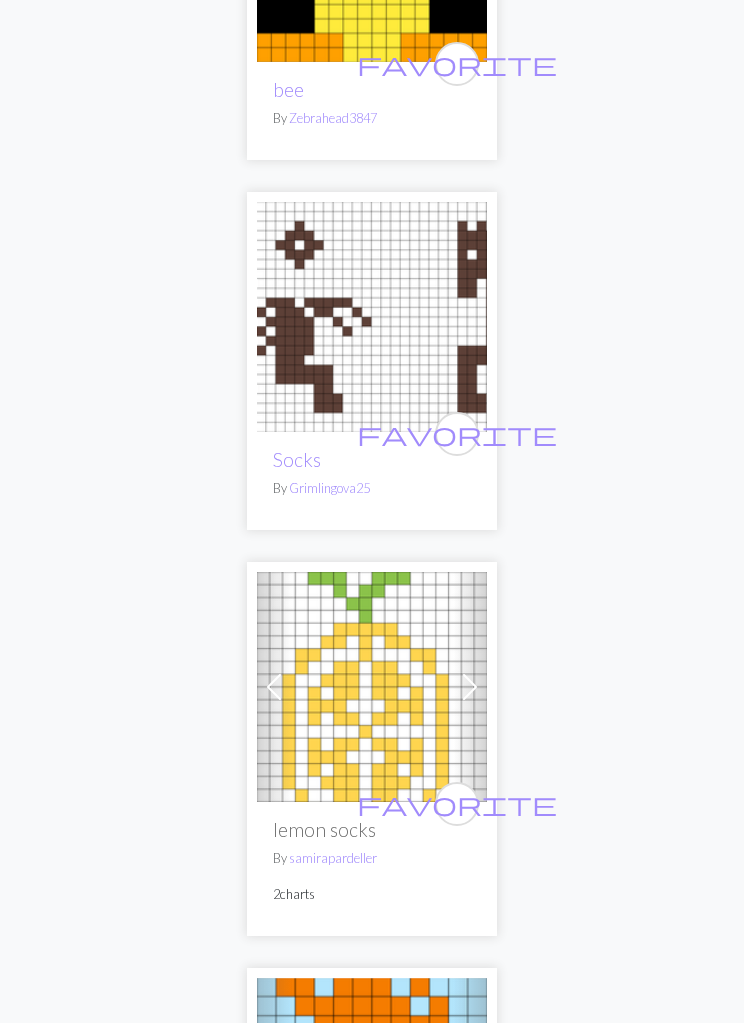 click at bounding box center [372, 688] 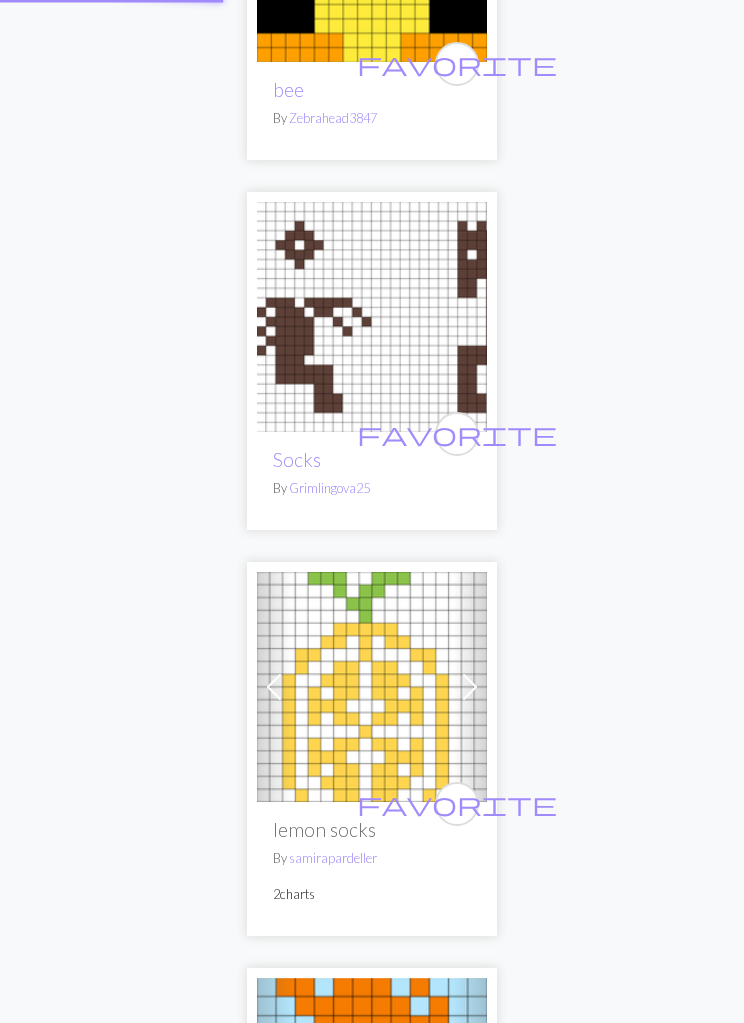scroll, scrollTop: 1611, scrollLeft: 0, axis: vertical 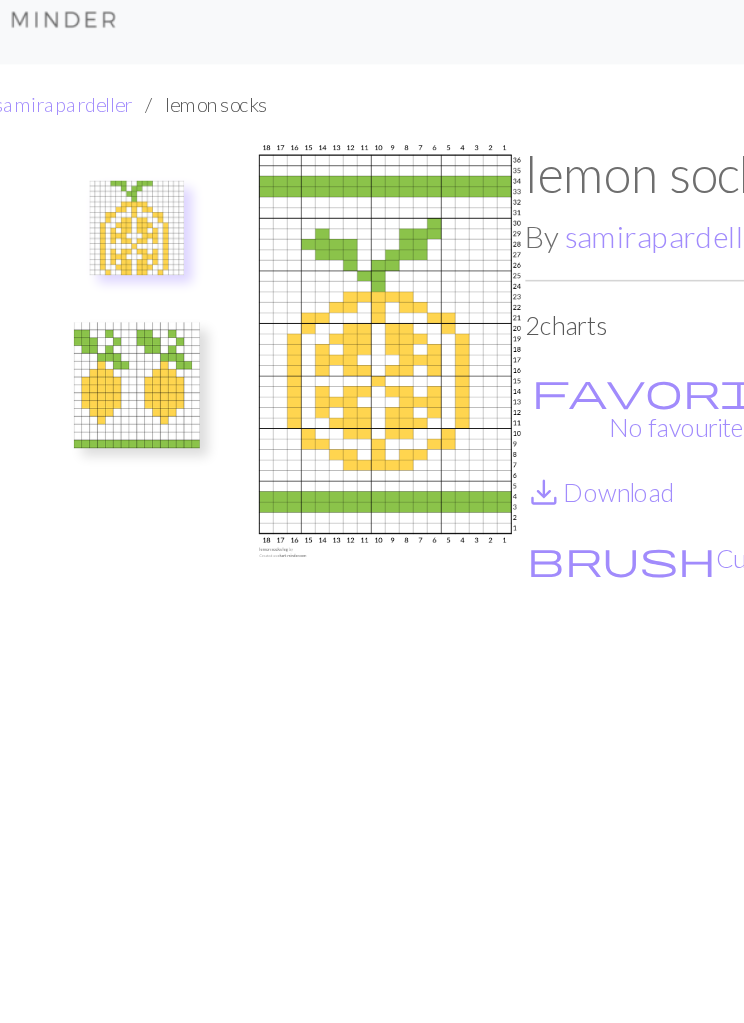 click on "favorite" at bounding box center (530, 267) 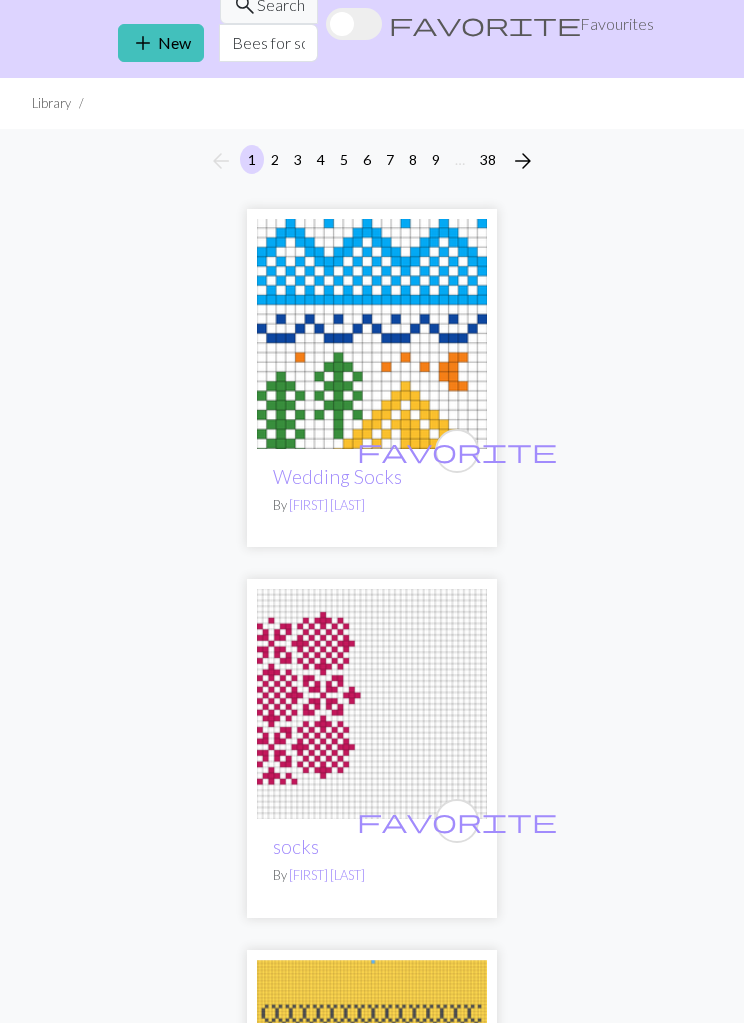 scroll, scrollTop: 0, scrollLeft: 0, axis: both 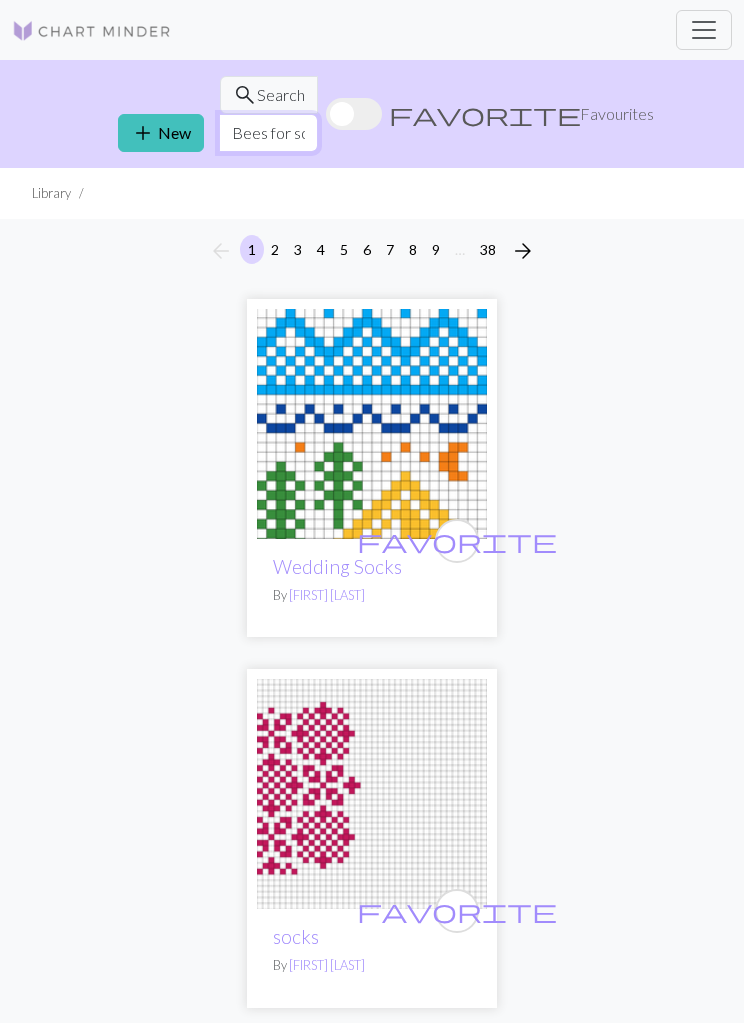 click on "Bees for socks" at bounding box center [268, 133] 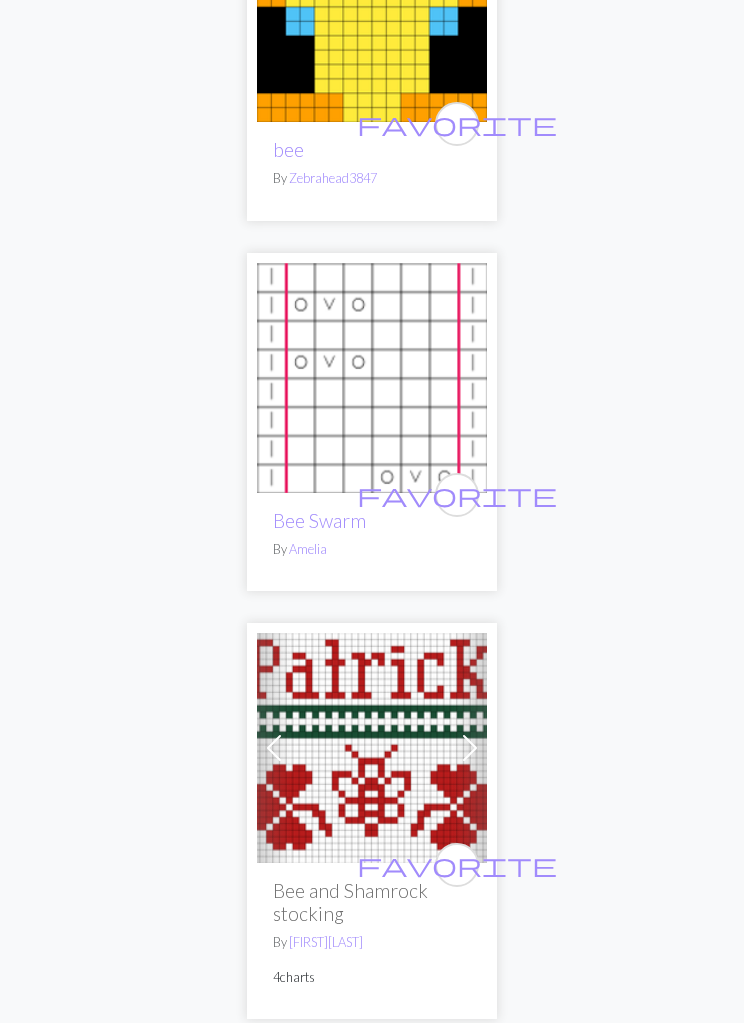 scroll, scrollTop: 0, scrollLeft: 0, axis: both 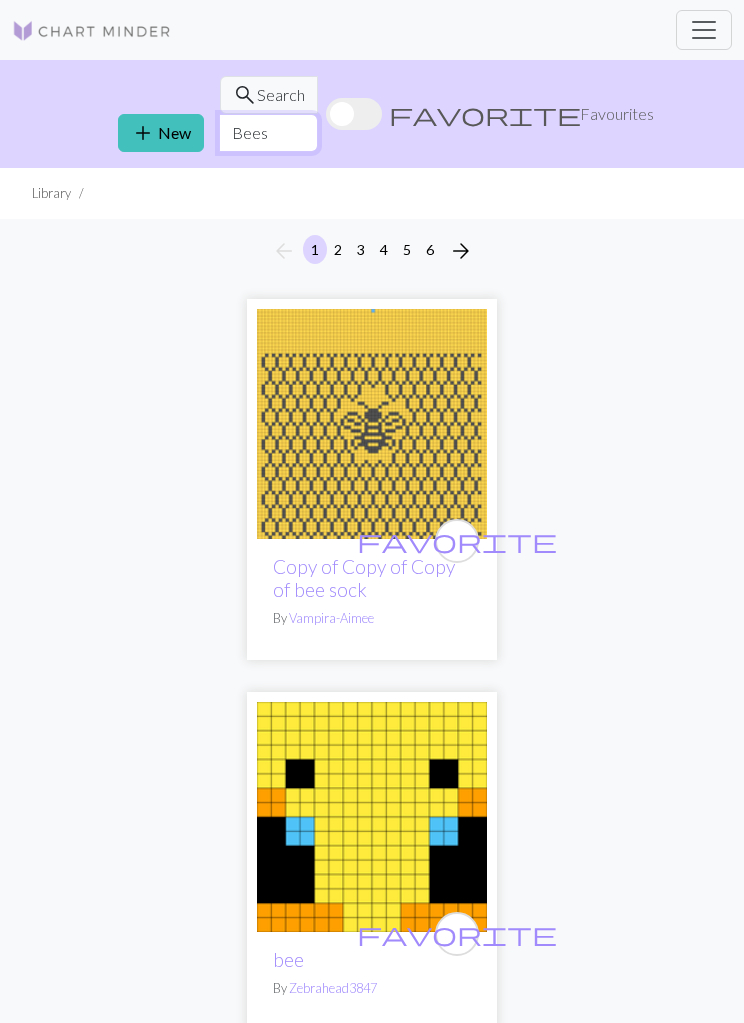 type on "Bees" 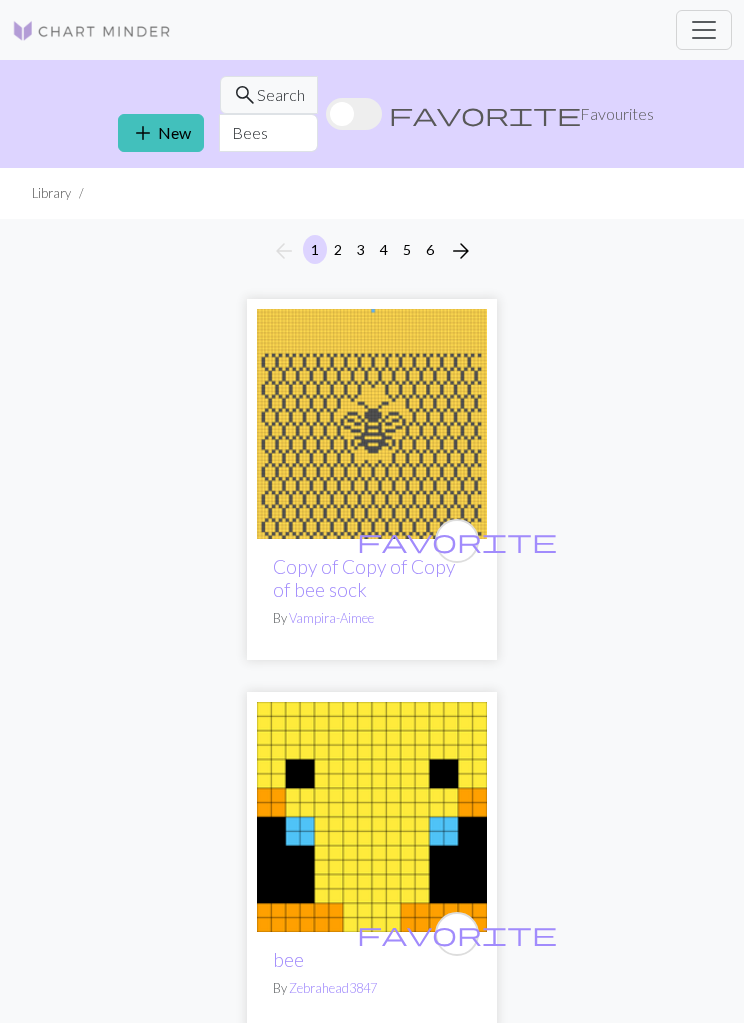 click at bounding box center (92, 31) 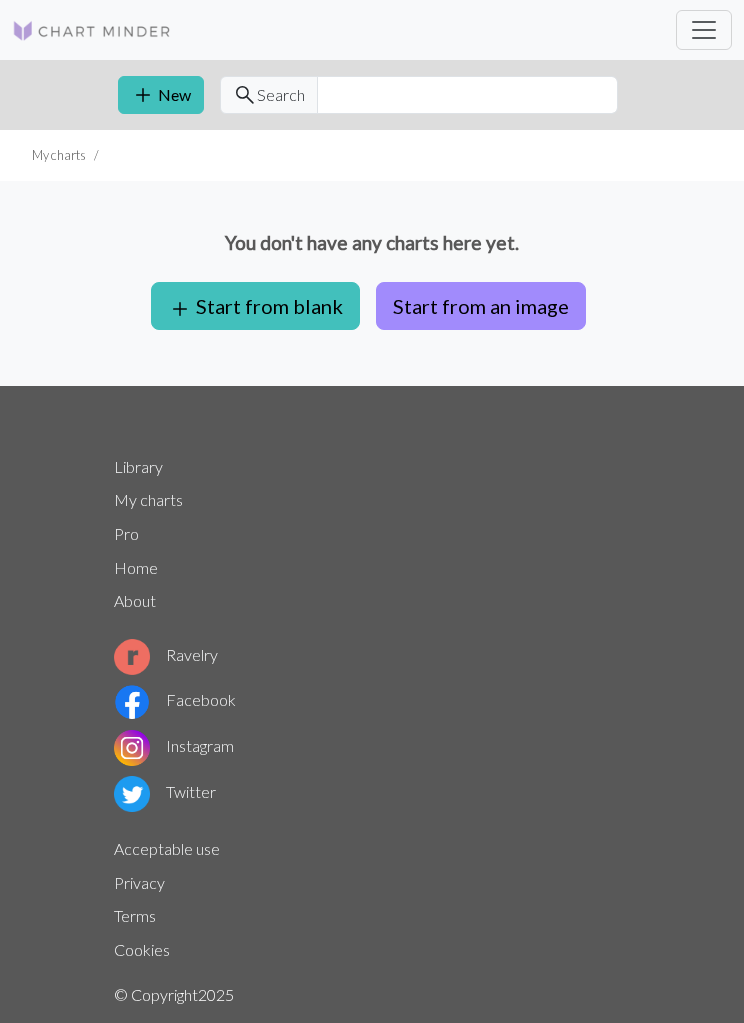 click on "add   New" at bounding box center (161, 95) 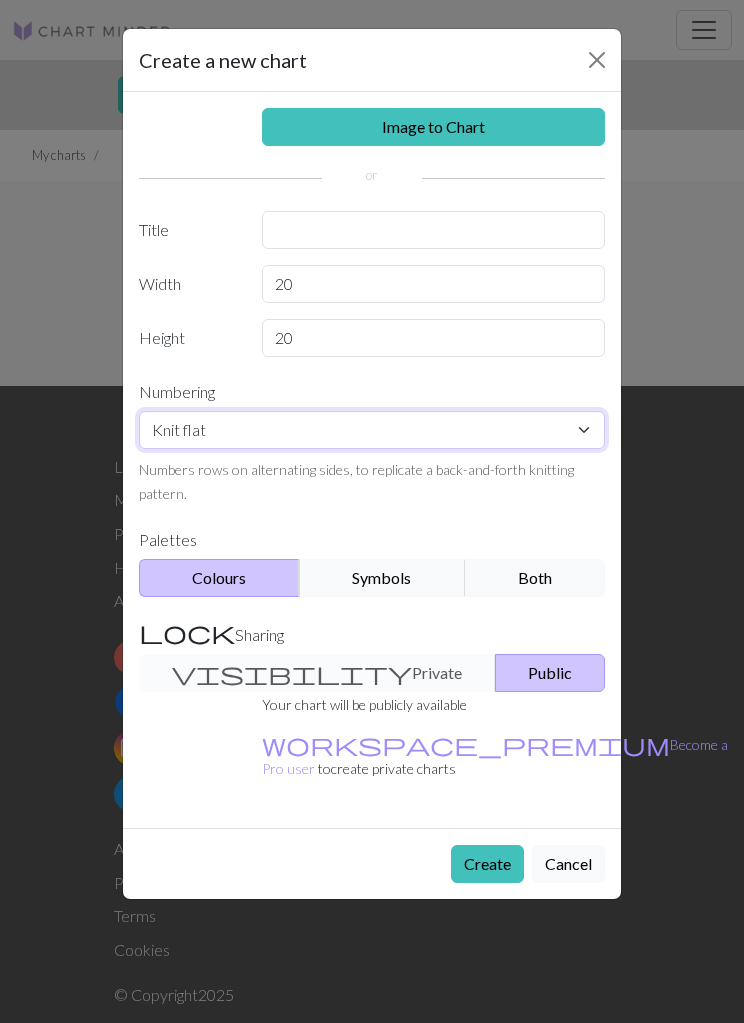 click on "Knit flat Knit in the round Lace knitting Cross stitch" at bounding box center (372, 430) 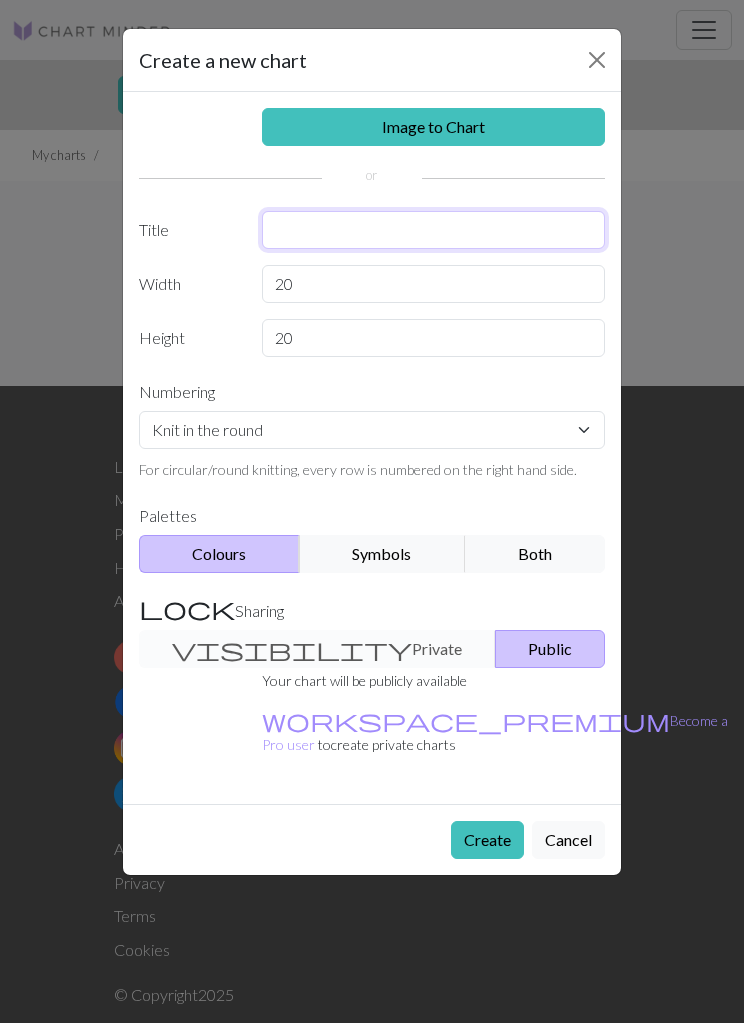 click at bounding box center [434, 230] 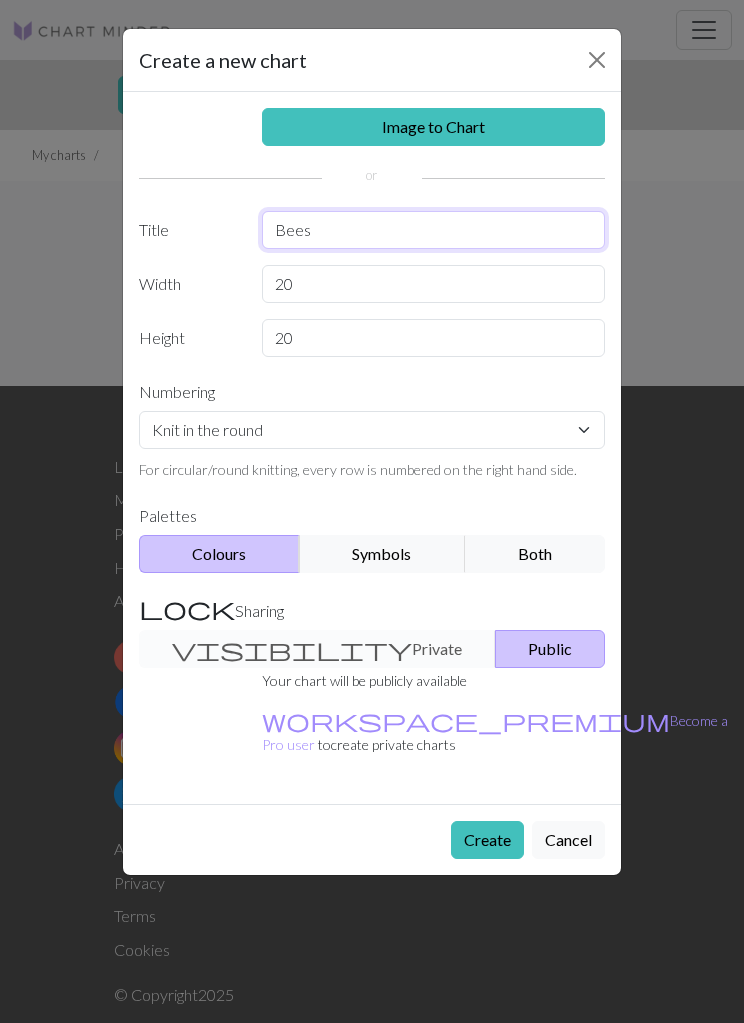 type on "Bees" 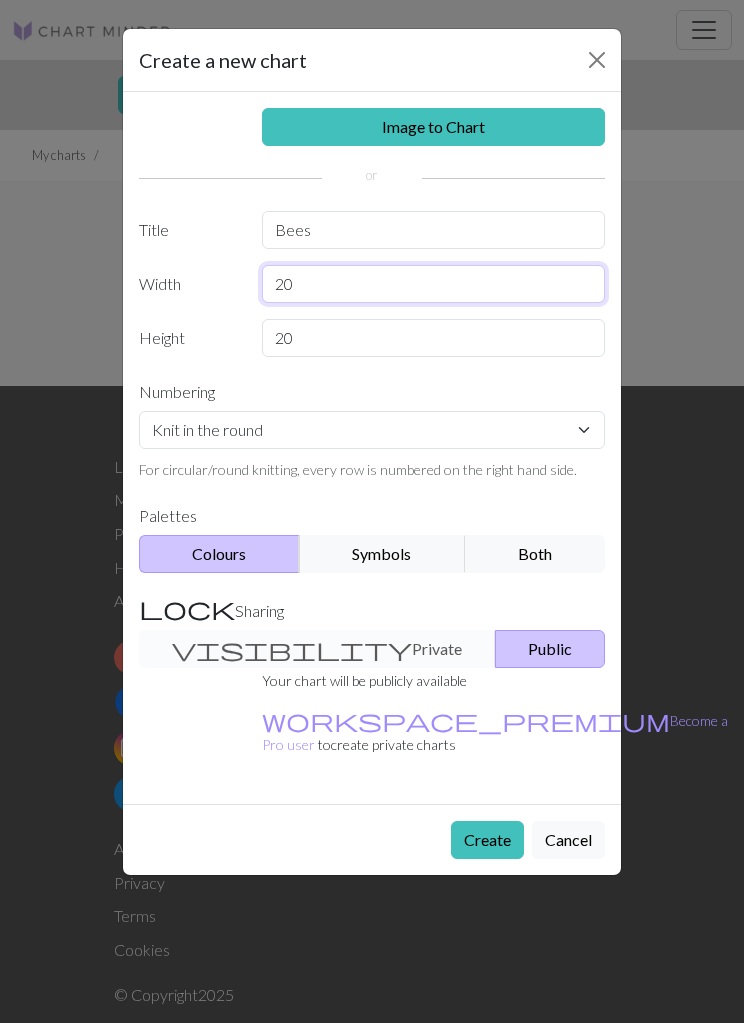 click on "20" at bounding box center (434, 284) 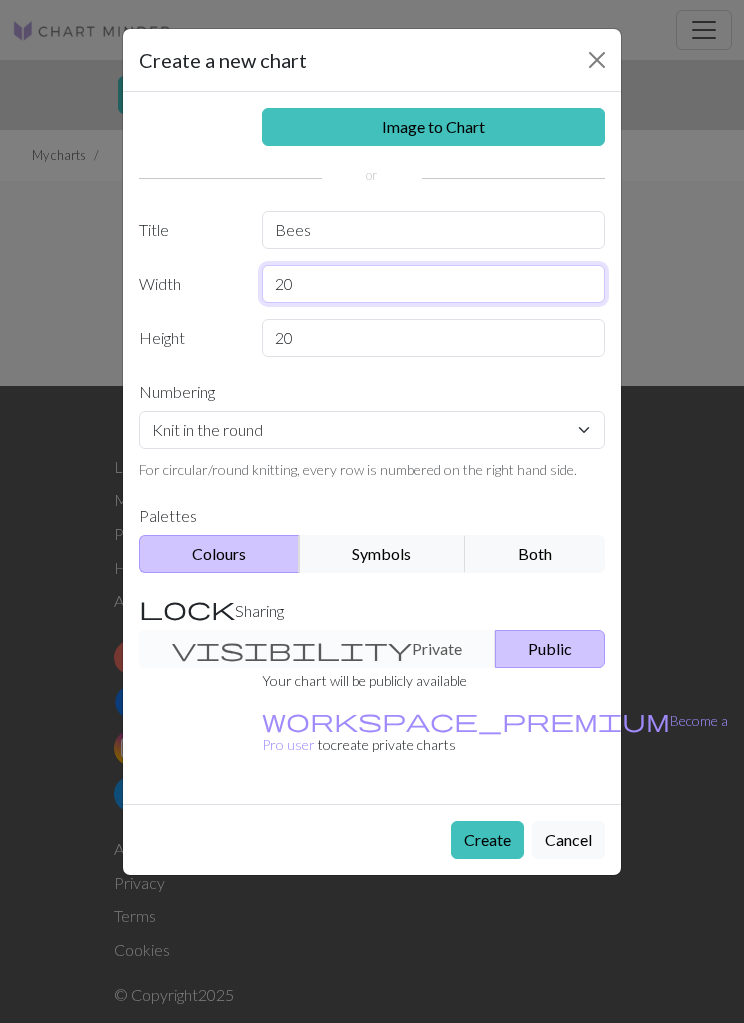 type on "2" 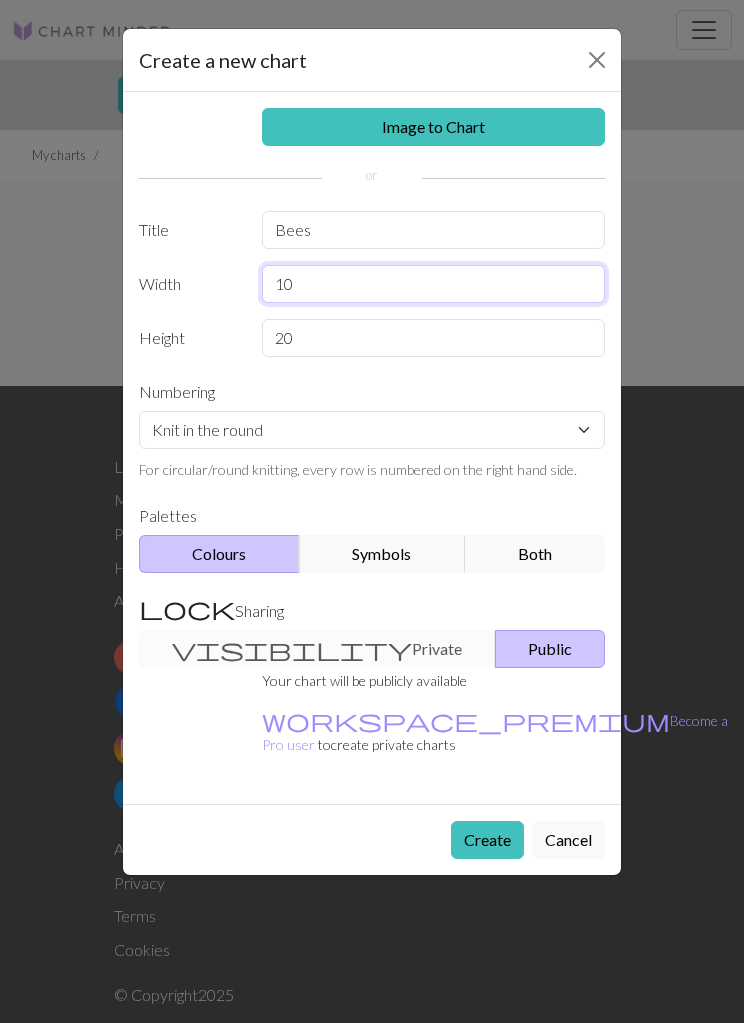 type on "10" 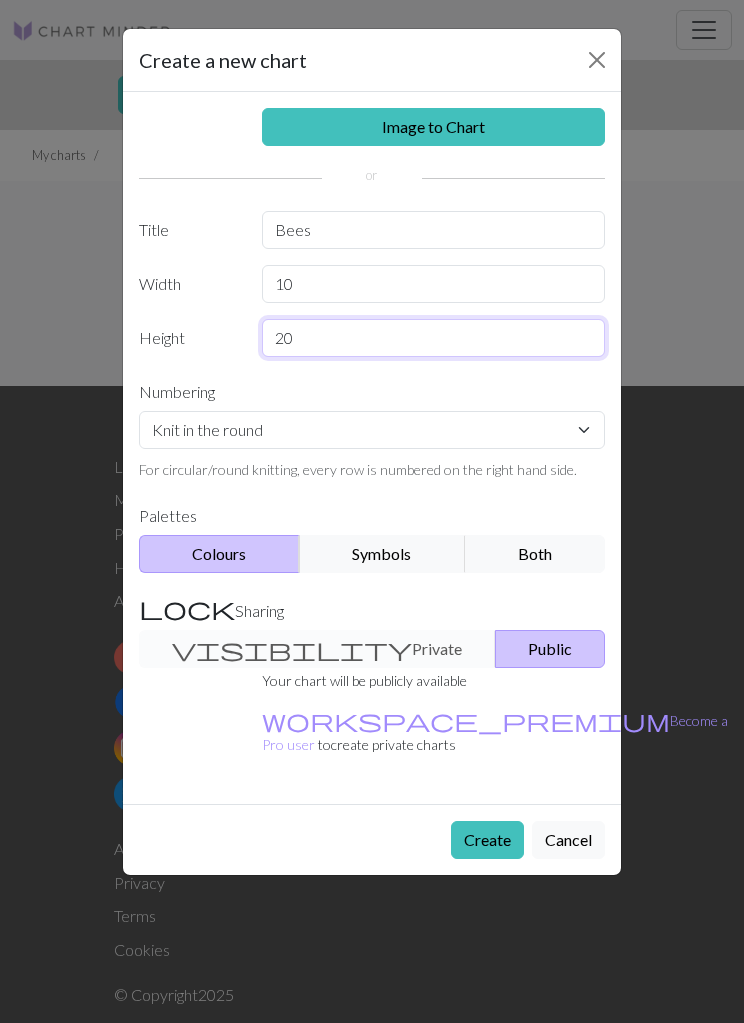click on "20" at bounding box center [434, 338] 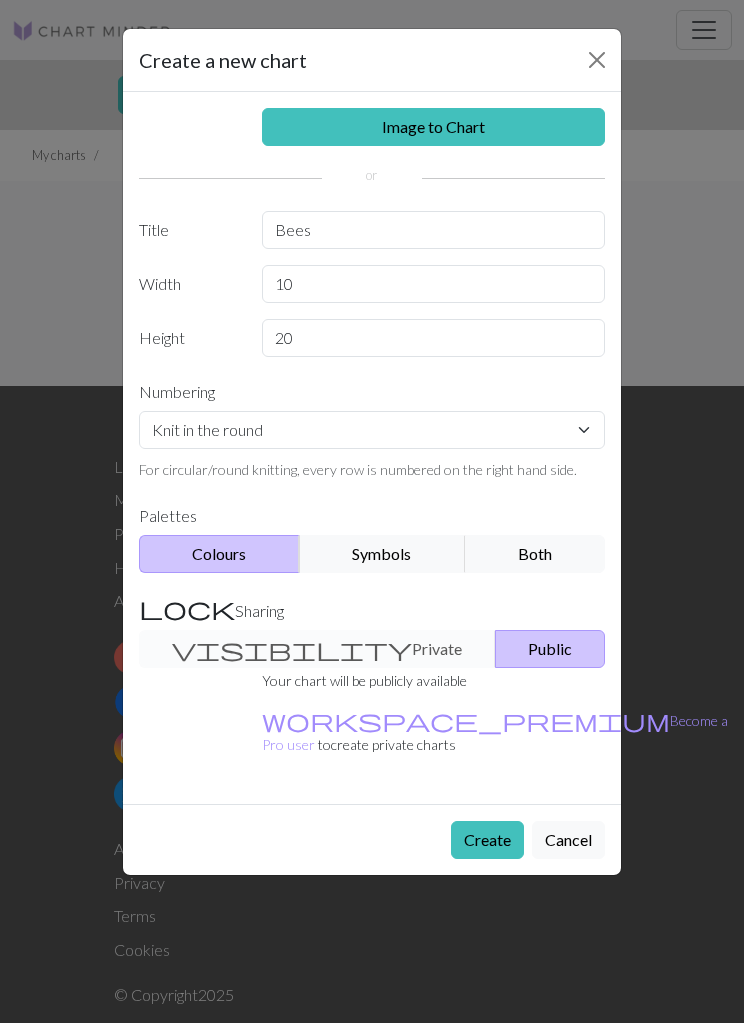 click on "Create a new chart Image to Chart Title Bees Width 10 Height 20 Numbering Knit flat Knit in the round Lace knitting Cross stitch For circular/round knitting, every row is numbered on the right hand side. Palettes Colours Symbols Both Sharing visibility  Private Public Your chart will be publicly available workspace_premium Become a Pro user   to  create private charts Create Cancel" at bounding box center [372, 511] 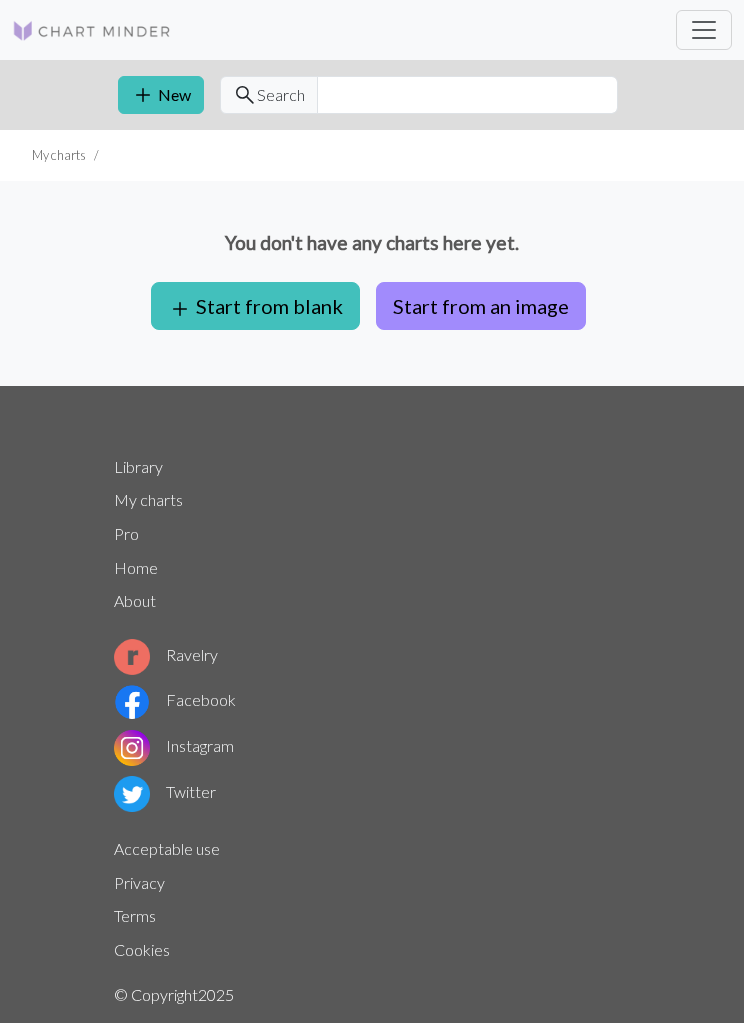 click at bounding box center (704, 30) 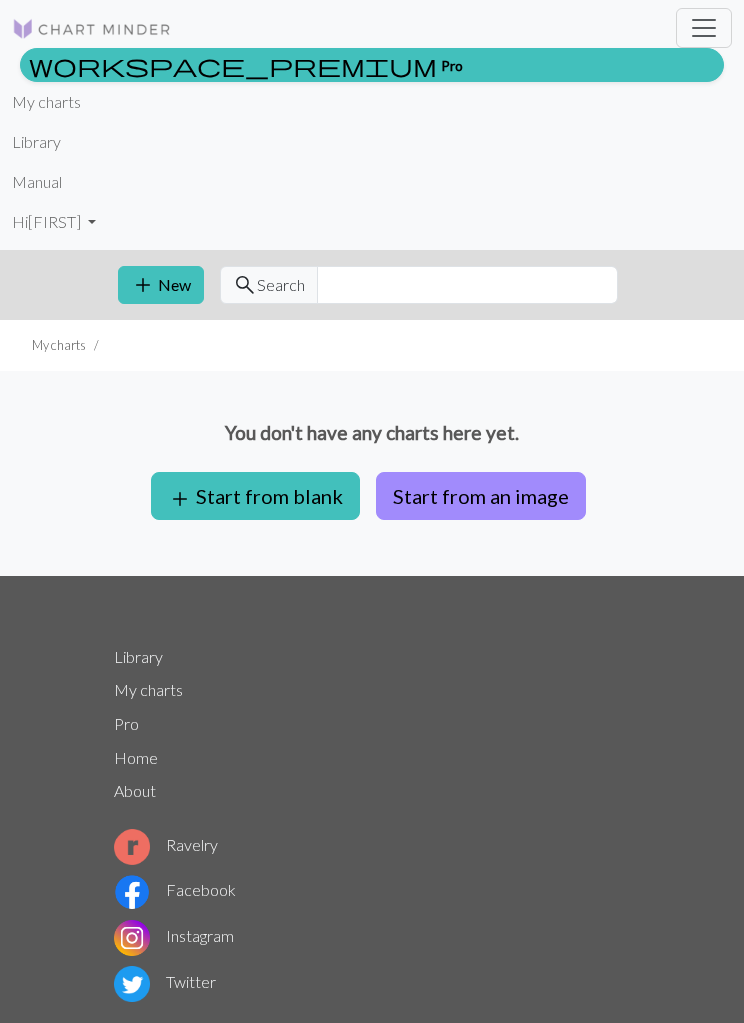 click on "Library" at bounding box center [36, 142] 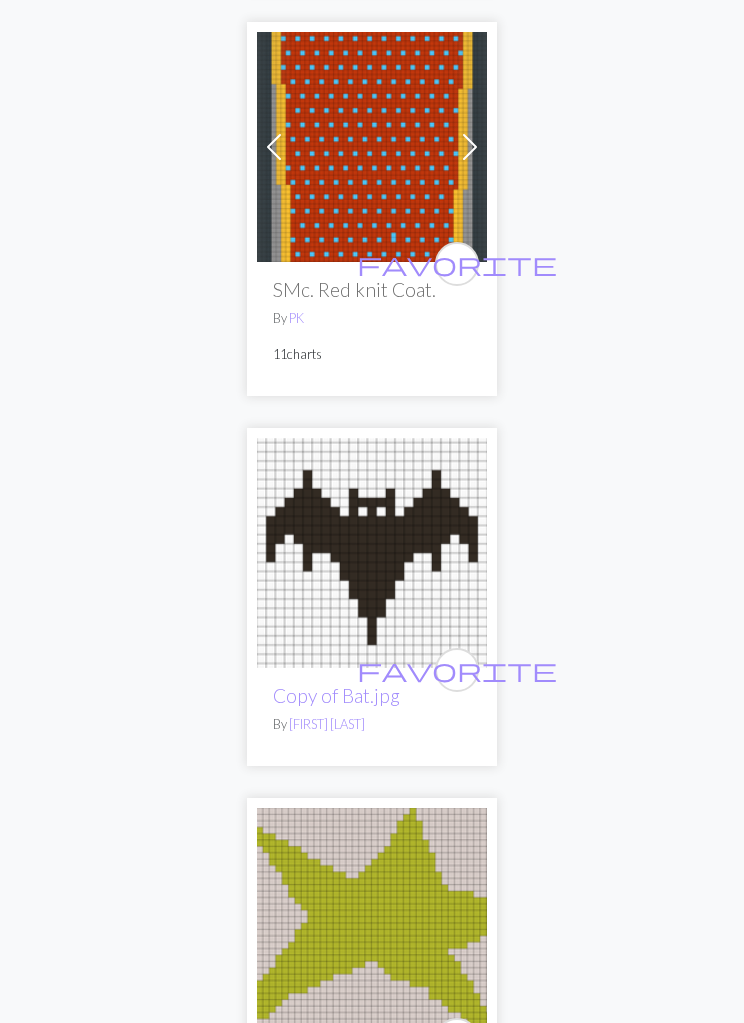 scroll, scrollTop: 9085, scrollLeft: 0, axis: vertical 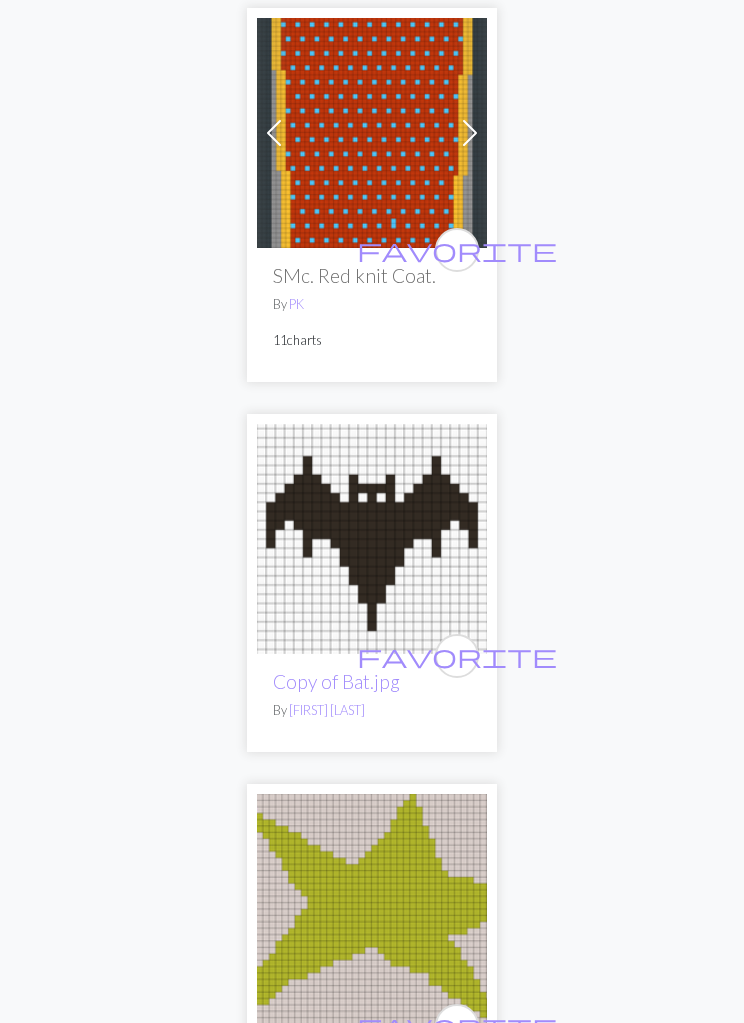 click at bounding box center [372, 540] 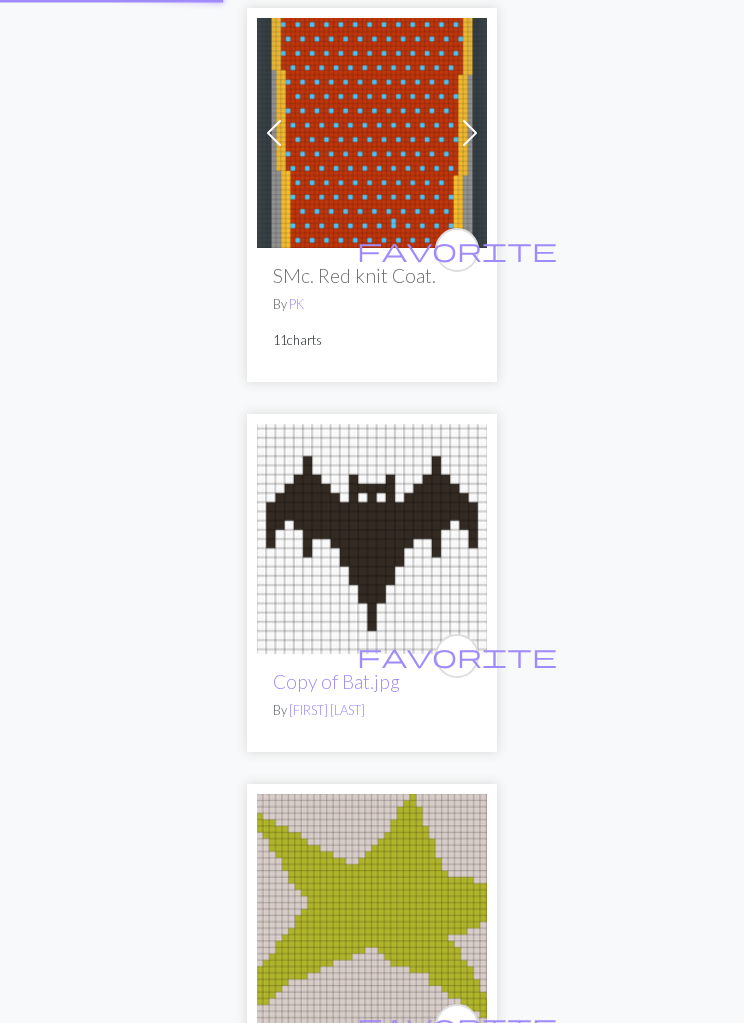 scroll, scrollTop: 9086, scrollLeft: 0, axis: vertical 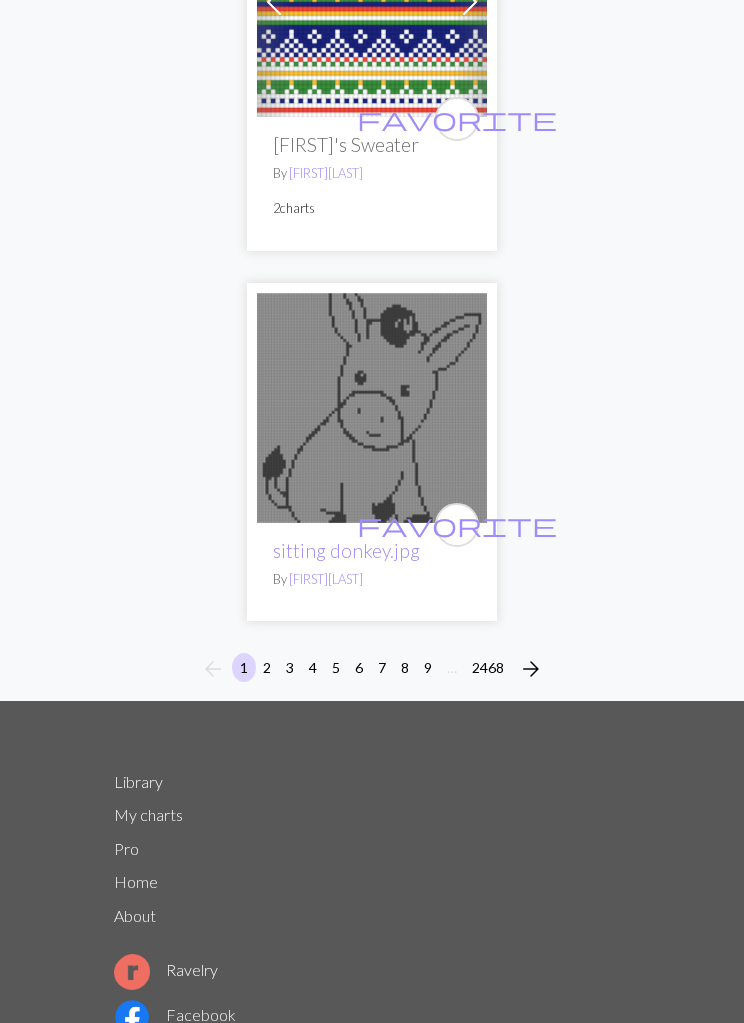 click on "2" at bounding box center (267, 667) 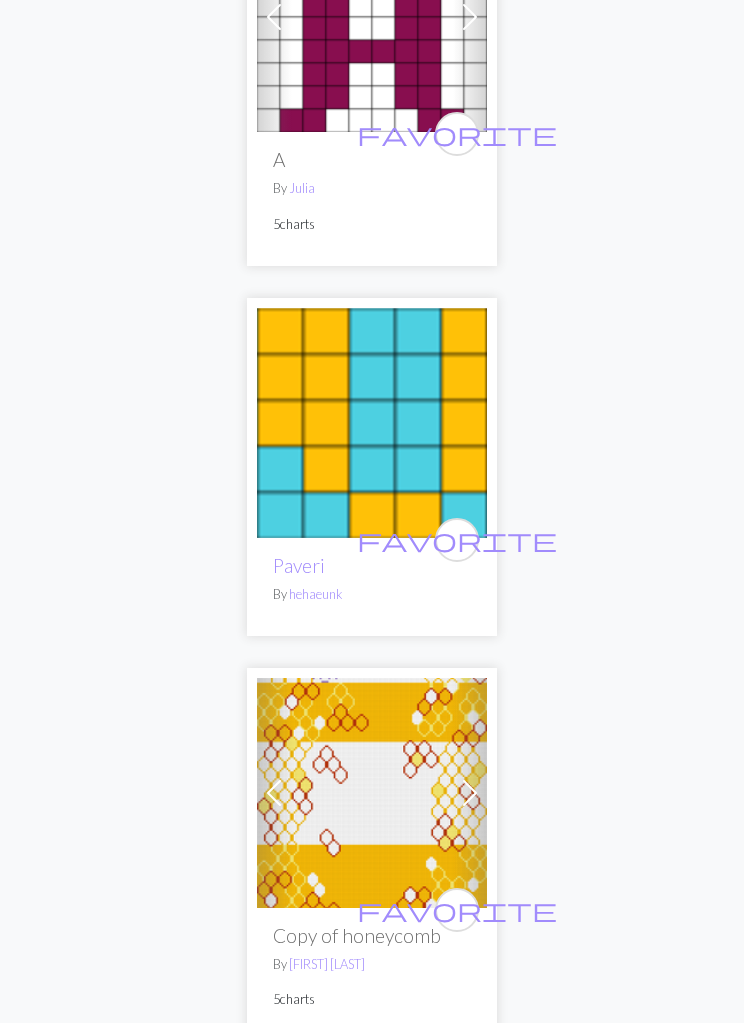 scroll, scrollTop: 0, scrollLeft: 0, axis: both 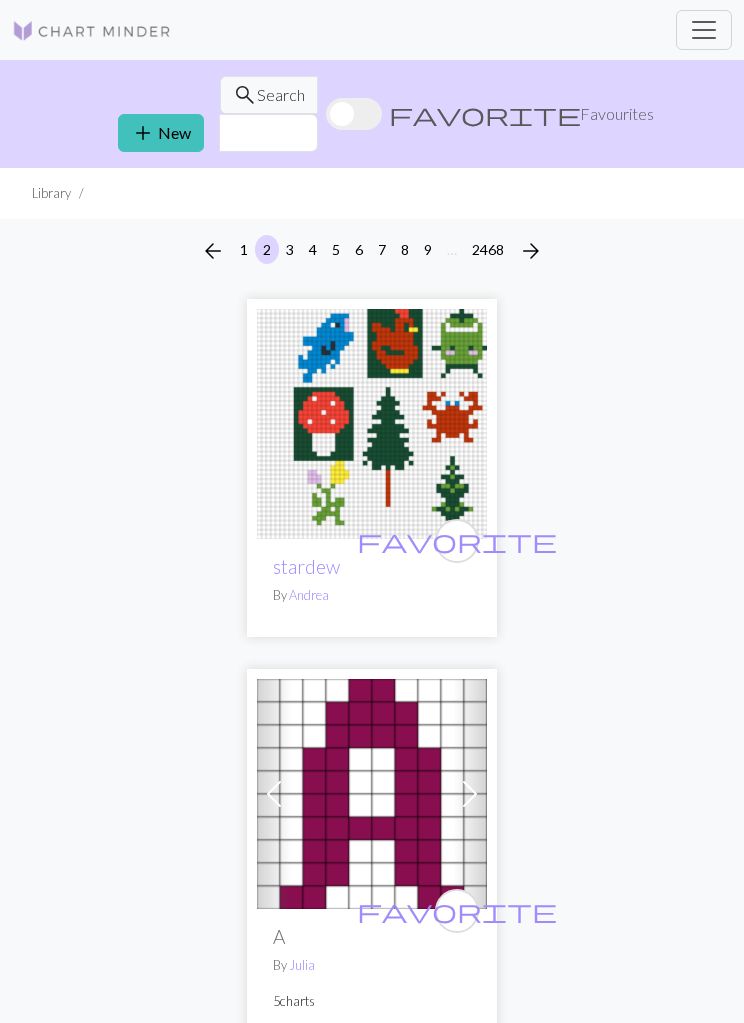 click at bounding box center [704, 30] 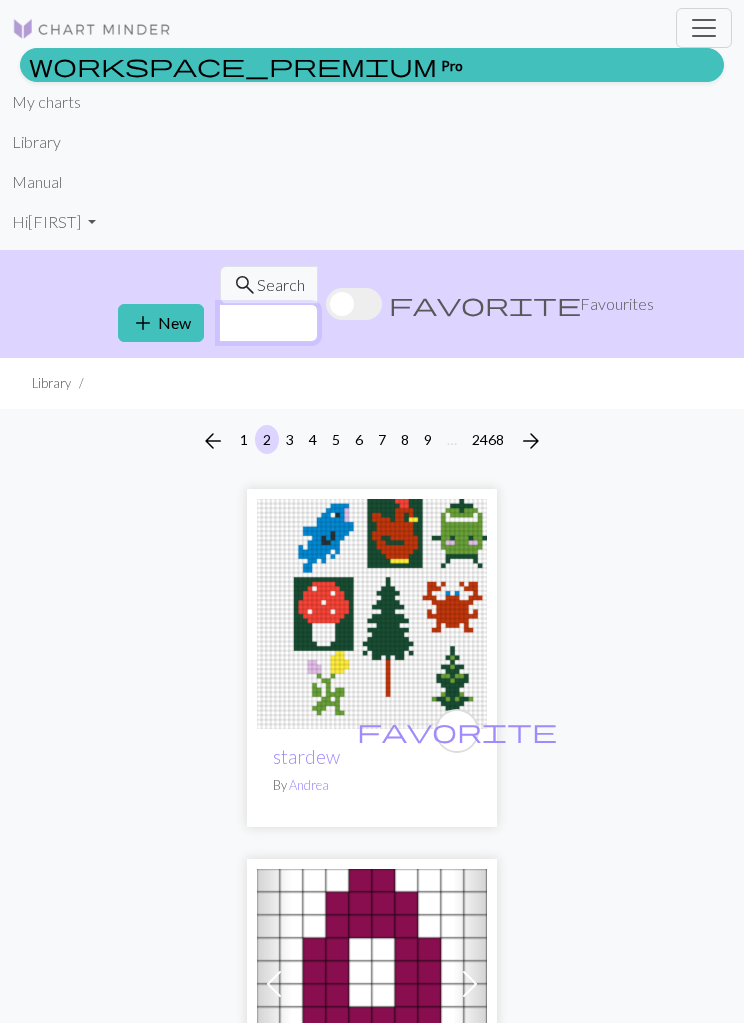 click at bounding box center [268, 323] 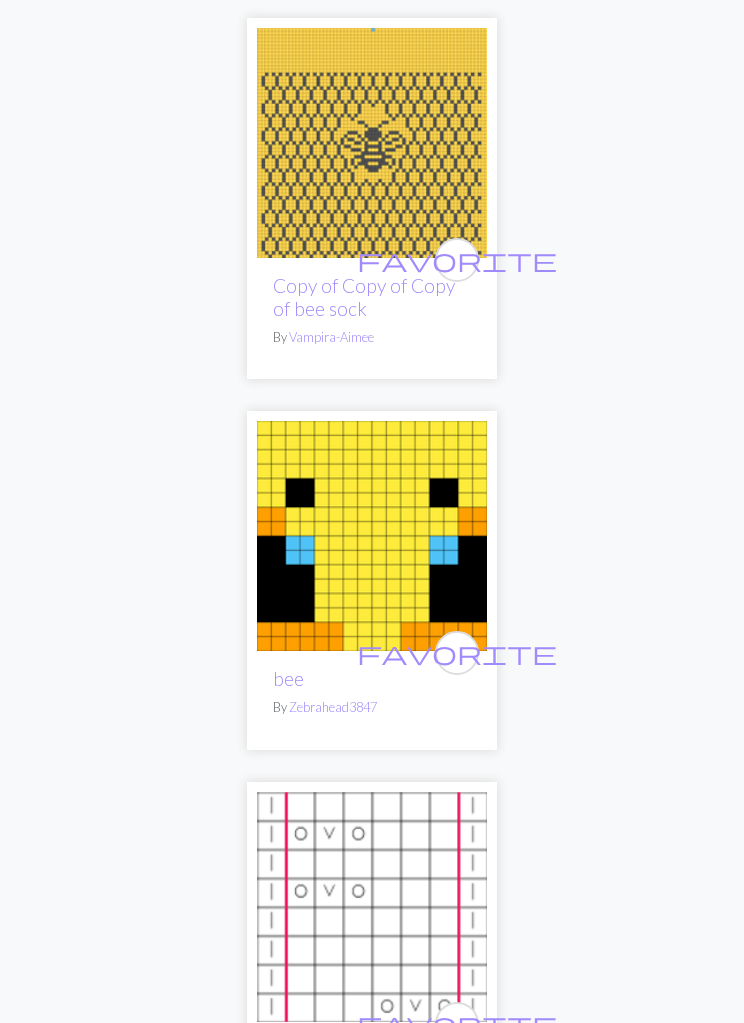 scroll, scrollTop: 0, scrollLeft: 0, axis: both 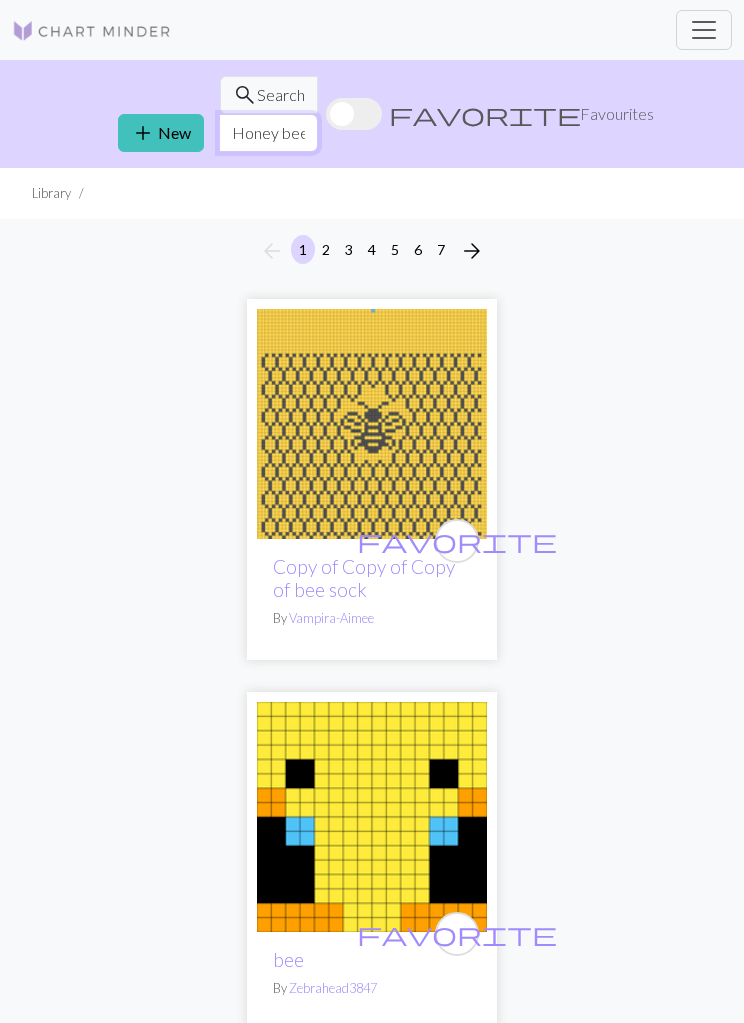 type on "Honey bee" 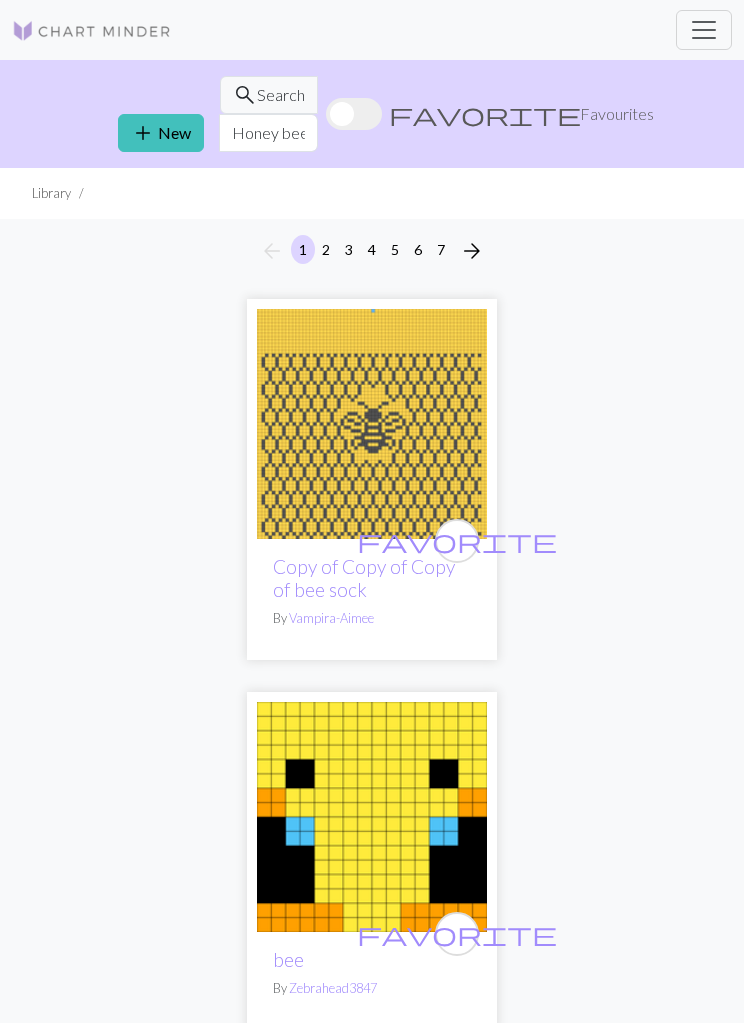click at bounding box center [92, 31] 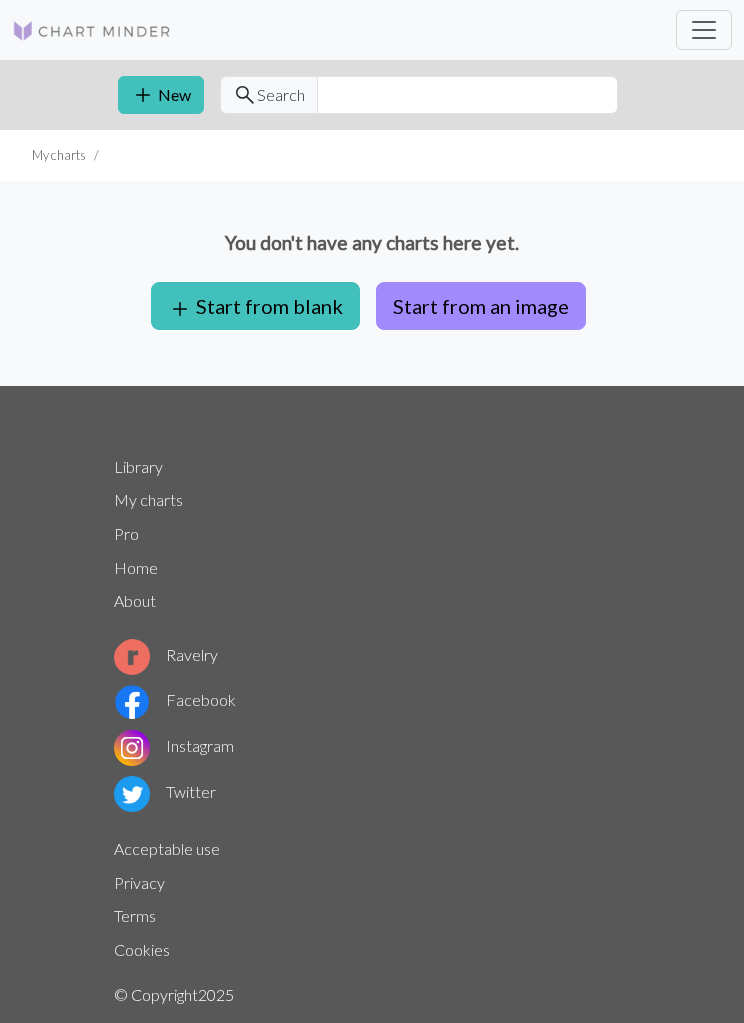 click at bounding box center (704, 30) 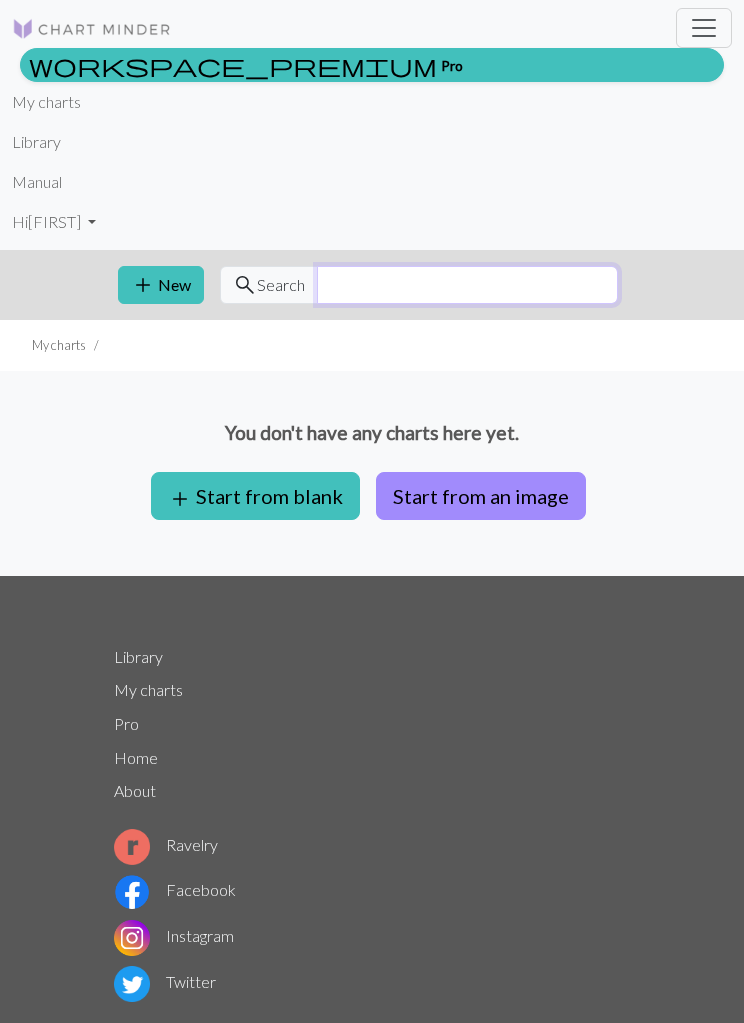 click at bounding box center (467, 285) 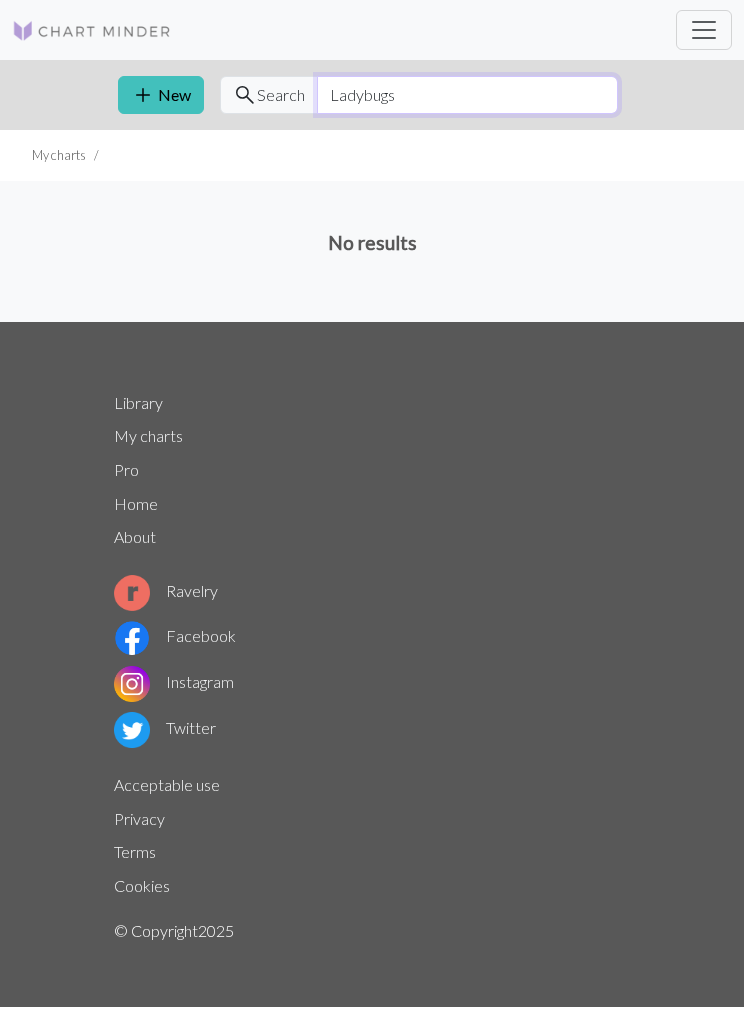 type on "Ladybugs" 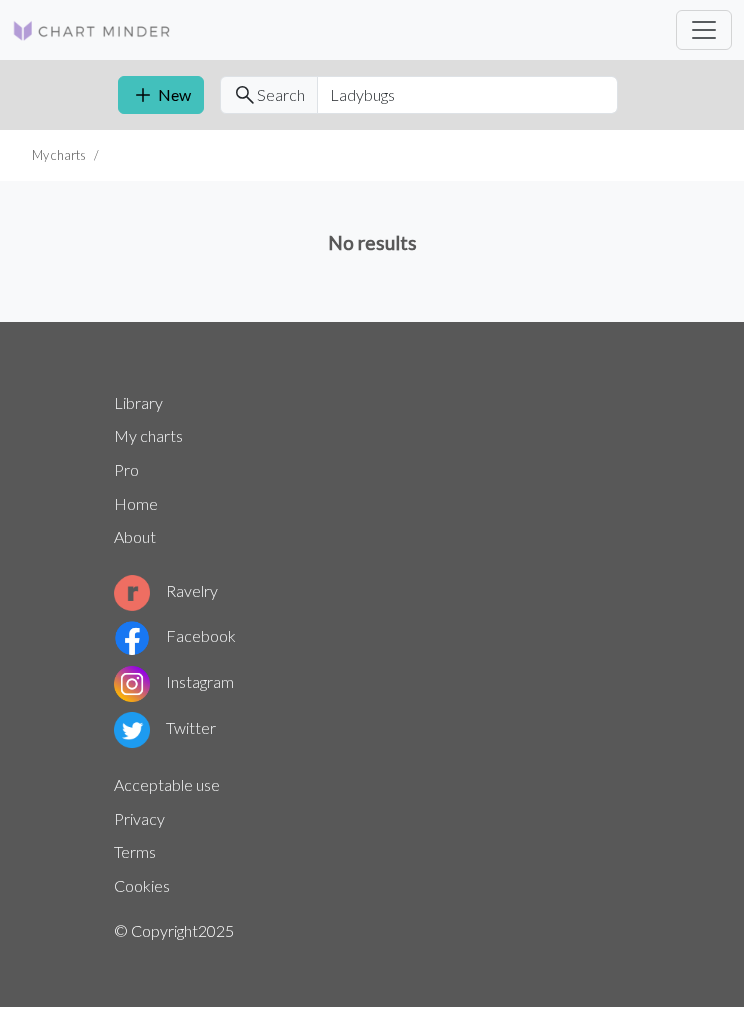 click at bounding box center (92, 31) 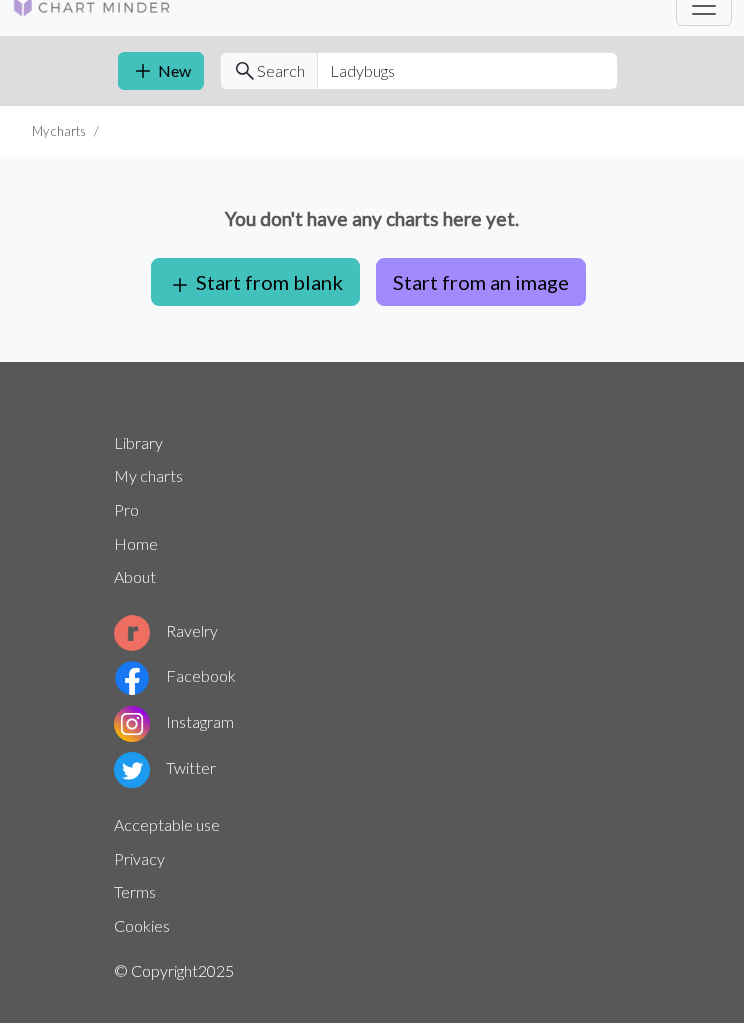 scroll, scrollTop: 0, scrollLeft: 0, axis: both 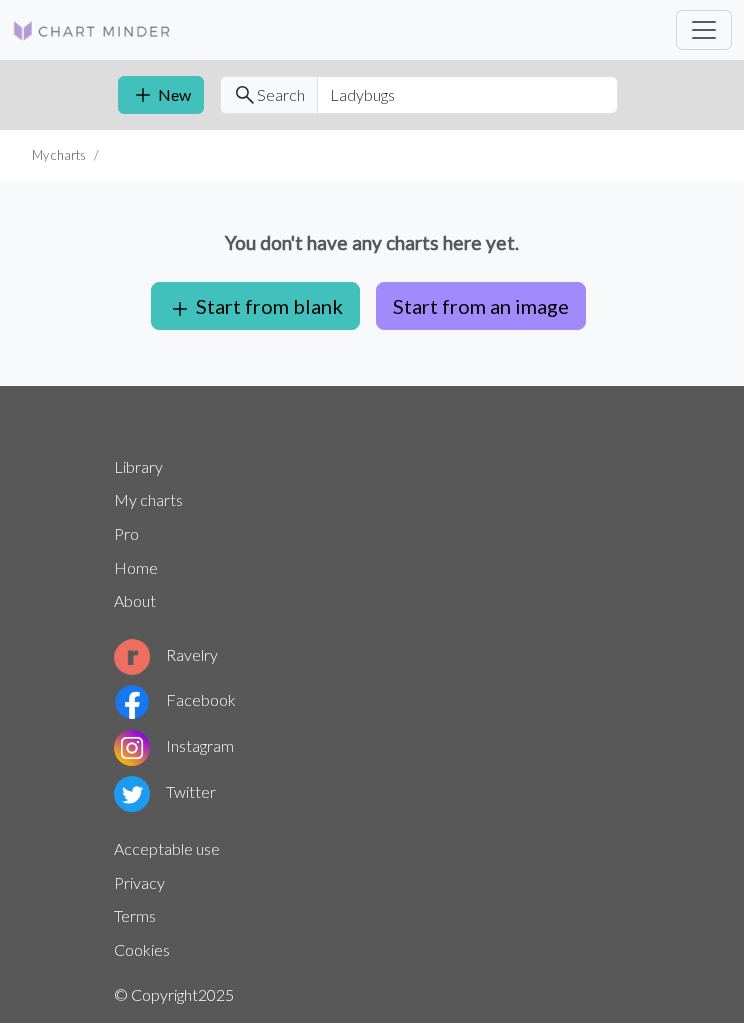click on "Library" at bounding box center [138, 466] 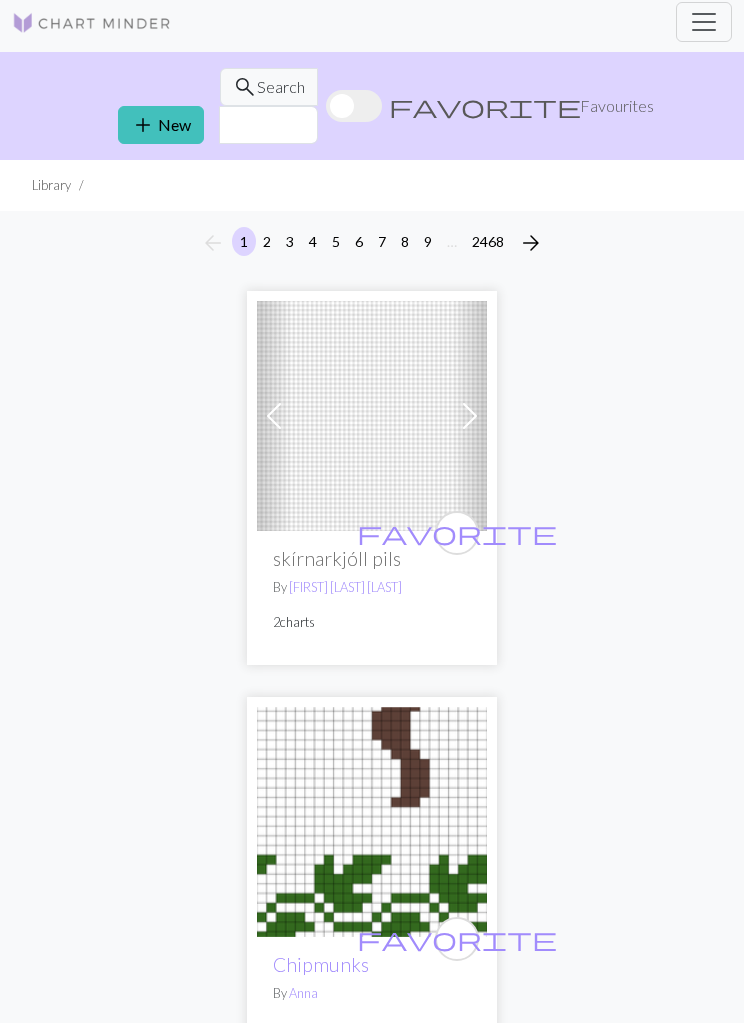 scroll, scrollTop: 0, scrollLeft: 0, axis: both 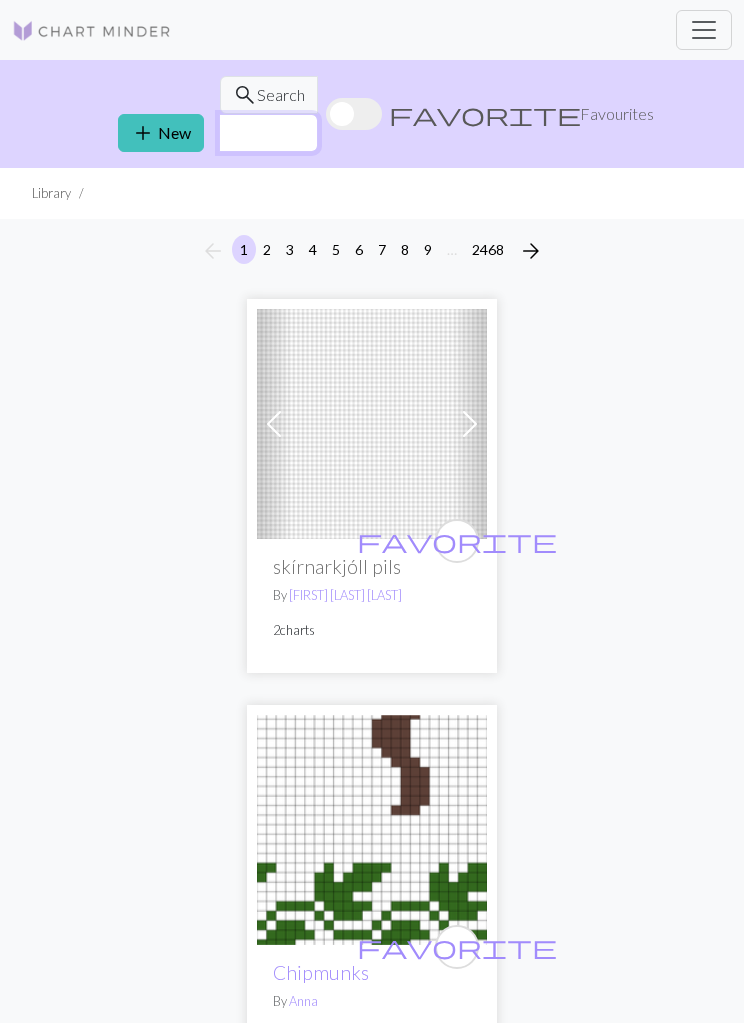 click at bounding box center (268, 133) 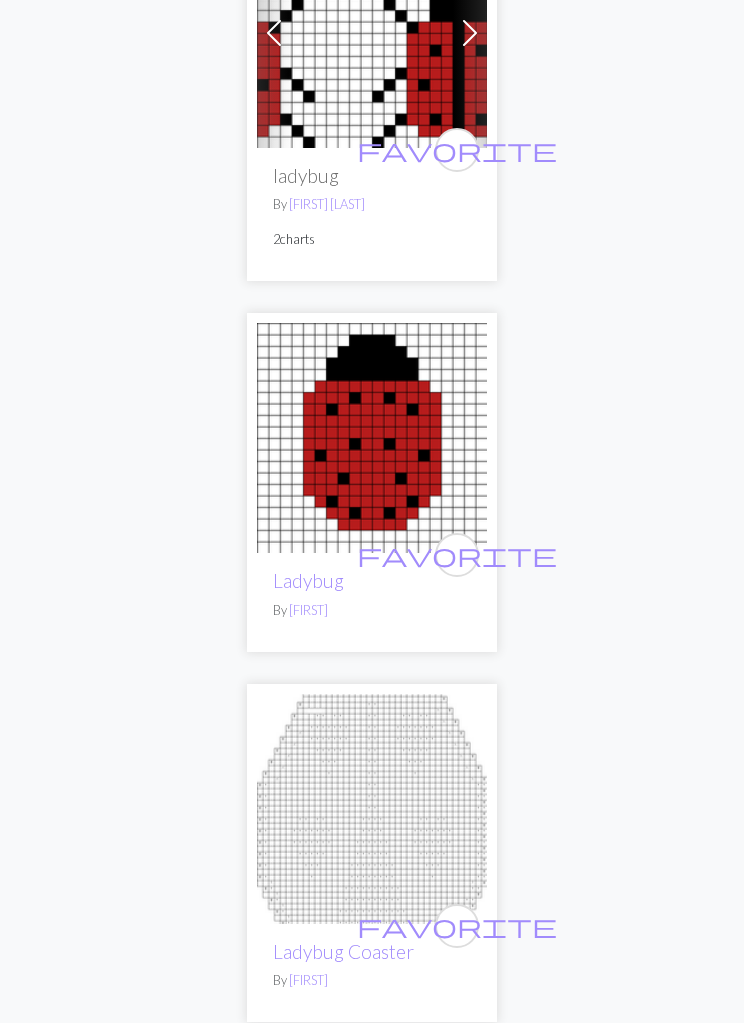 scroll, scrollTop: 11283, scrollLeft: 0, axis: vertical 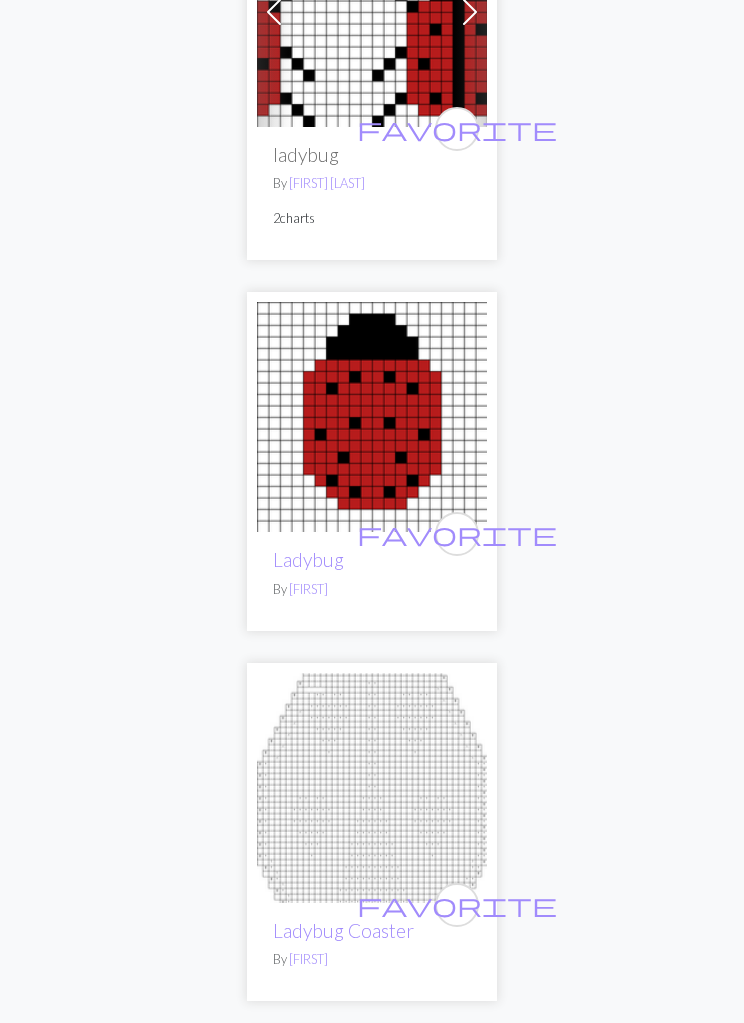type on "Ladybug" 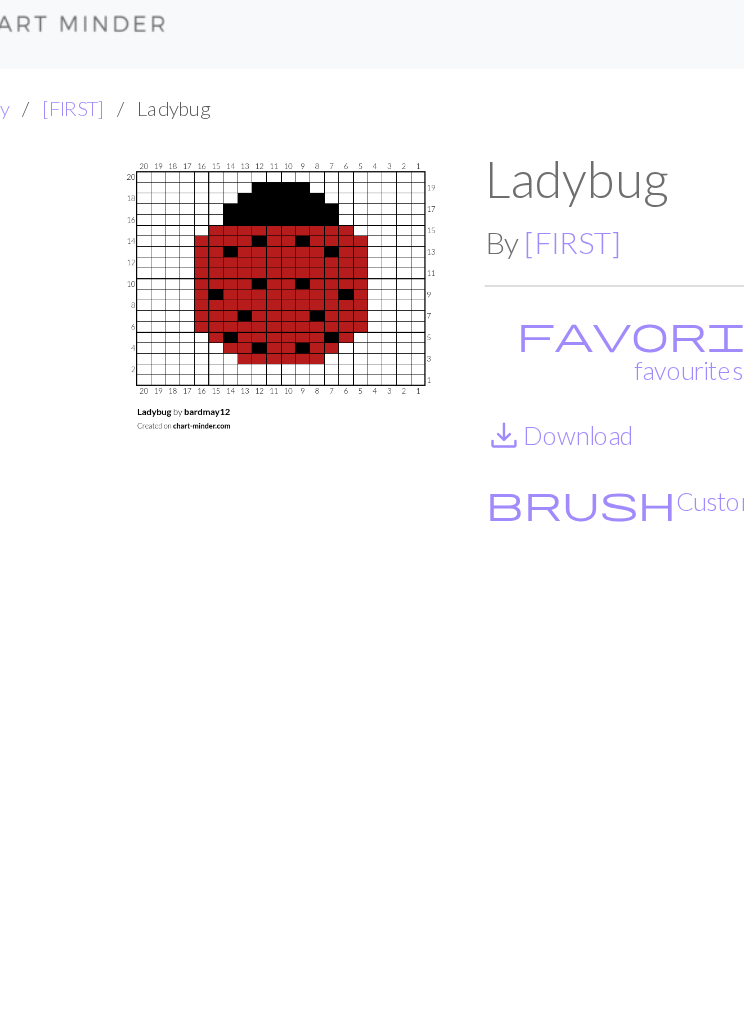 scroll, scrollTop: 12, scrollLeft: 0, axis: vertical 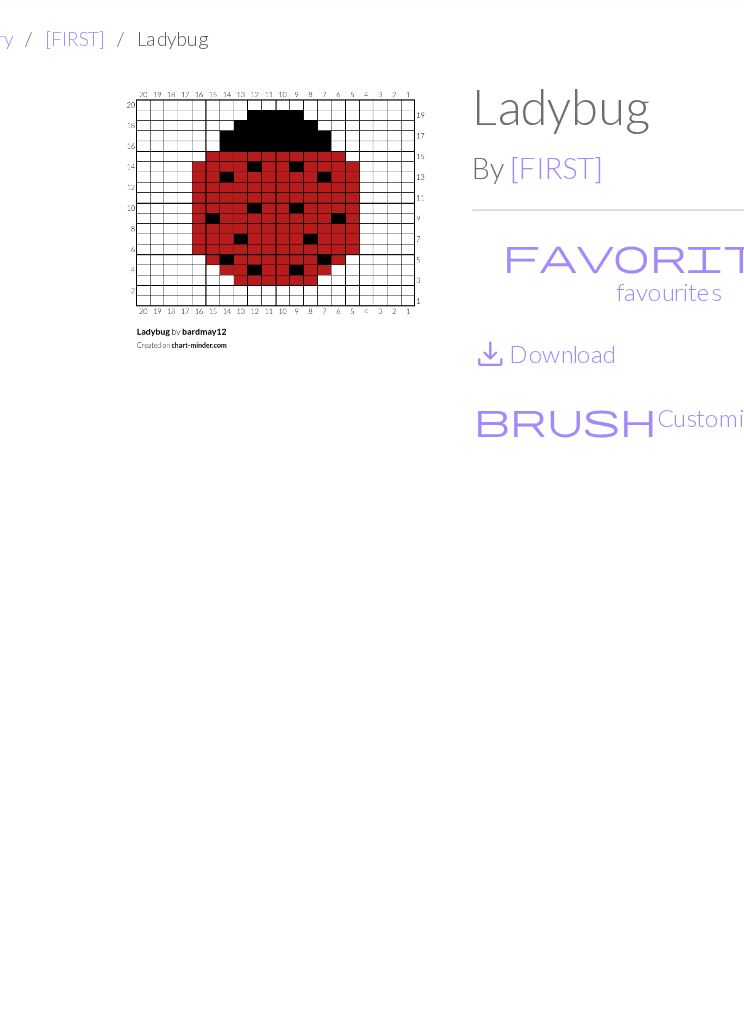 click on "favorite   No favourites" at bounding box center [501, 227] 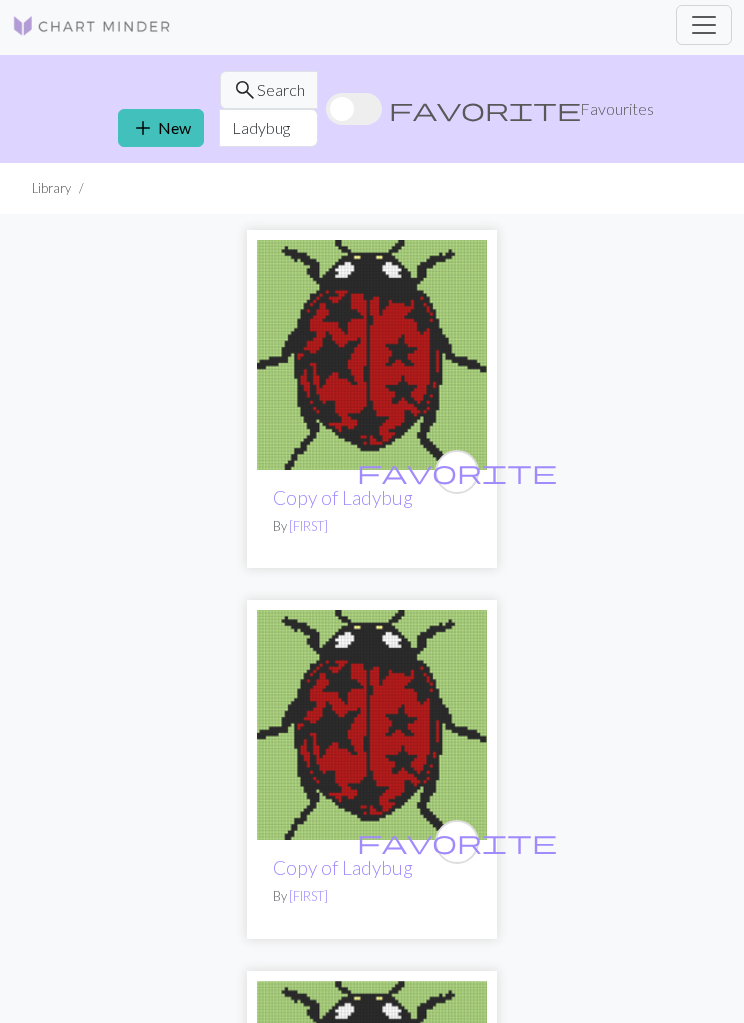 scroll, scrollTop: 0, scrollLeft: 0, axis: both 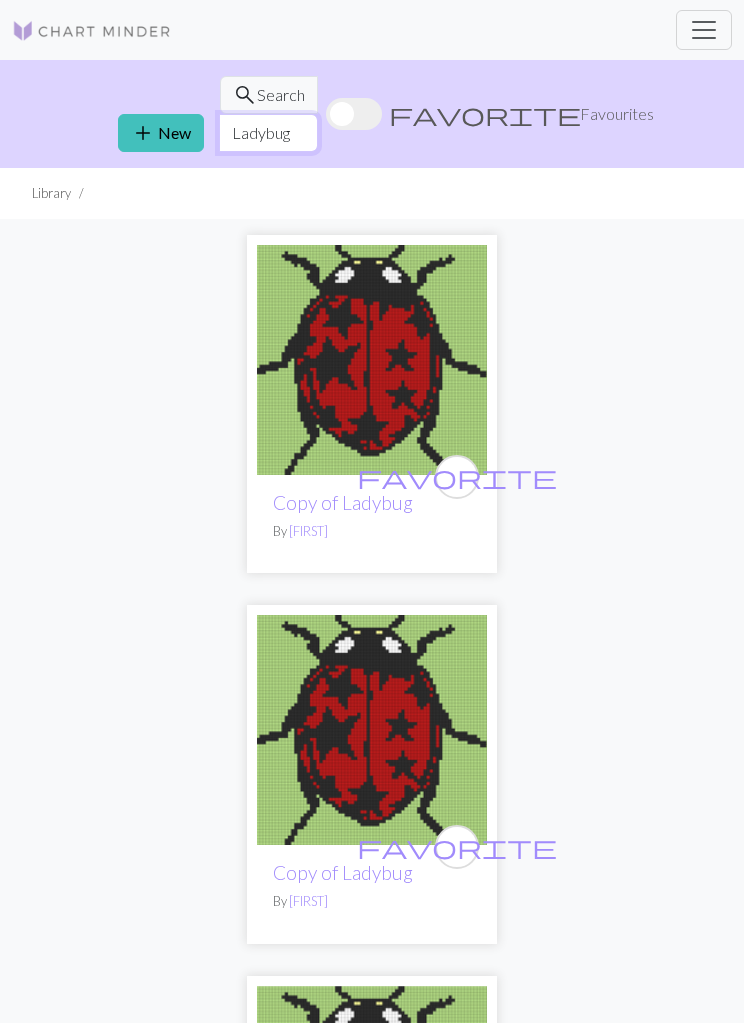 click on "Ladybug" at bounding box center (268, 133) 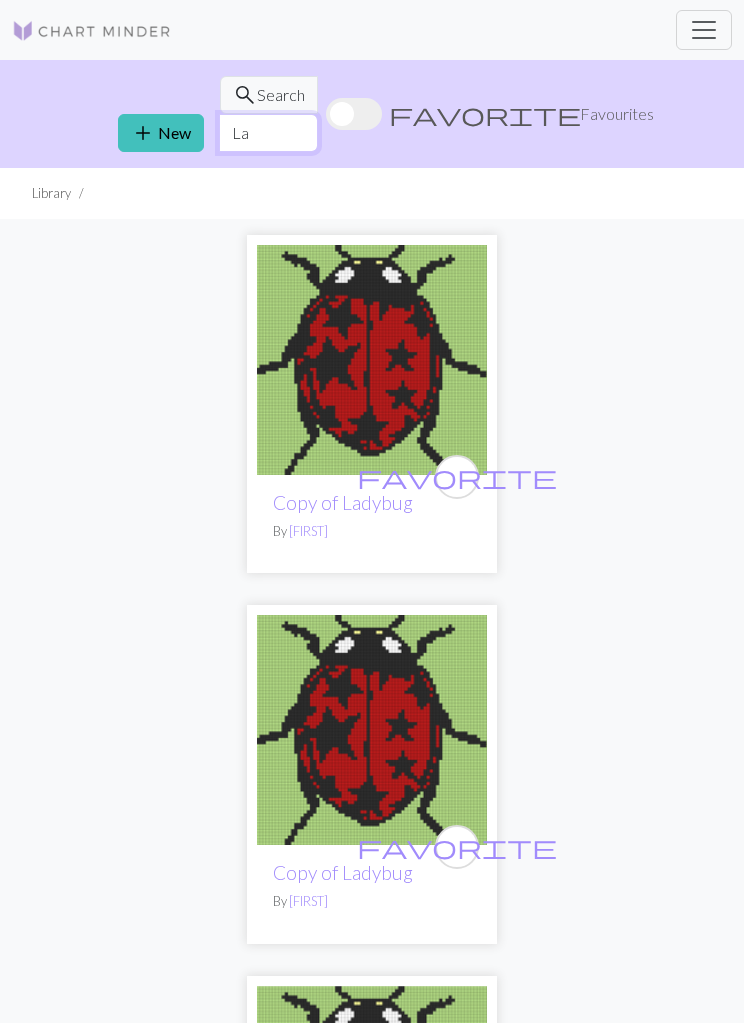 type on "L" 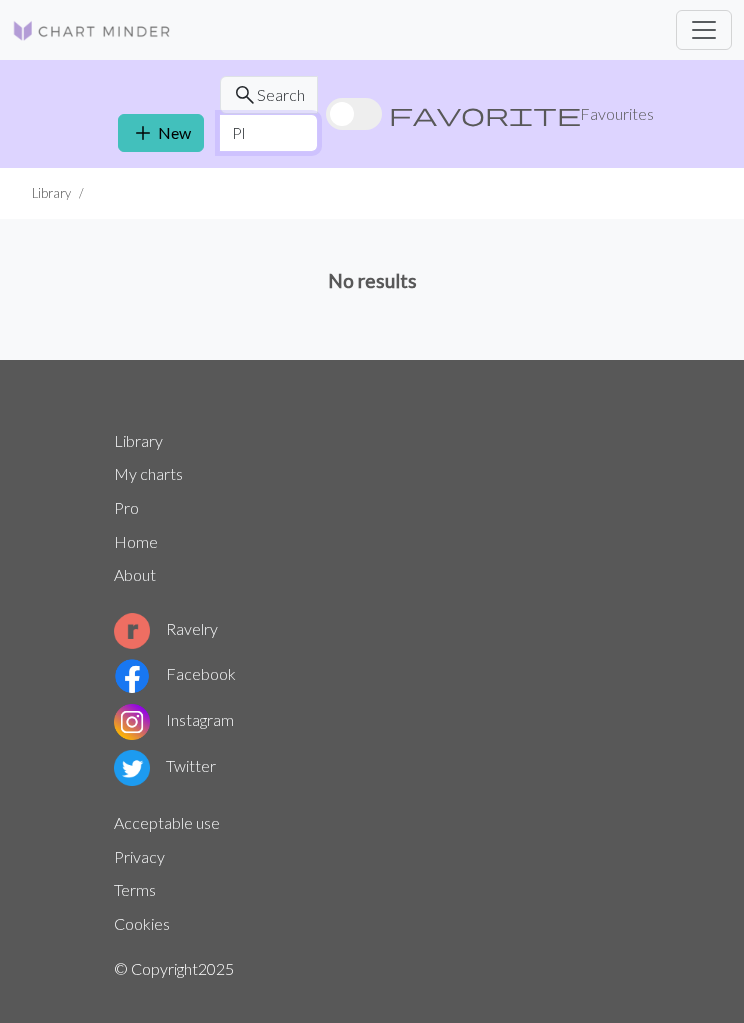 type on "P" 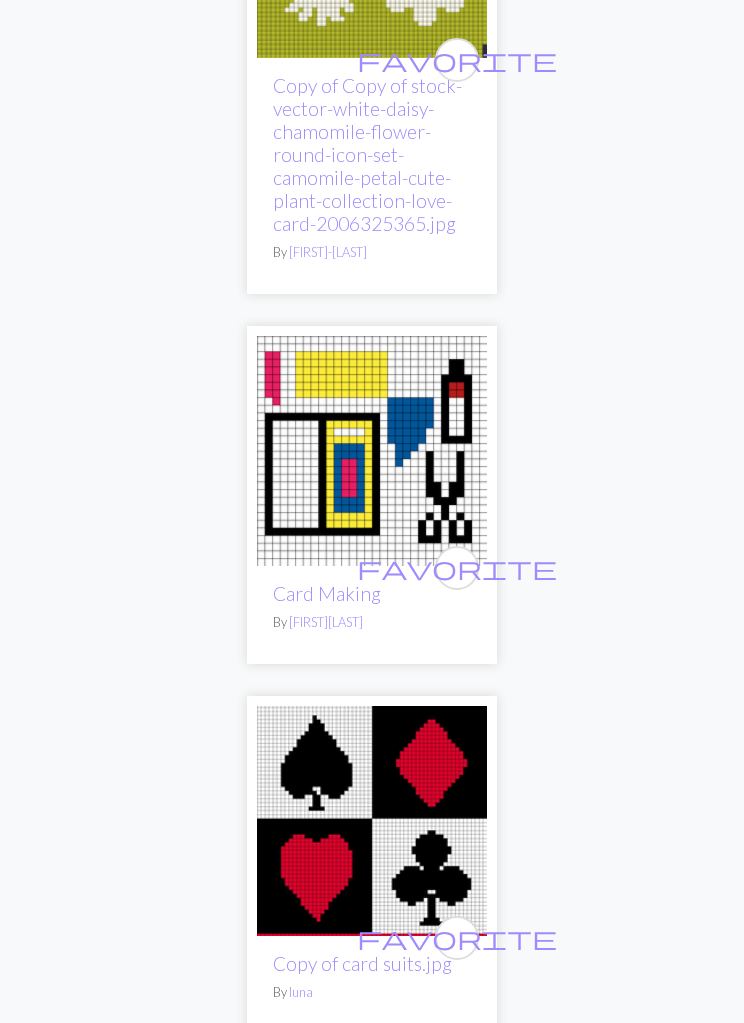 scroll, scrollTop: 5306, scrollLeft: 0, axis: vertical 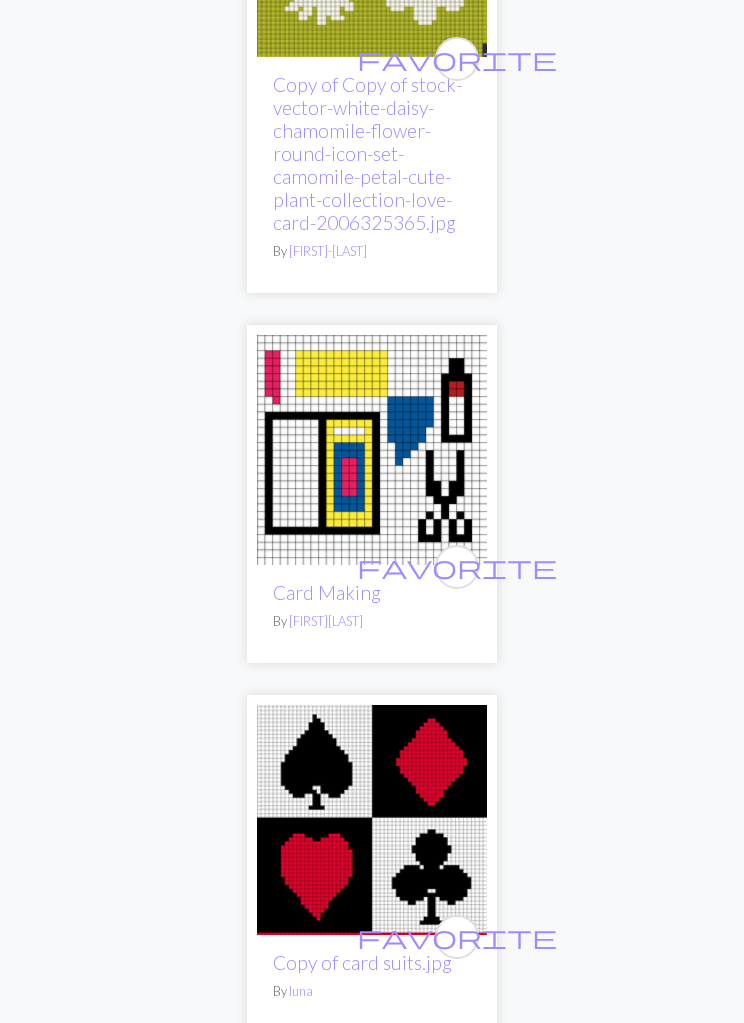 type on "Card" 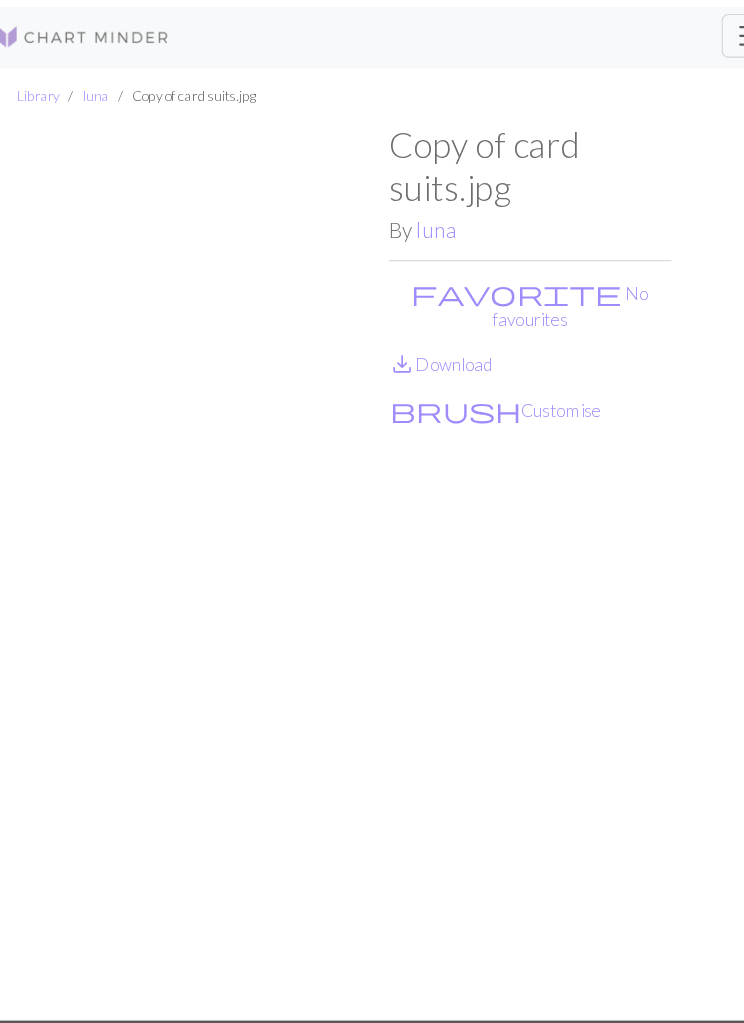 scroll, scrollTop: 0, scrollLeft: 0, axis: both 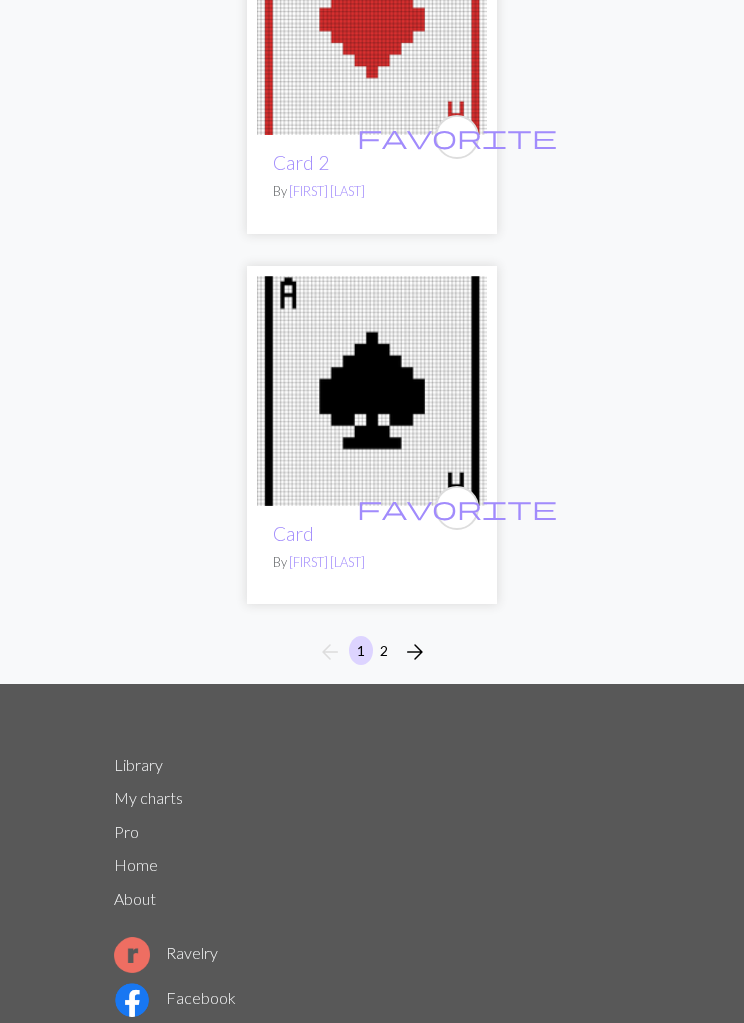 click on "2" at bounding box center [384, 650] 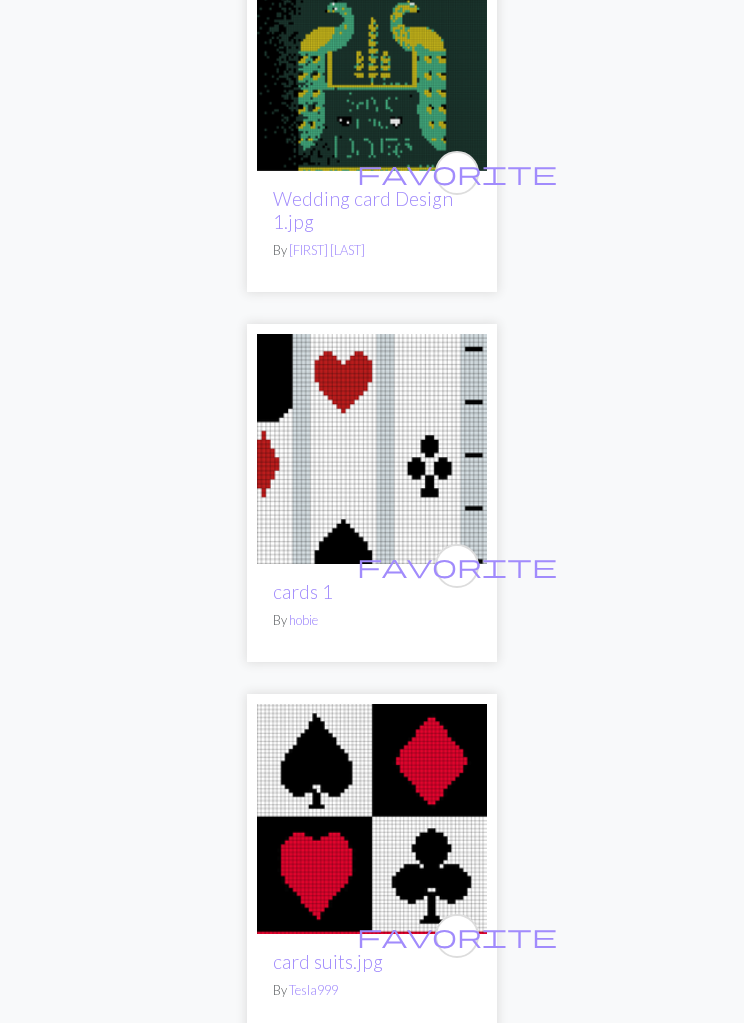 scroll, scrollTop: 11294, scrollLeft: 0, axis: vertical 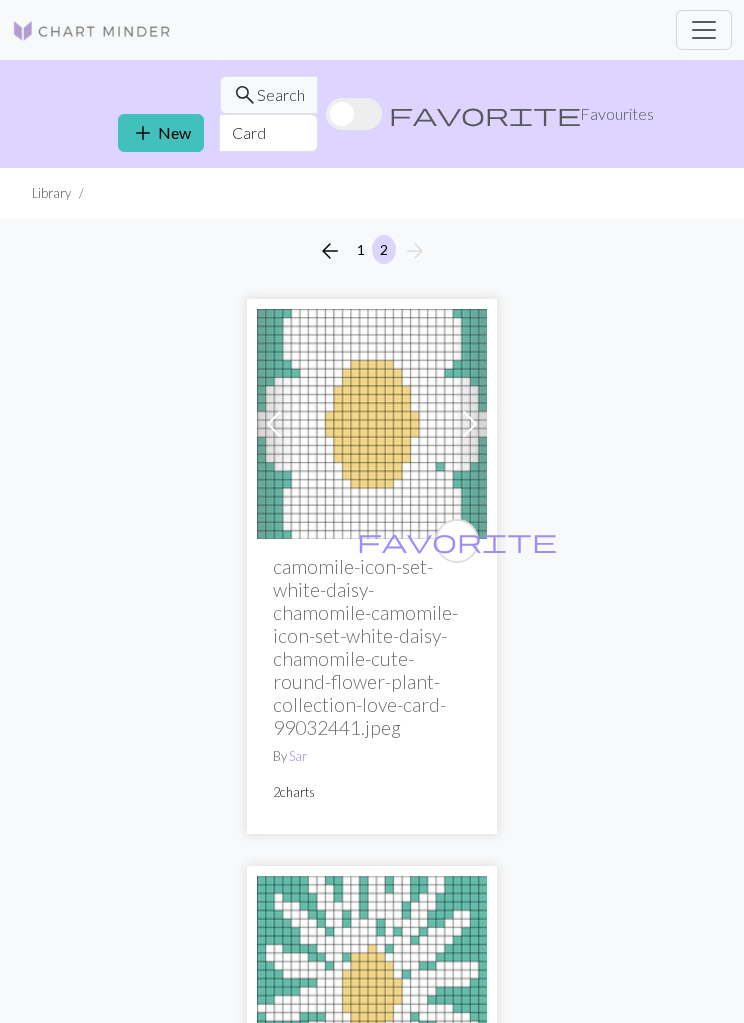 click on "Library" at bounding box center [51, 193] 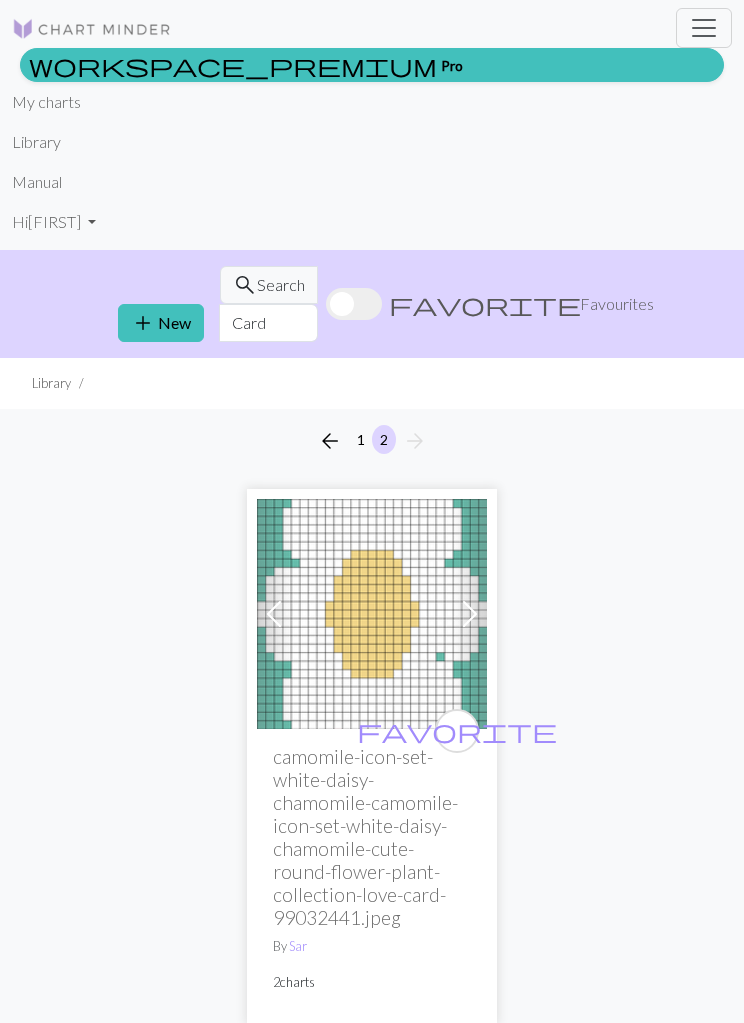 click on "Hi  Jen" at bounding box center (54, 222) 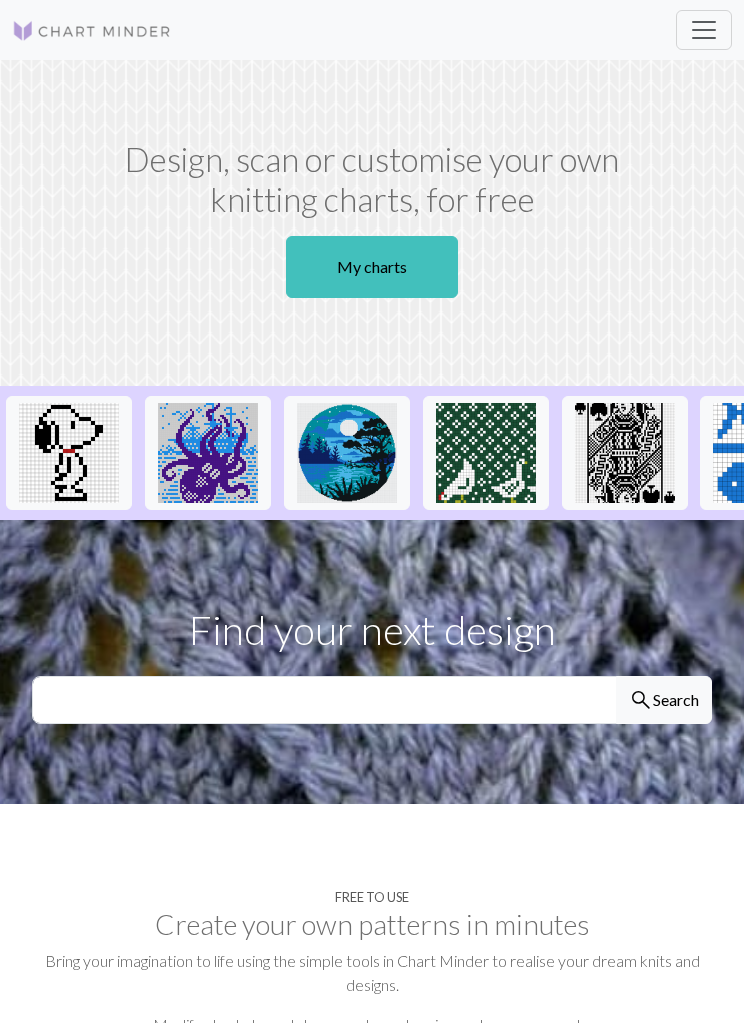 scroll, scrollTop: 0, scrollLeft: 0, axis: both 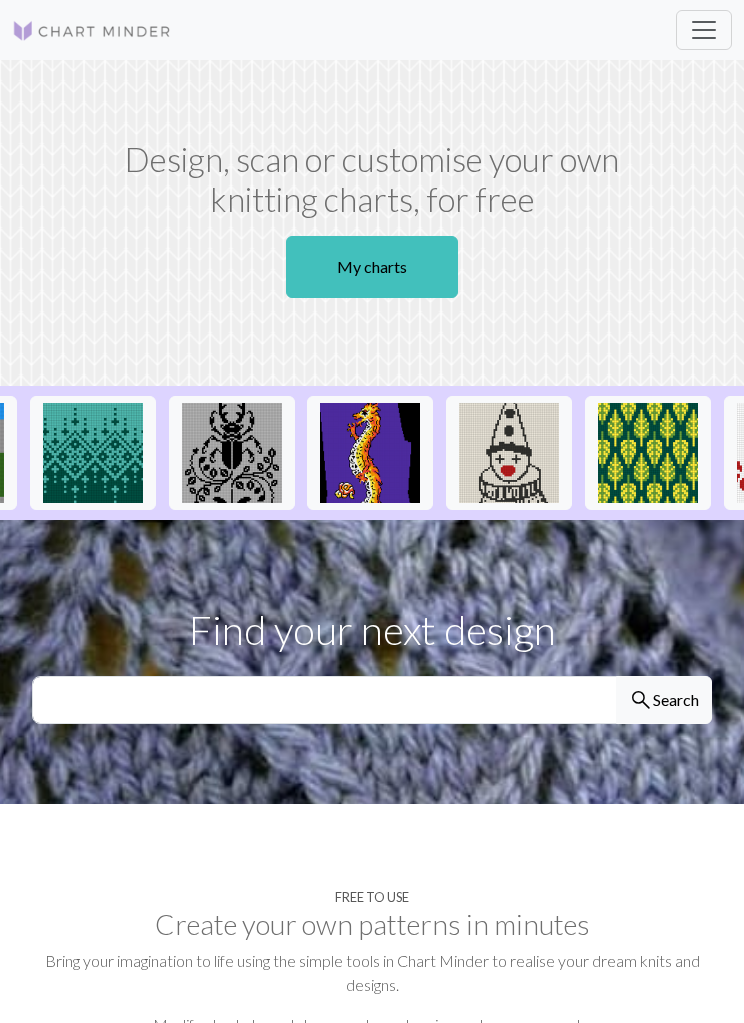 click at bounding box center (509, 453) 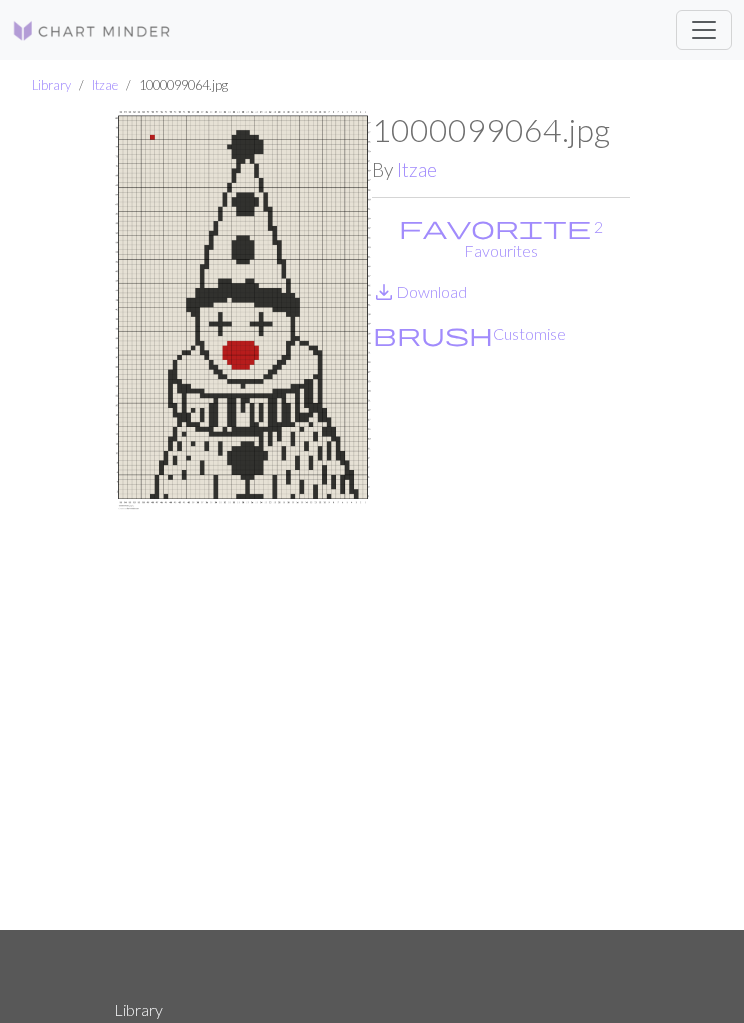 click on "favorite   2 Favourites" at bounding box center [501, 239] 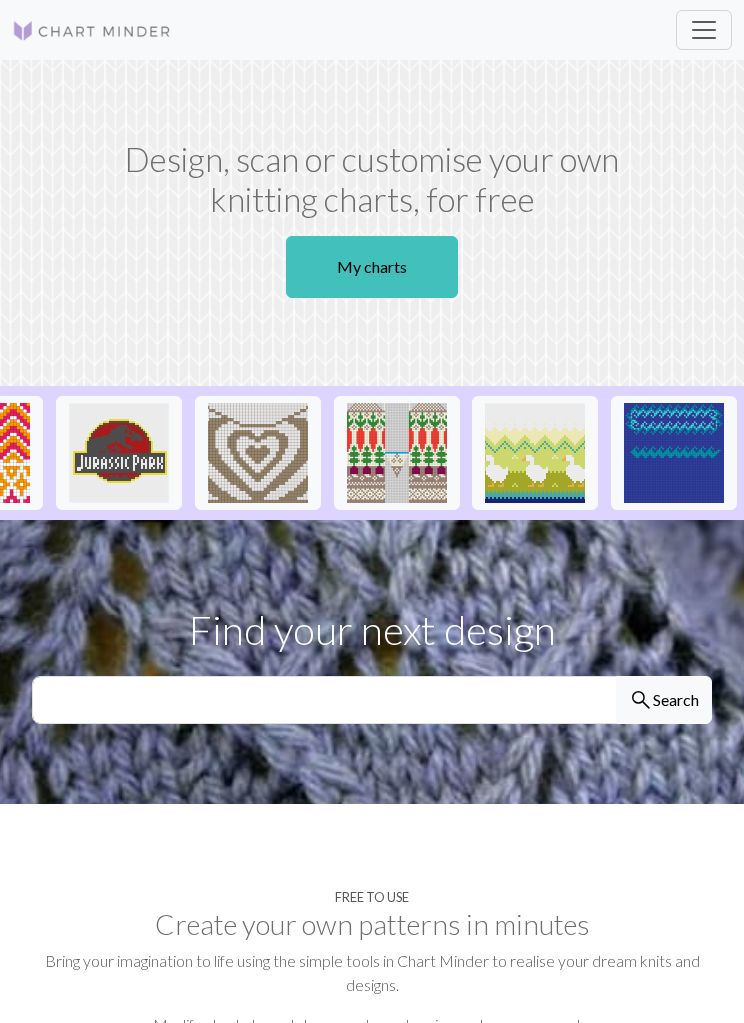scroll, scrollTop: 0, scrollLeft: 2726, axis: horizontal 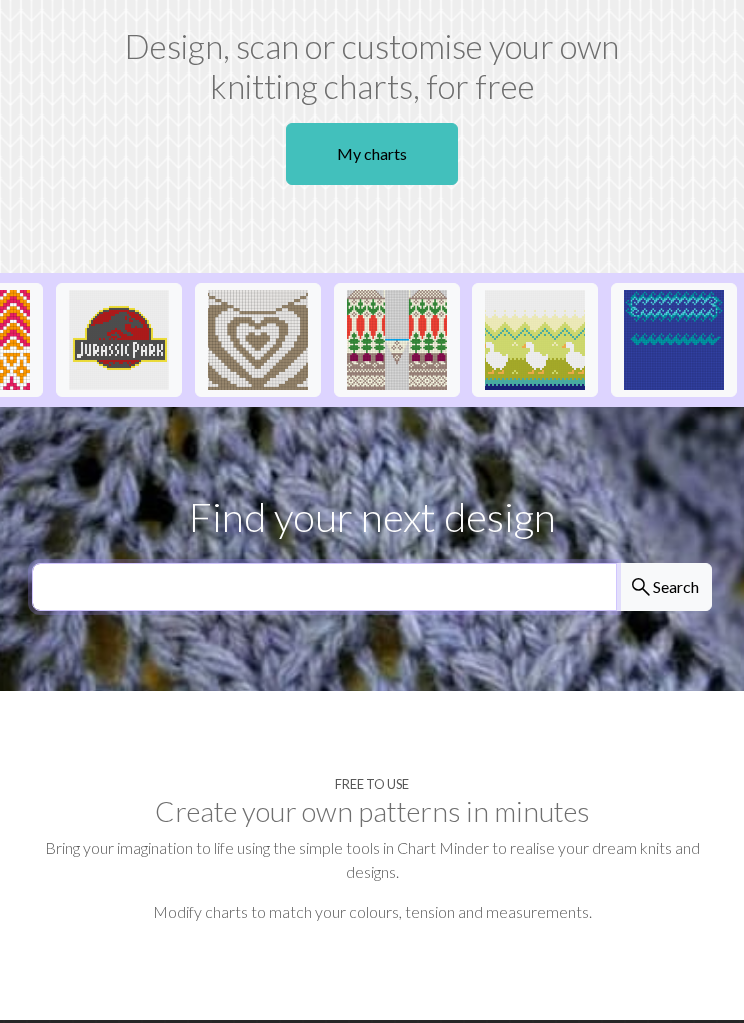 click at bounding box center [324, 588] 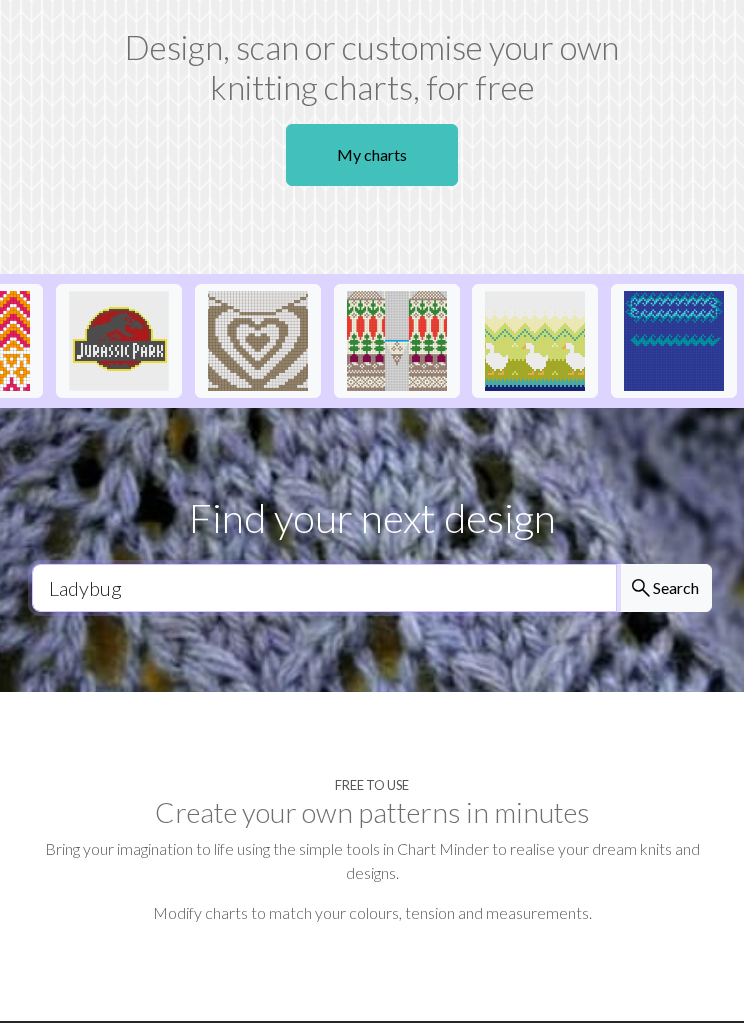 type on "Ladybug" 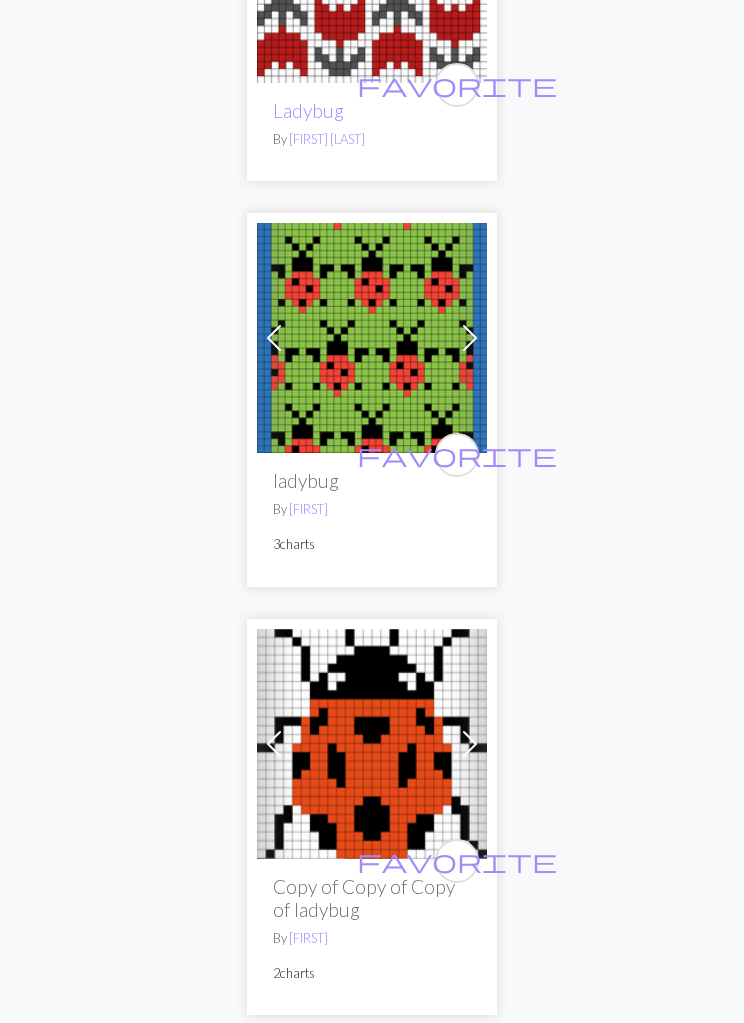 scroll, scrollTop: 3423, scrollLeft: 0, axis: vertical 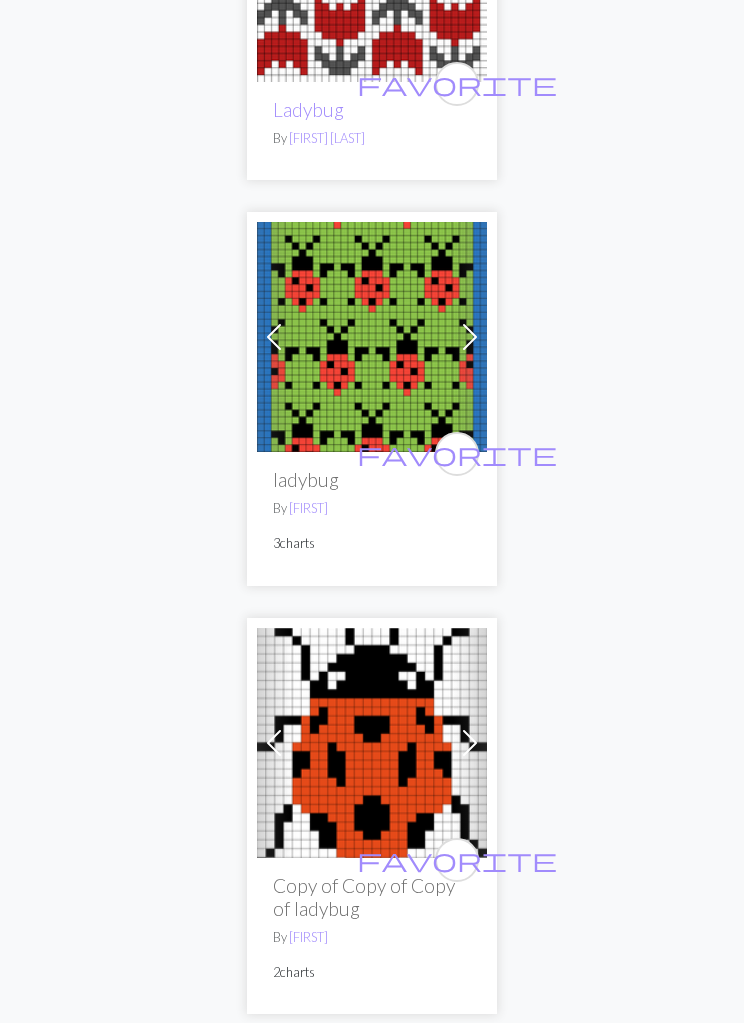 click on "favorite" at bounding box center [457, 860] 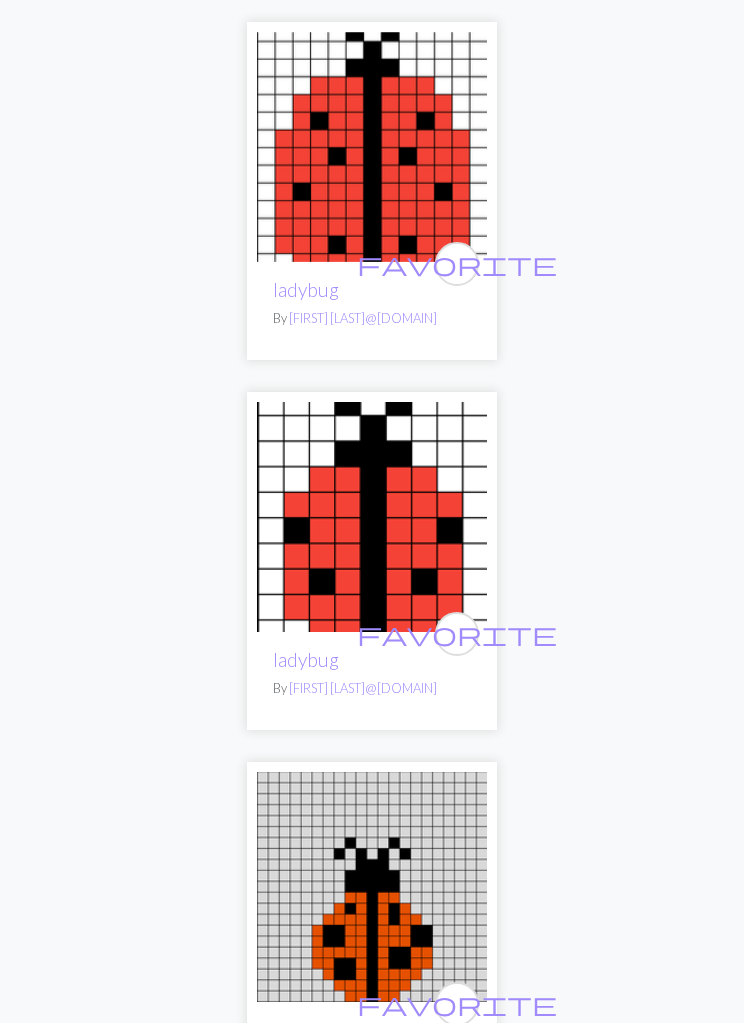 scroll, scrollTop: 13590, scrollLeft: 0, axis: vertical 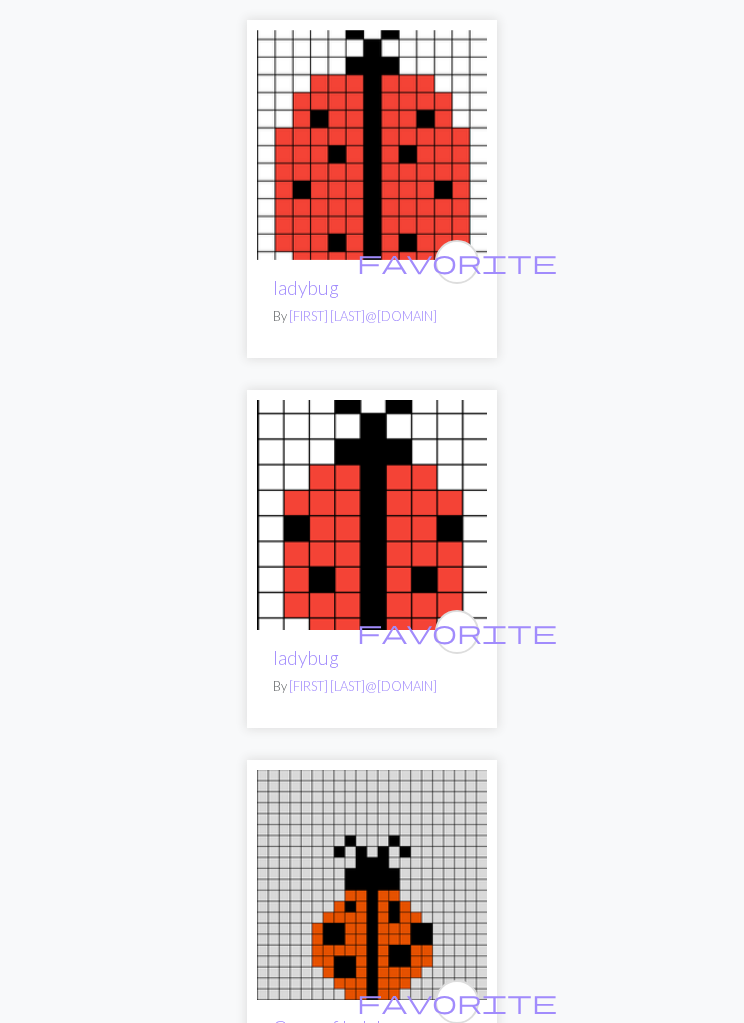 click on "favorite" at bounding box center [457, 1002] 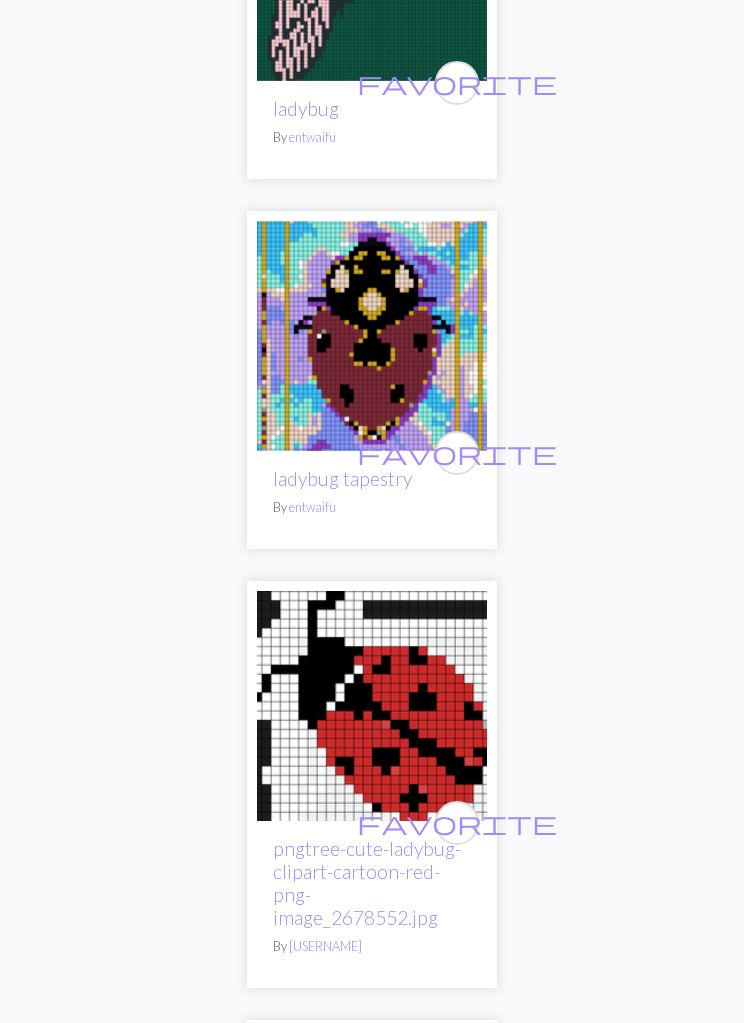 scroll, scrollTop: 15246, scrollLeft: 0, axis: vertical 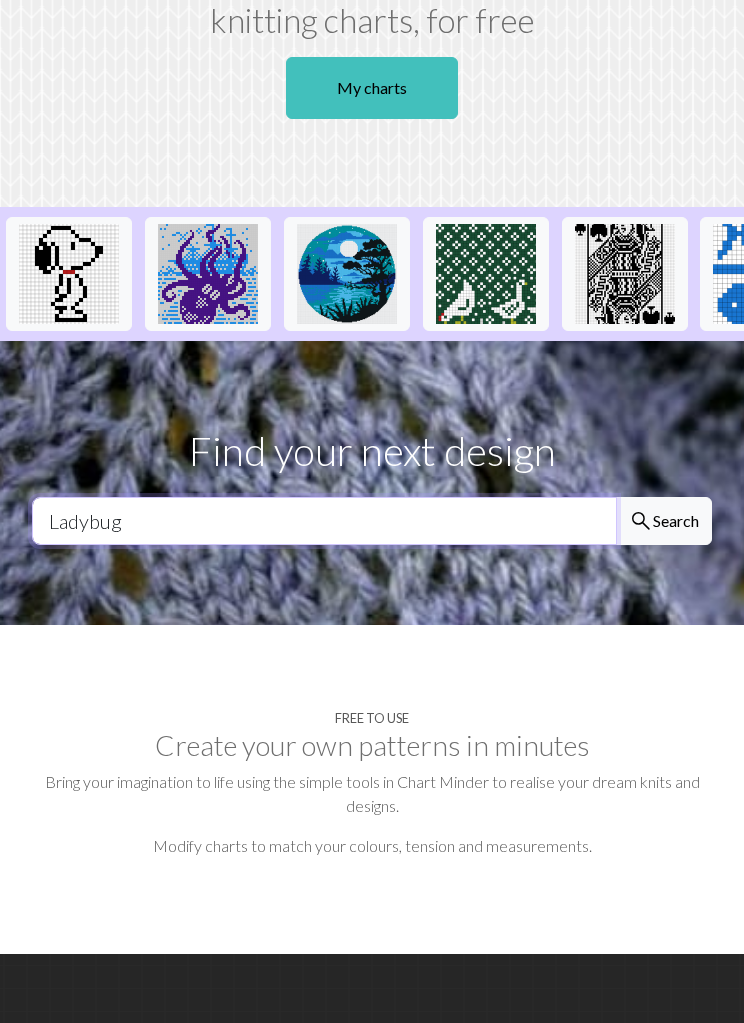 click on "Ladybug" at bounding box center [324, 521] 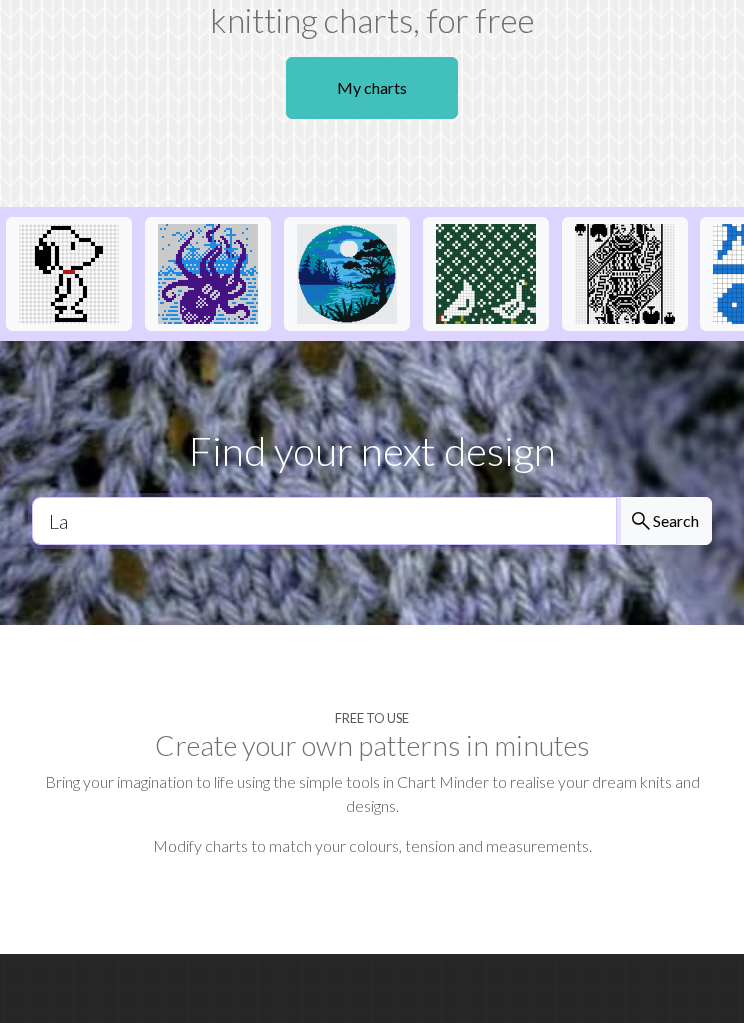 type on "L" 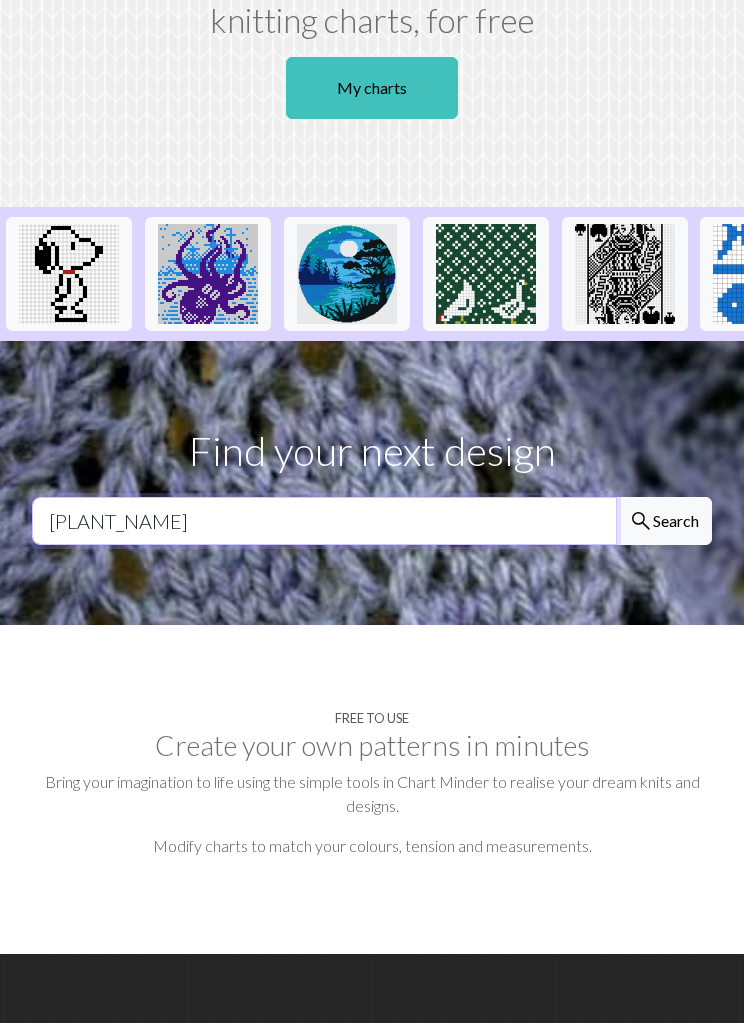 type on "Monstera" 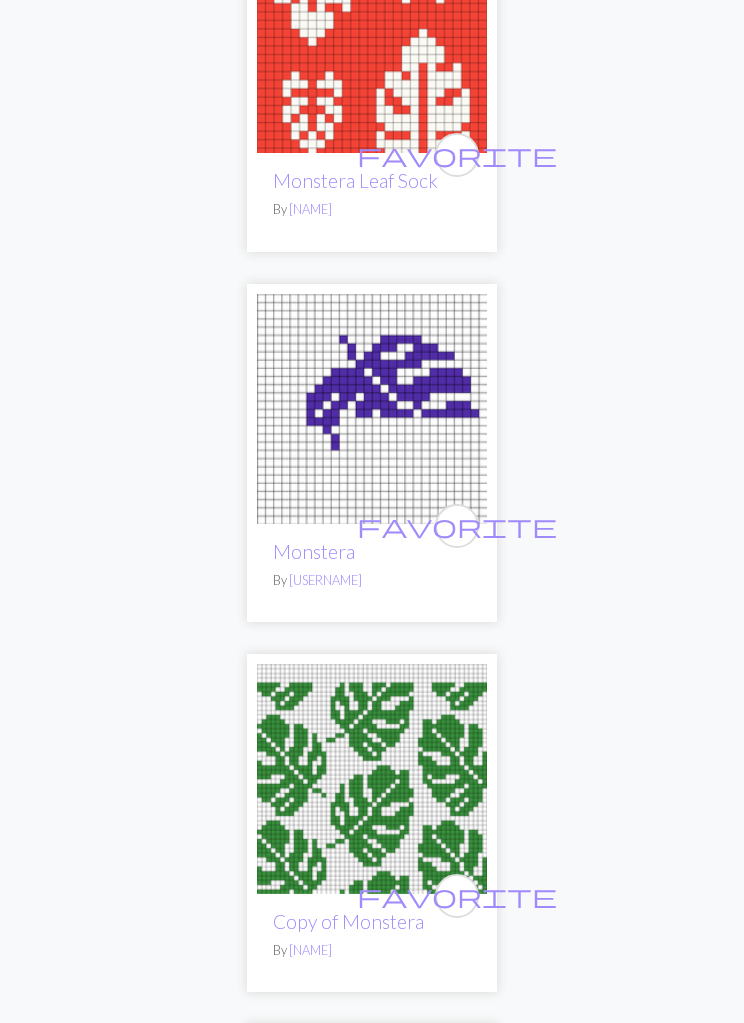 scroll, scrollTop: 691, scrollLeft: 0, axis: vertical 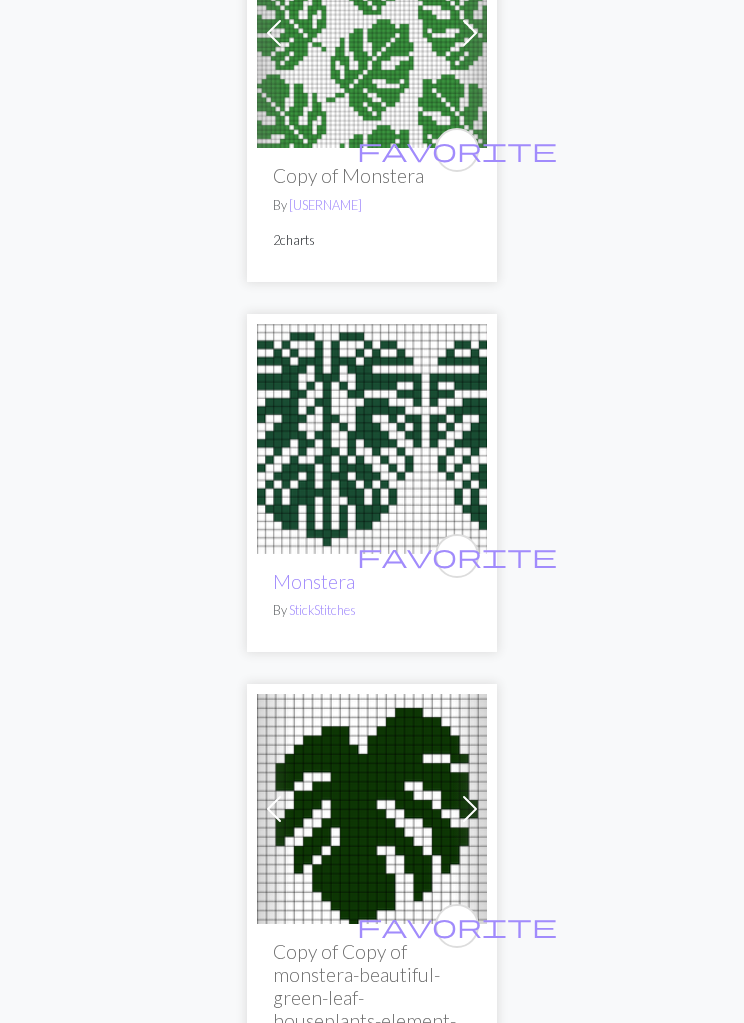 click on "favorite" at bounding box center [457, 925] 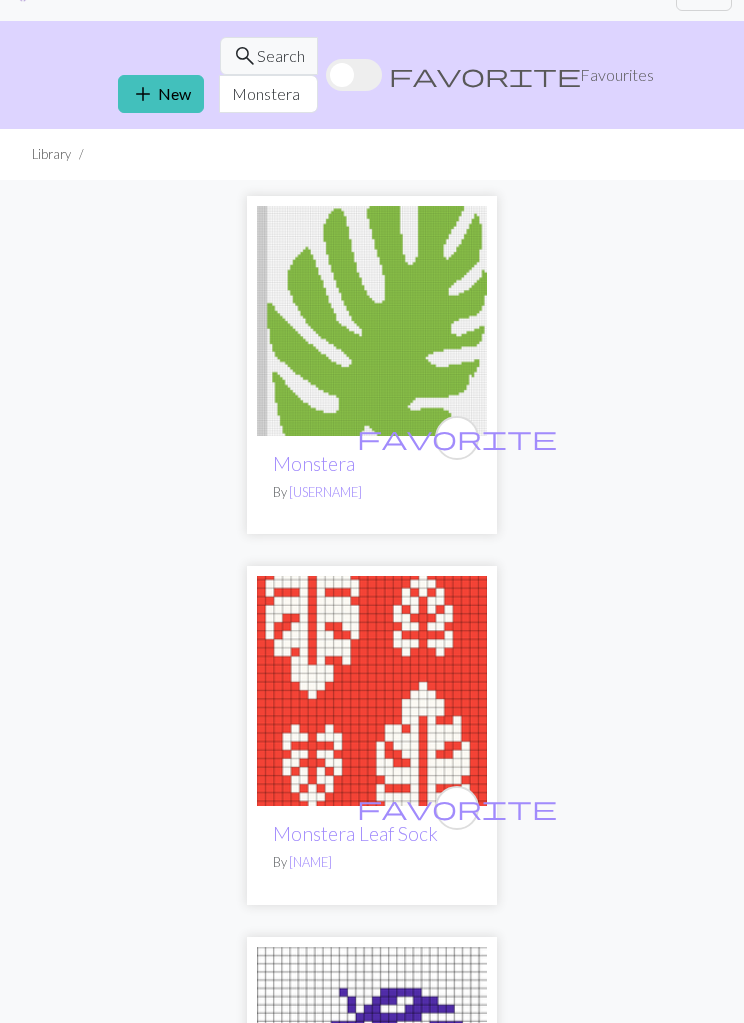 scroll, scrollTop: 0, scrollLeft: 0, axis: both 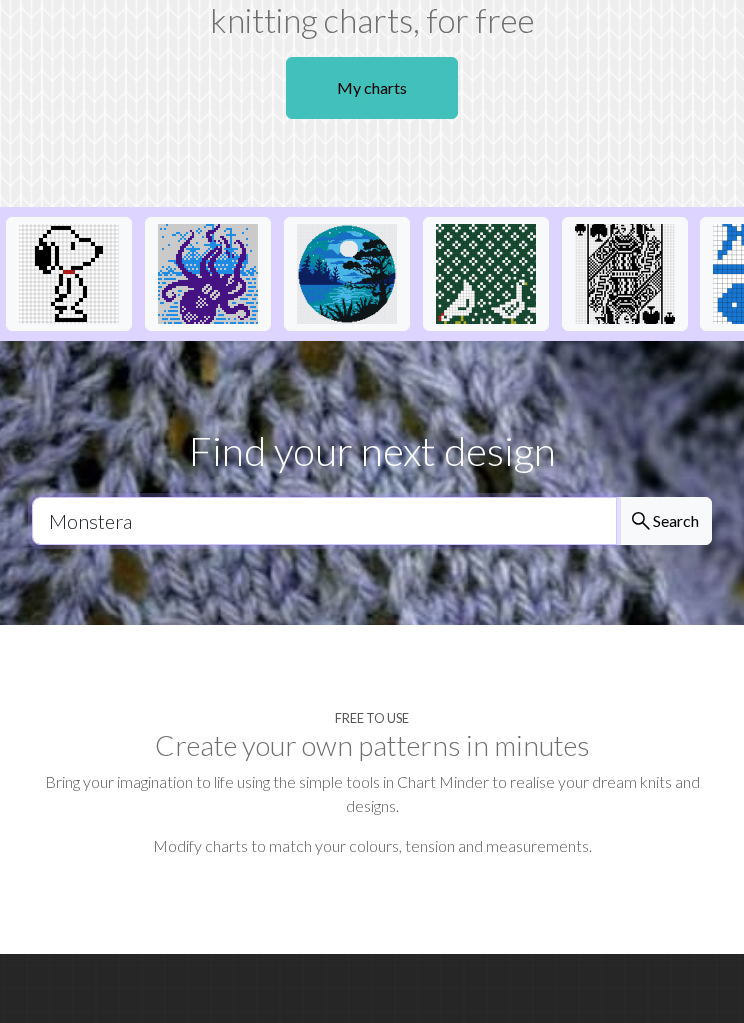 click on "Monstera" at bounding box center (324, 521) 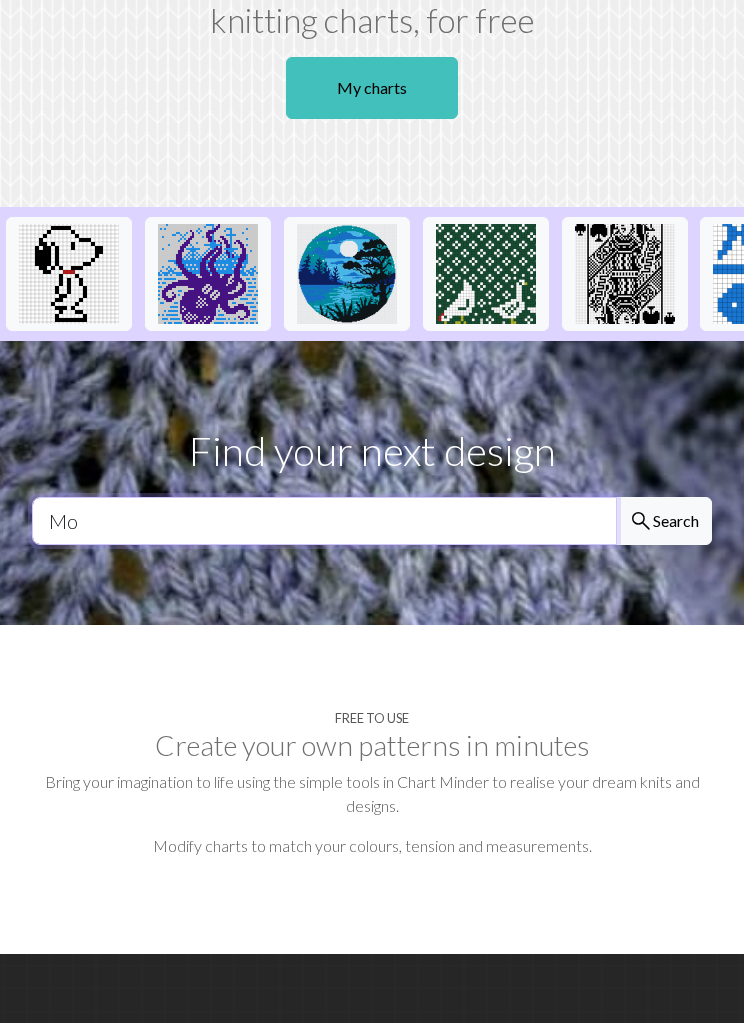 type on "M" 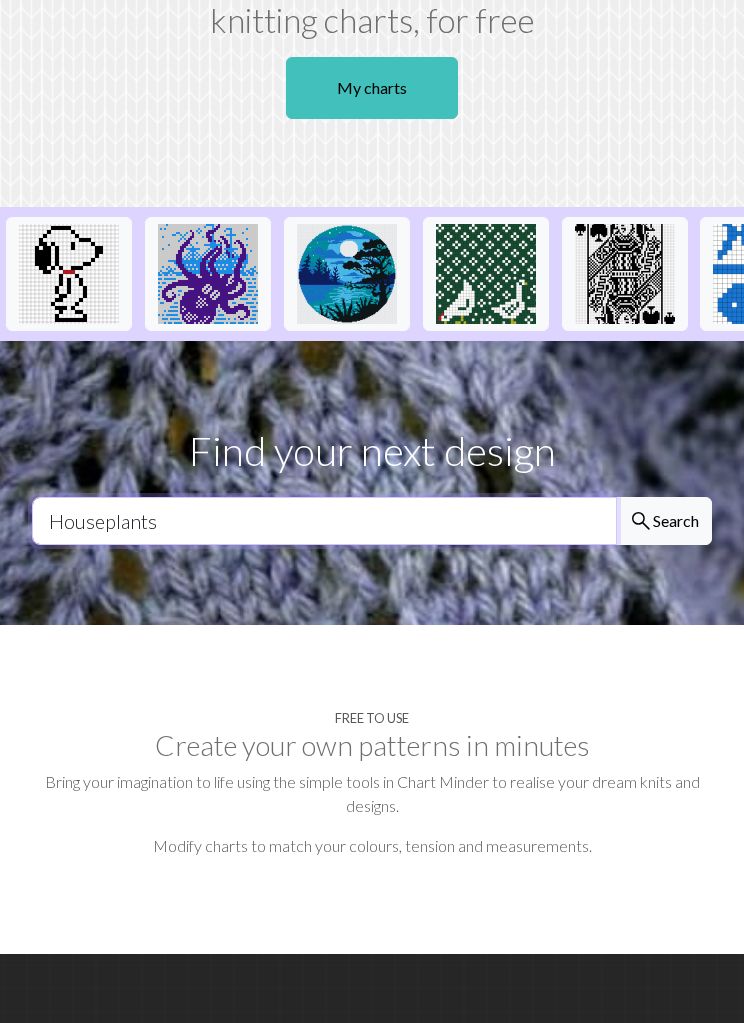 type on "Houseplants" 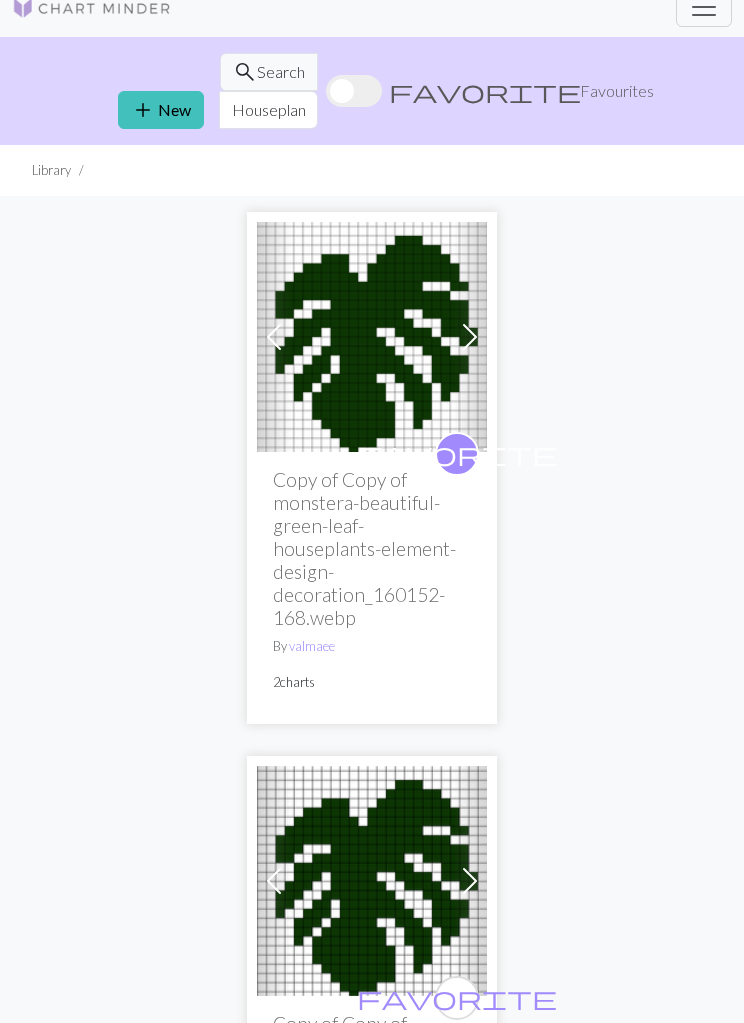 scroll, scrollTop: 0, scrollLeft: 0, axis: both 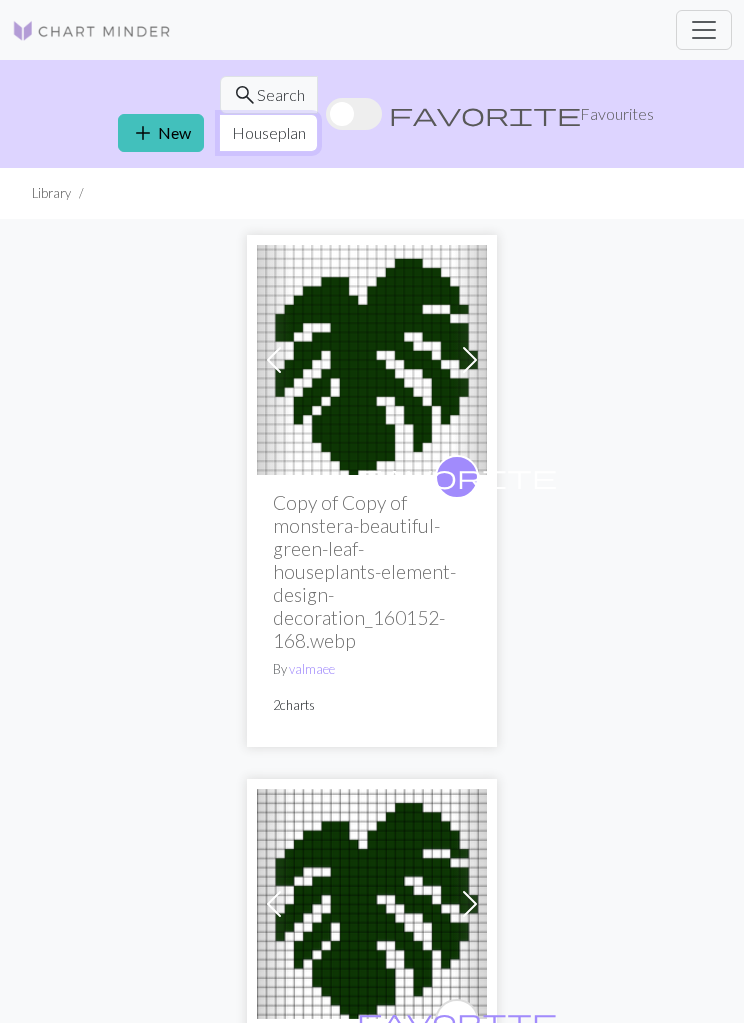 click on "Houseplants" at bounding box center [268, 133] 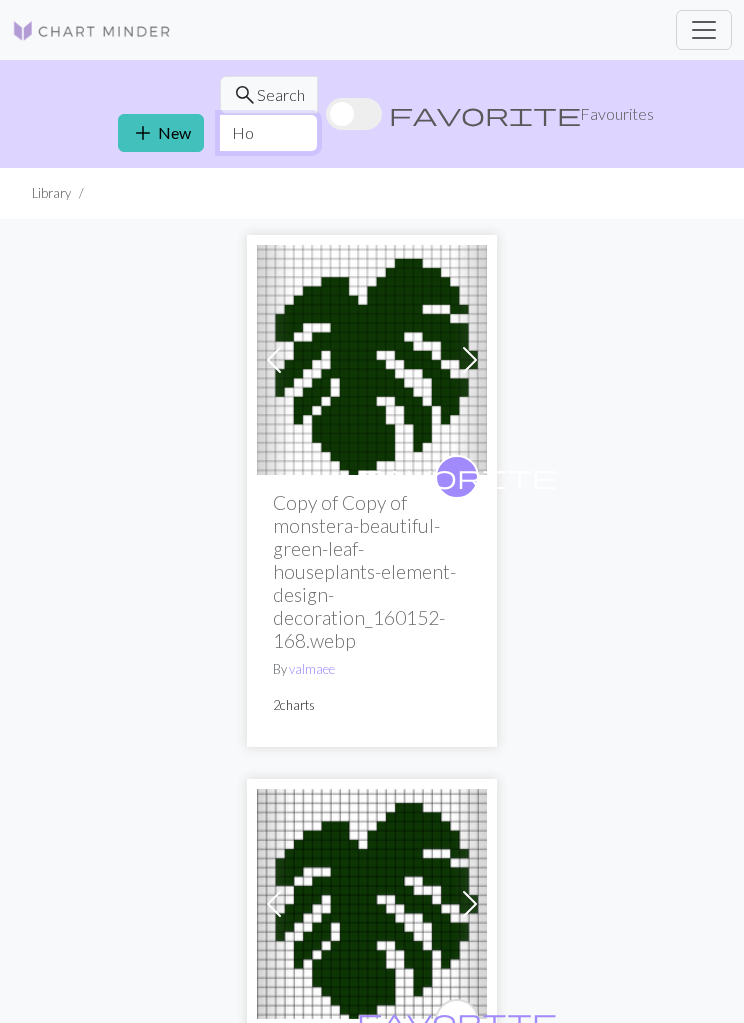 type on "H" 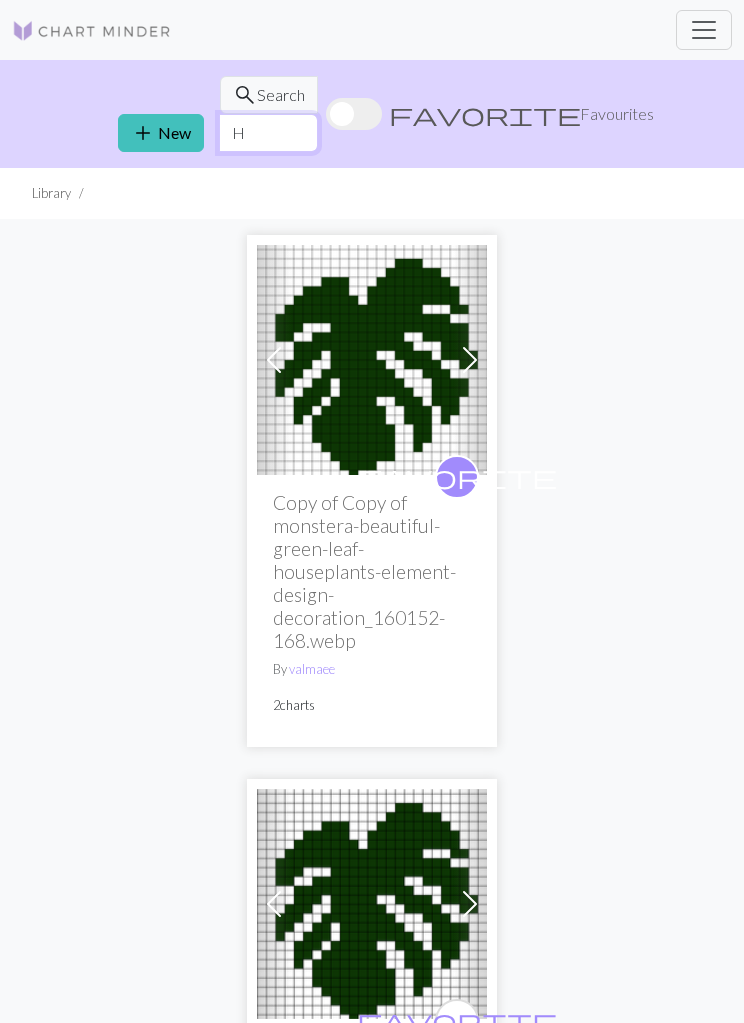 type 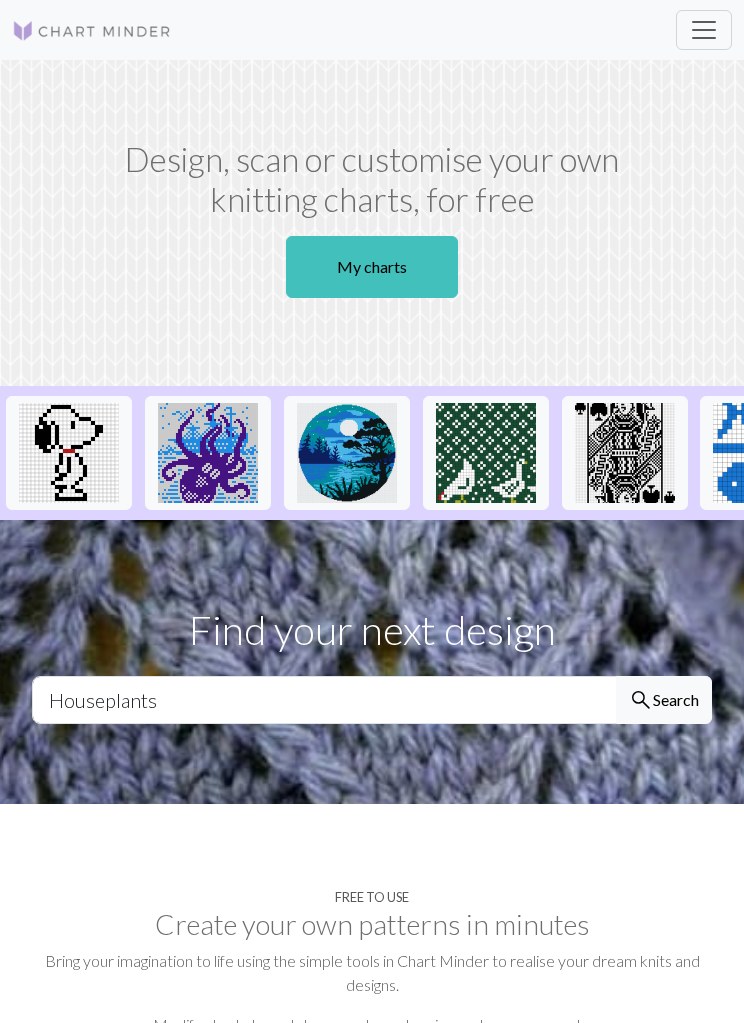 scroll, scrollTop: 179, scrollLeft: 0, axis: vertical 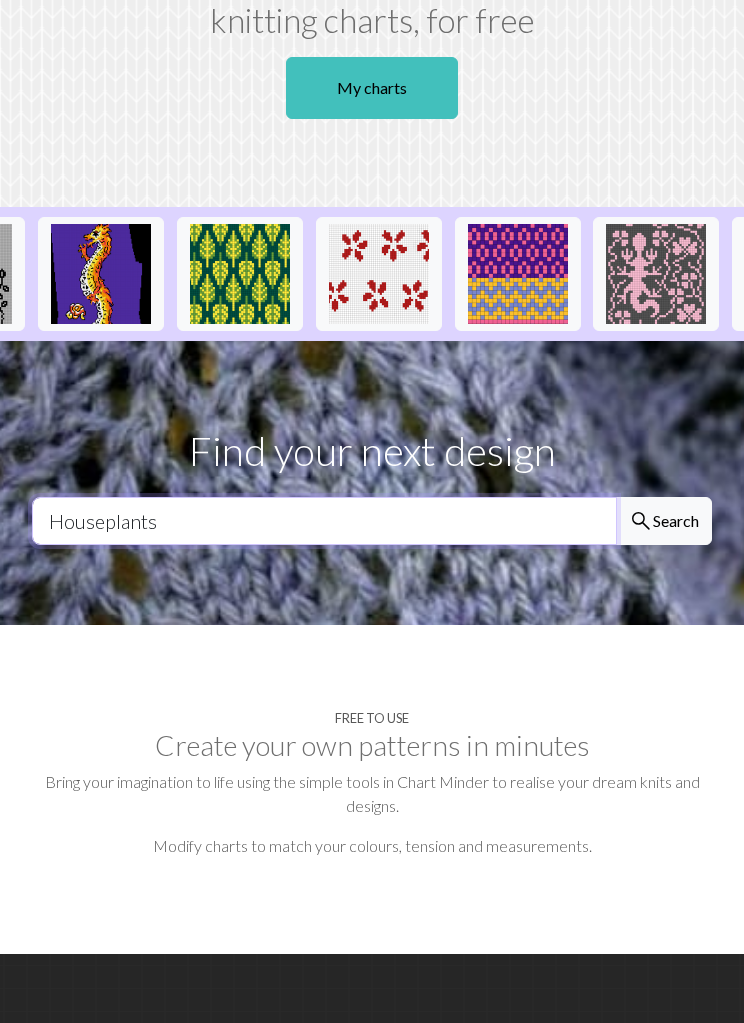 click on "Houseplants" at bounding box center [324, 521] 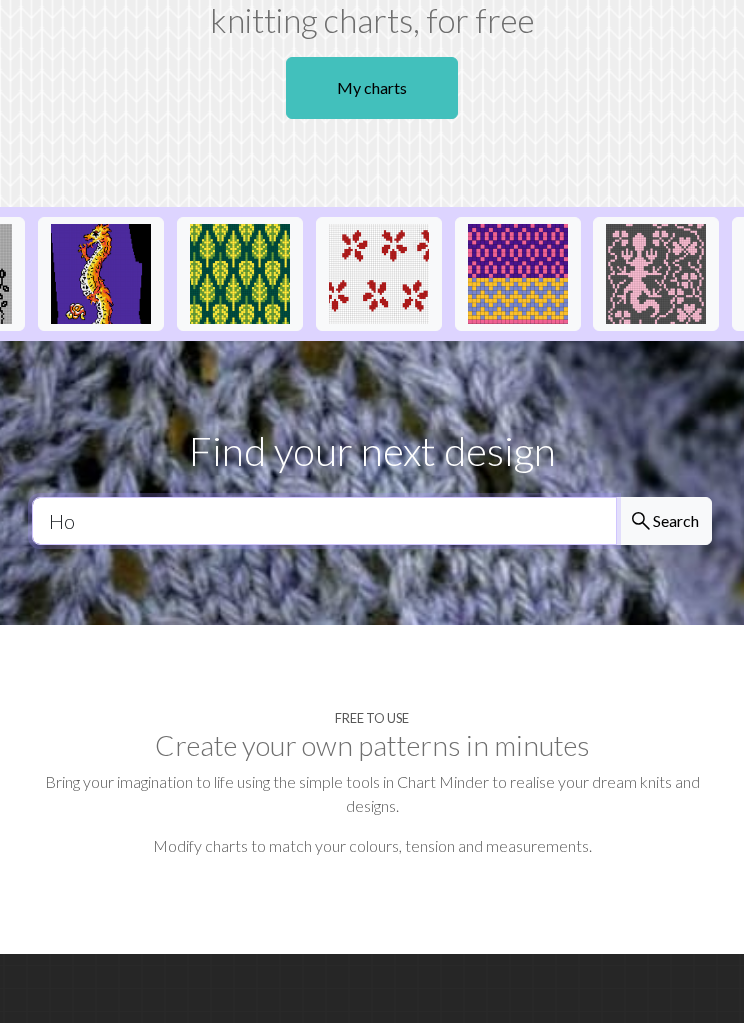 type on "H" 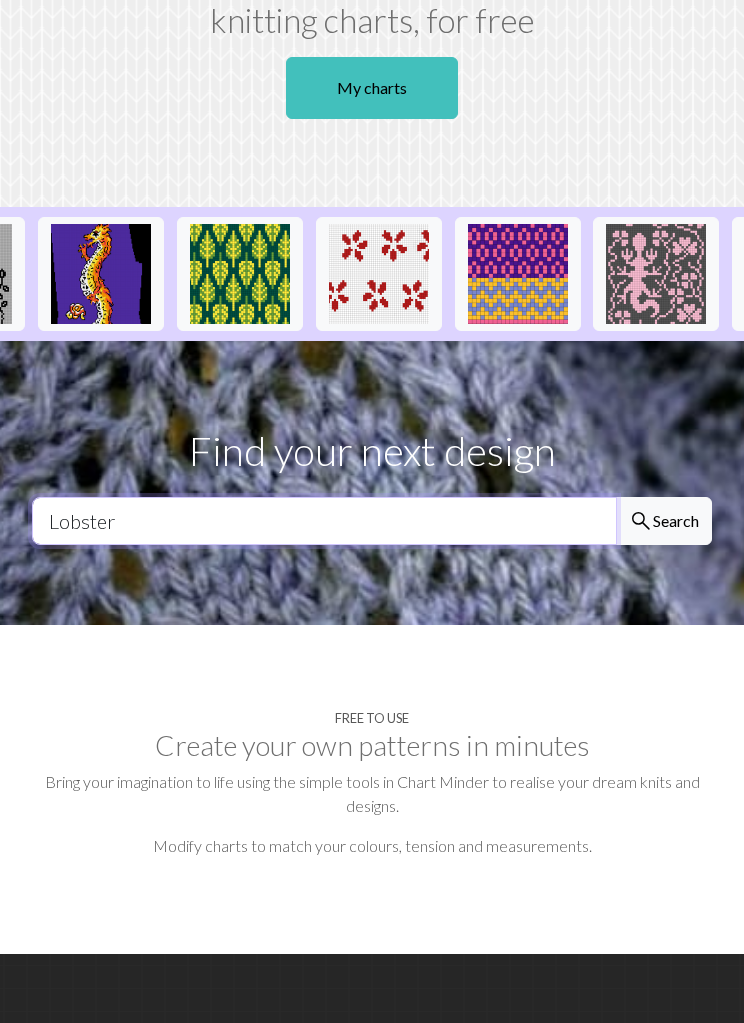 type on "Lobster" 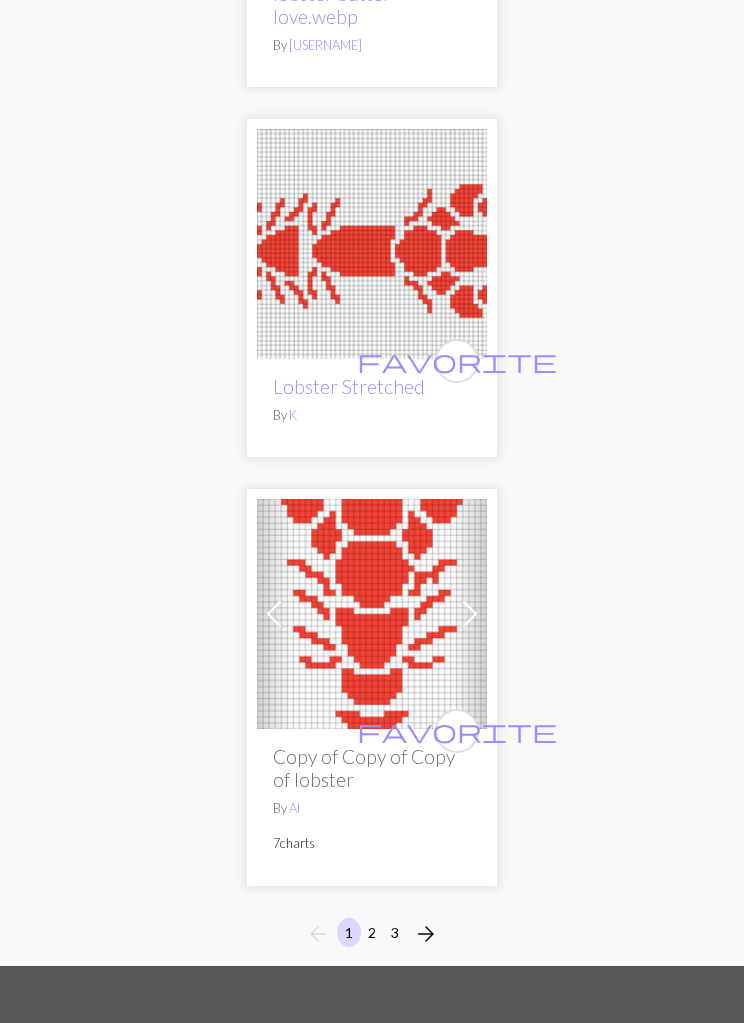 scroll, scrollTop: 18950, scrollLeft: 0, axis: vertical 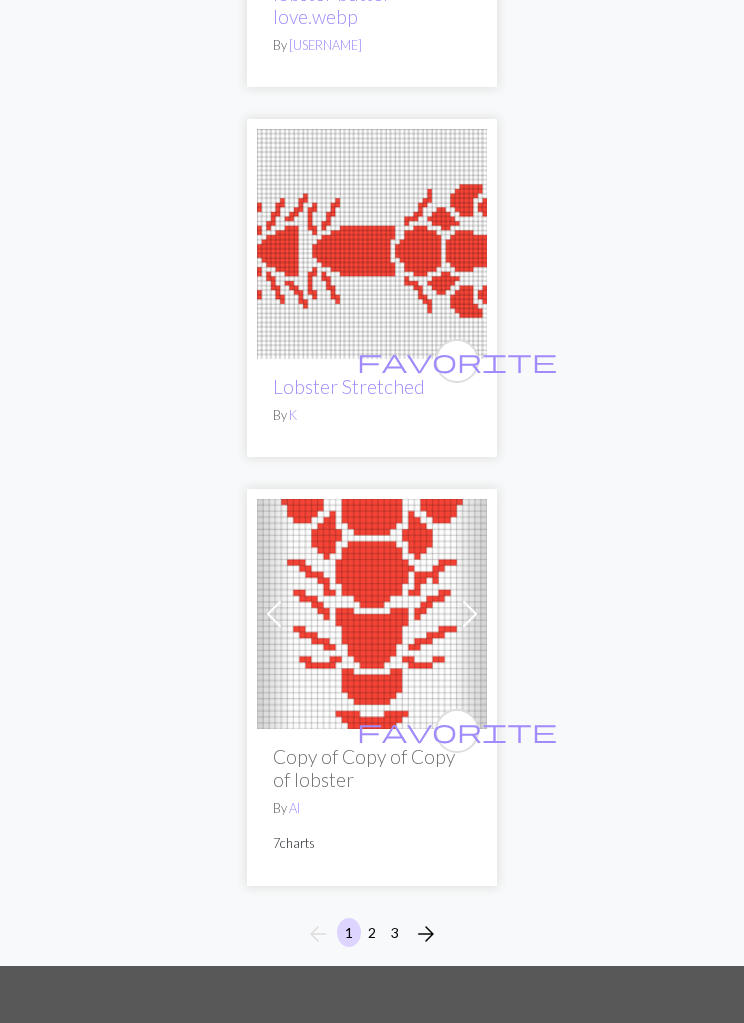 click on "2" at bounding box center [372, 932] 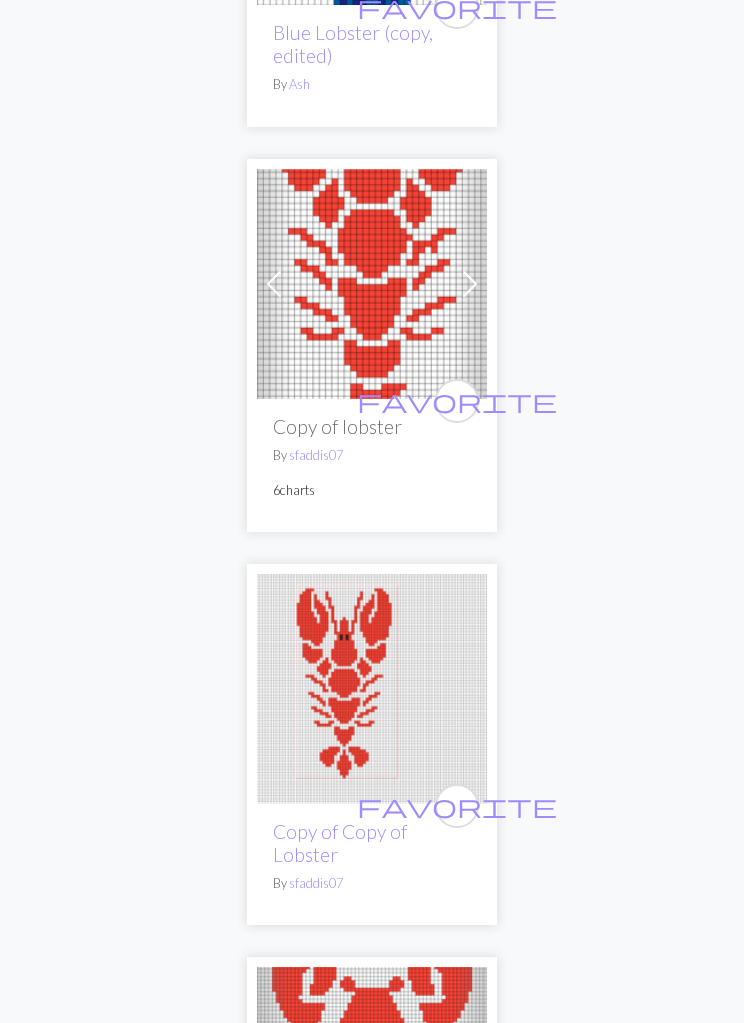 scroll, scrollTop: 13298, scrollLeft: 0, axis: vertical 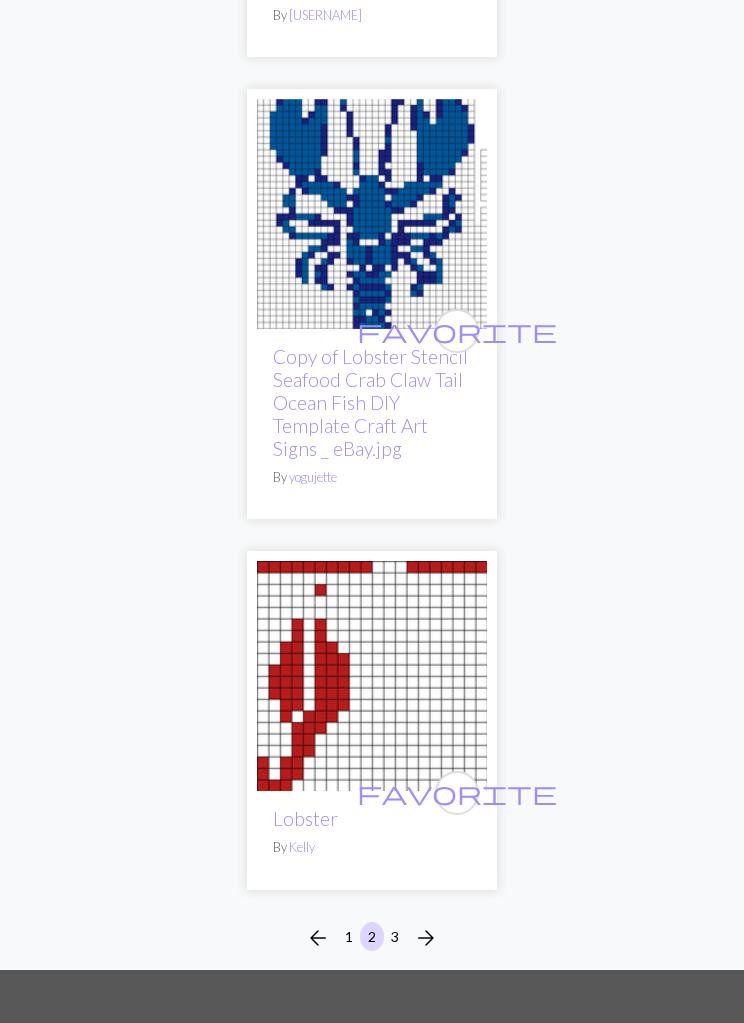 click on "arrow_forward" at bounding box center (426, 939) 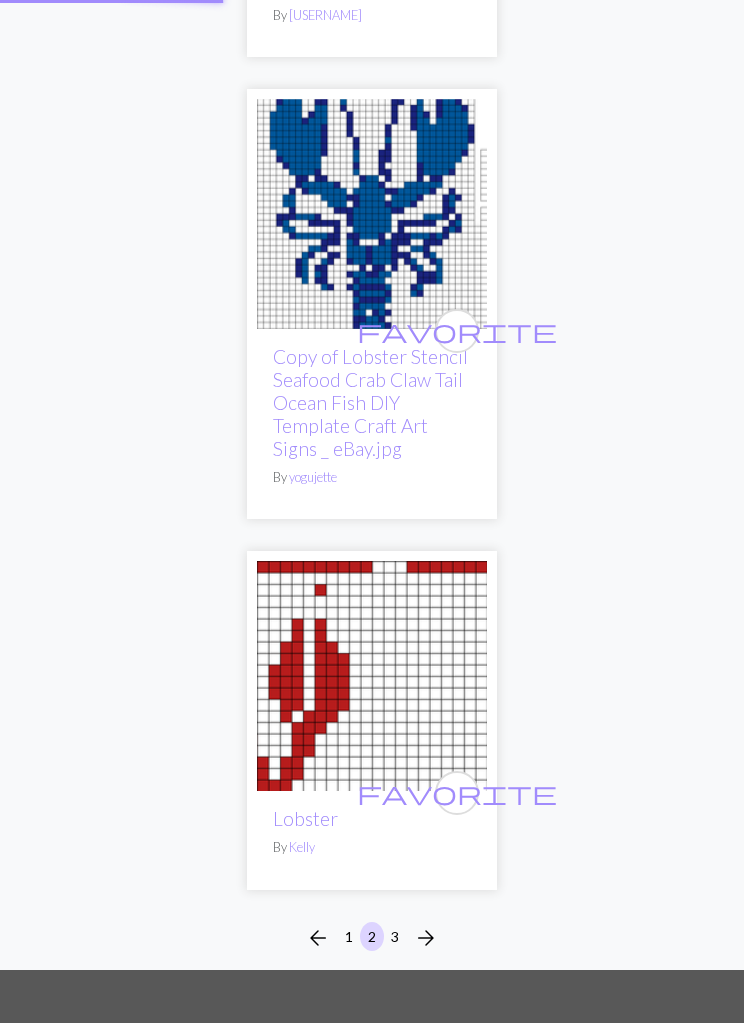 scroll, scrollTop: 0, scrollLeft: 0, axis: both 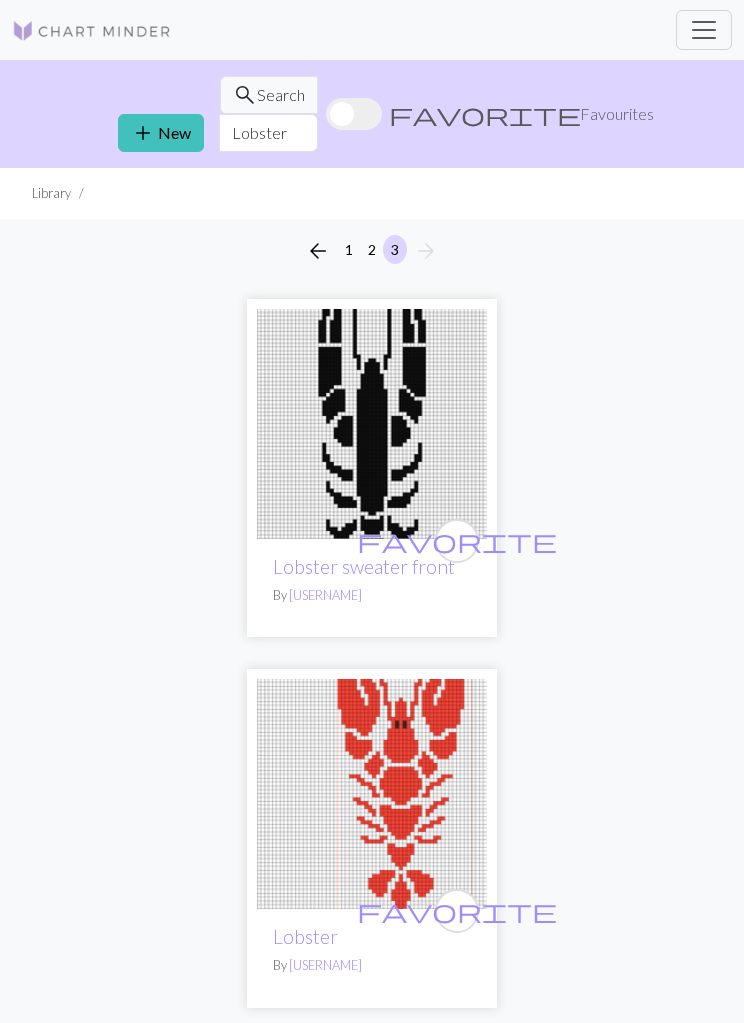 click on "arrow_back 1 2 3 arrow_forward favorite Lobster sweater front By [USERNAME] favorite Lobster By [USERNAME] favorite Copy of Lobster By [USERNAME] favorite lobster By [USERNAME] Previous Next favorite Copy of lobster.jpg By [USERNAME] 2 charts favorite lobster By [USERNAME] favorite Copy of Copy of Copy of 110 st Lobster hat By [USERNAME] favorite Copy of Copy of 110 st Lobster hat By [USERNAME] favorite Copy of 110 st Lobster hat By [USERNAME] favorite Lobster Stencil Seafood Crab Claw Tail Ocean Fish DIY Template Craft Art Signs _ eBay.jpg By [USERNAME] favorite DK lobster mitts By [USERNAME] favorite Copy of Lobster By [USERNAME] Previous Next favorite lobster 1.jpg By [USERNAME] 2 charts favorite lobster By [USERNAME] favorite Lobster By [USERNAME] favorite Copy of Lobster By [USERNAME] favorite Lobster By [USERNAME] favorite lobster.jpg By [USERNAME] favorite Lobster By [USERNAME] Previous Next favorite lobster.jpg By [USERNAME] 2 charts favorite By By" at bounding box center [372, 7682] 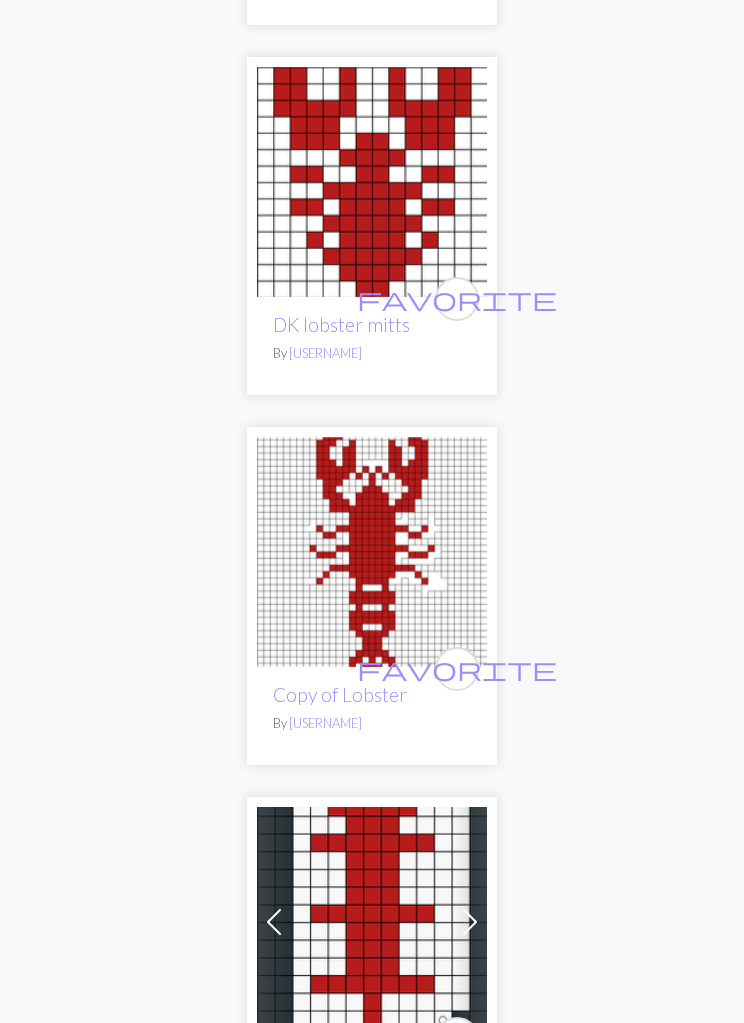 scroll, scrollTop: 4118, scrollLeft: 0, axis: vertical 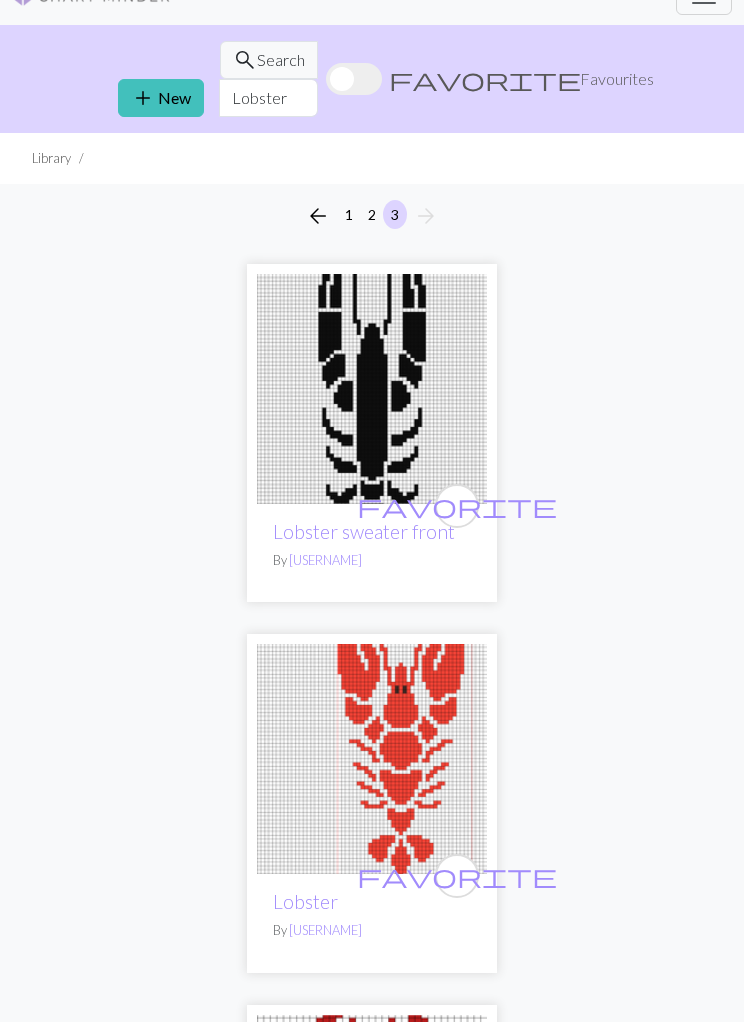 click at bounding box center [372, 760] 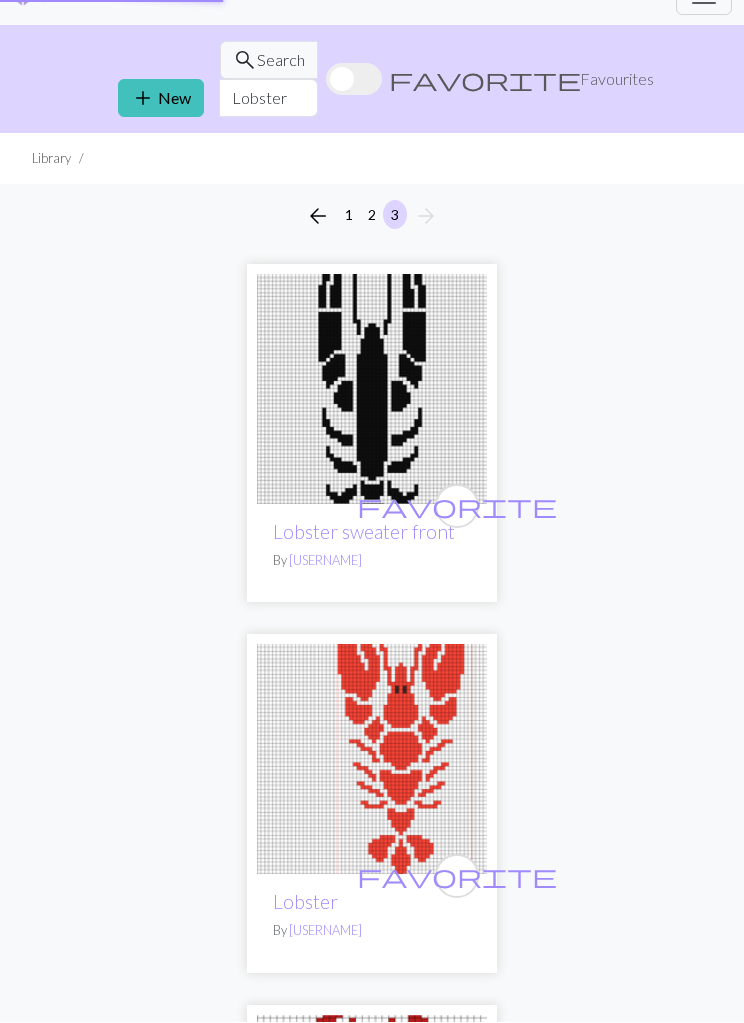 scroll, scrollTop: 35, scrollLeft: 0, axis: vertical 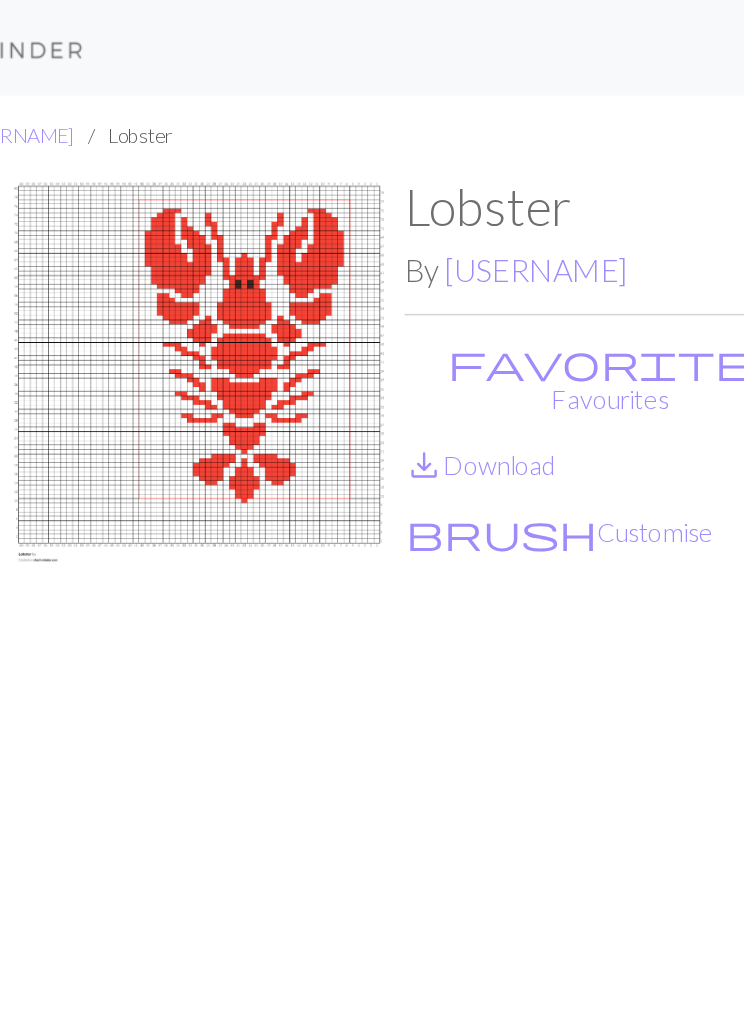 click on "favorite" at bounding box center (495, 227) 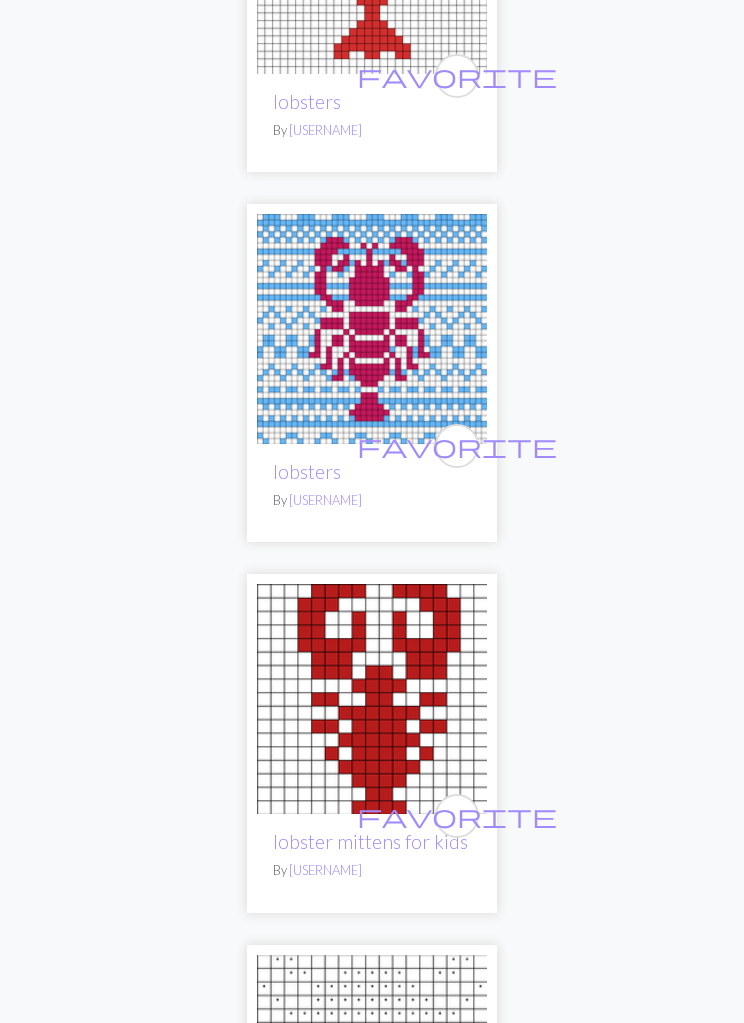 scroll, scrollTop: 9246, scrollLeft: 0, axis: vertical 